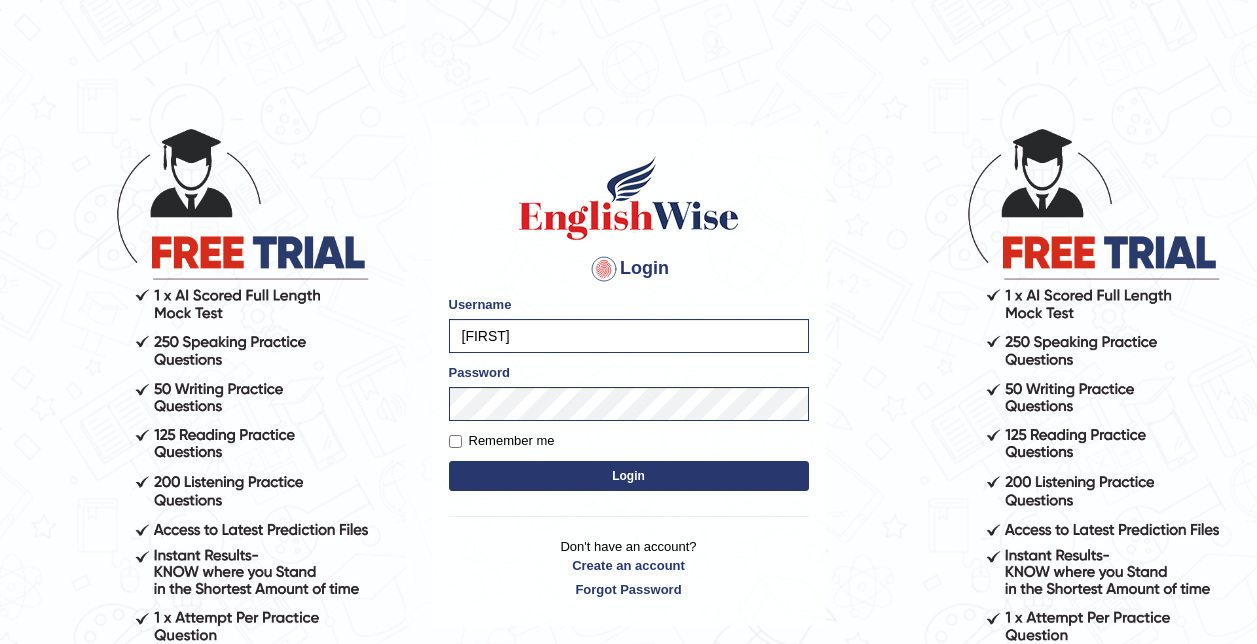 scroll, scrollTop: 0, scrollLeft: 0, axis: both 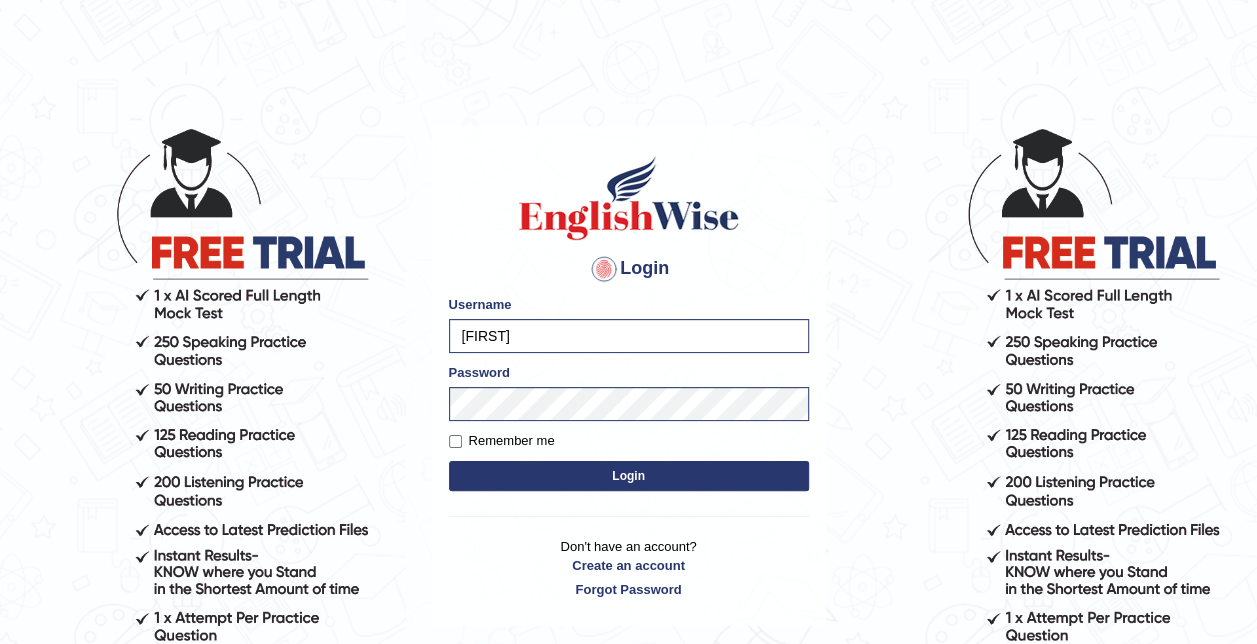 click on "Login" at bounding box center (629, 476) 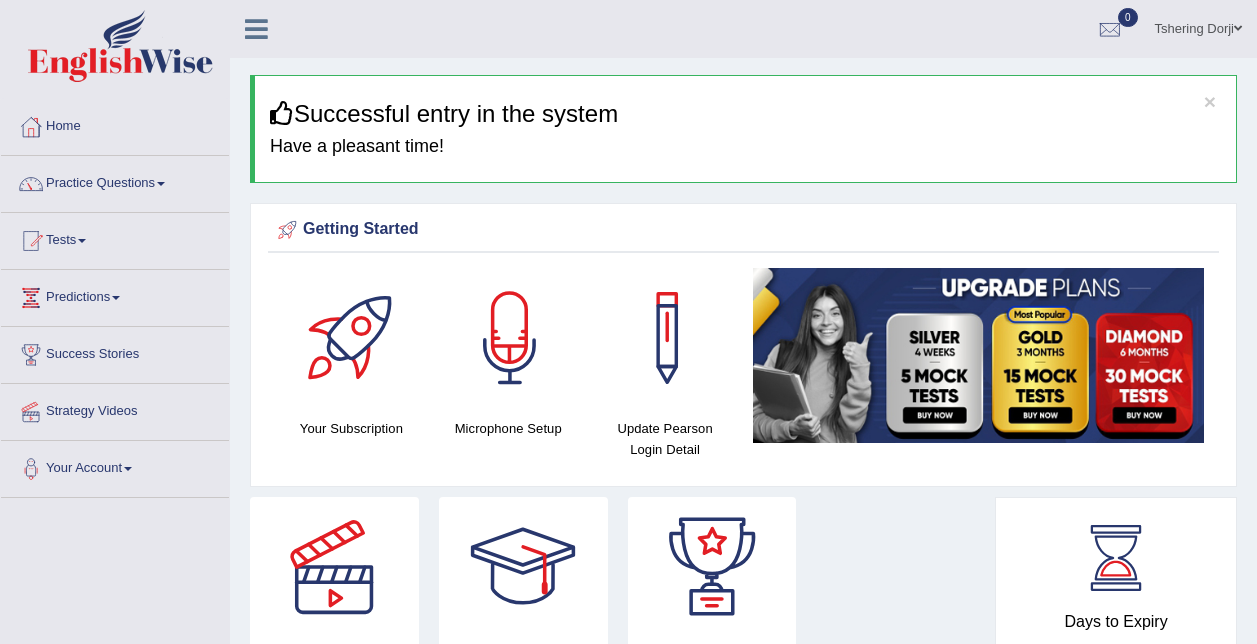 scroll, scrollTop: 0, scrollLeft: 0, axis: both 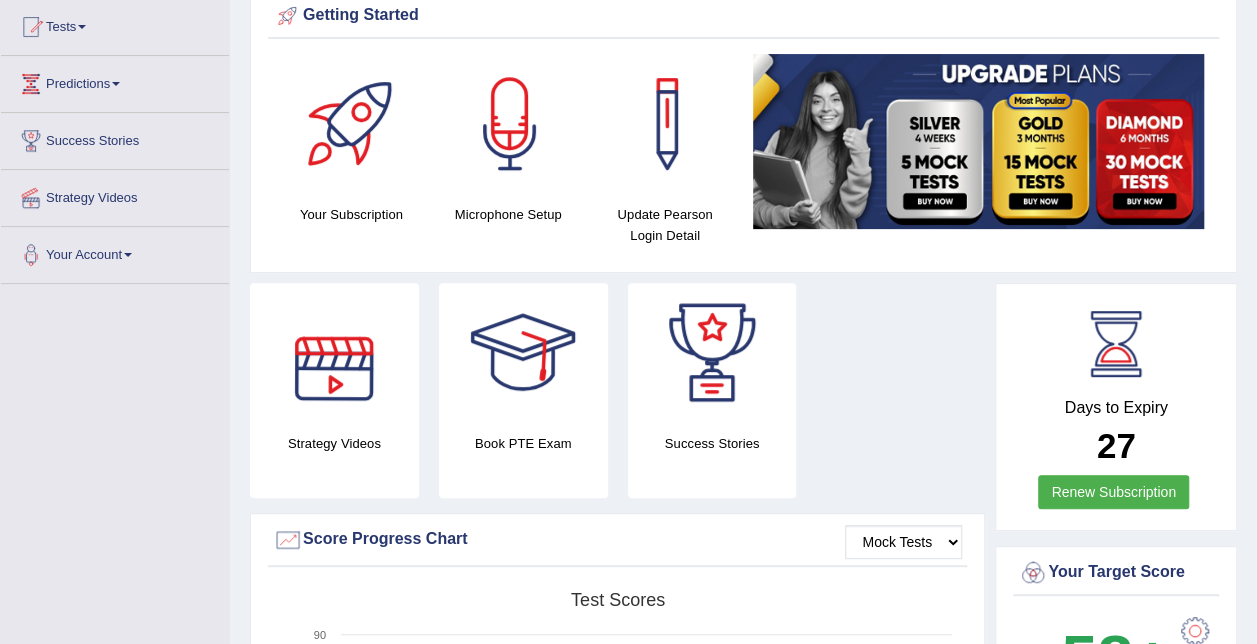 click on "Strategy Videos" at bounding box center [334, 390] 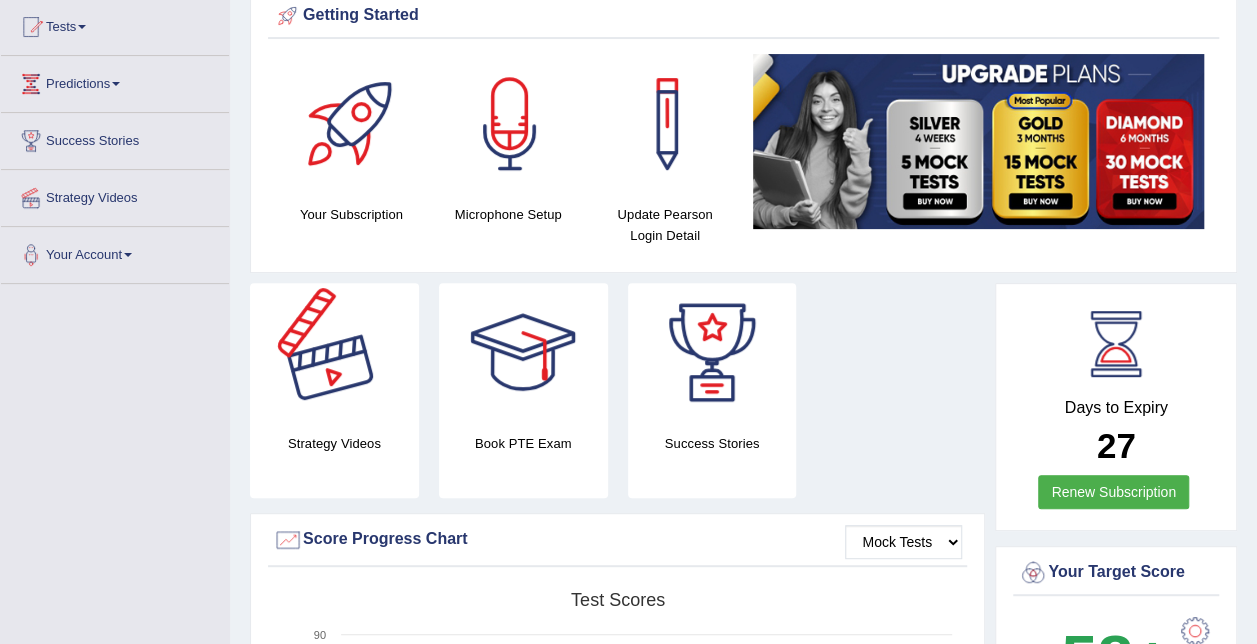 click at bounding box center [334, 353] 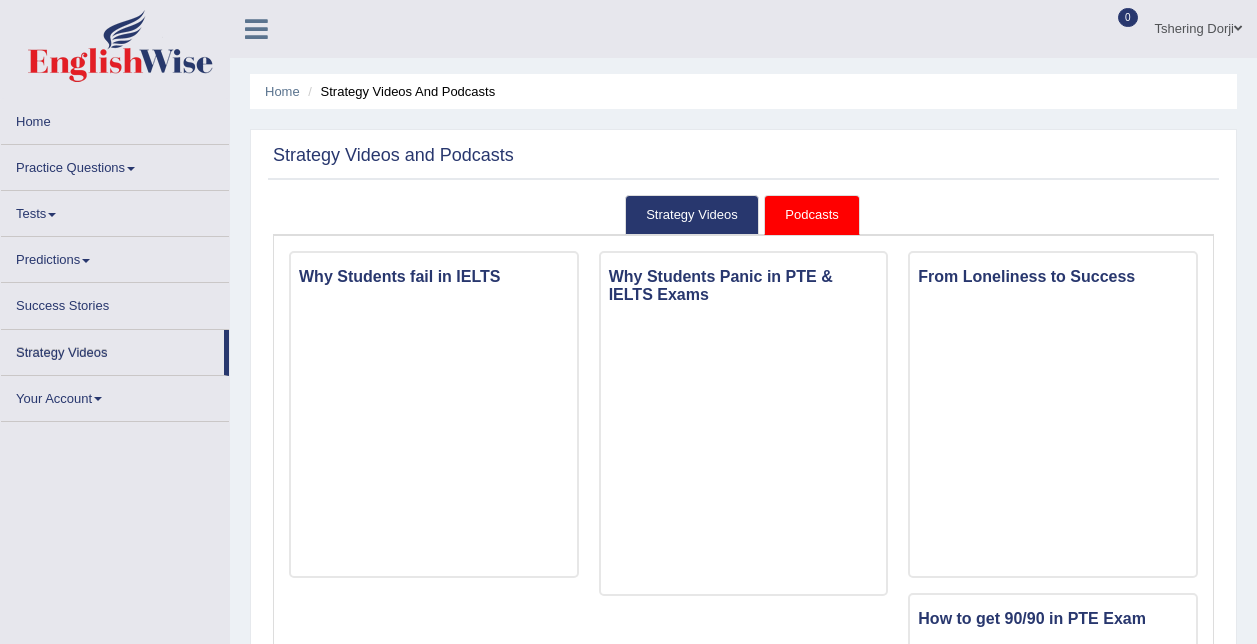 scroll, scrollTop: 0, scrollLeft: 0, axis: both 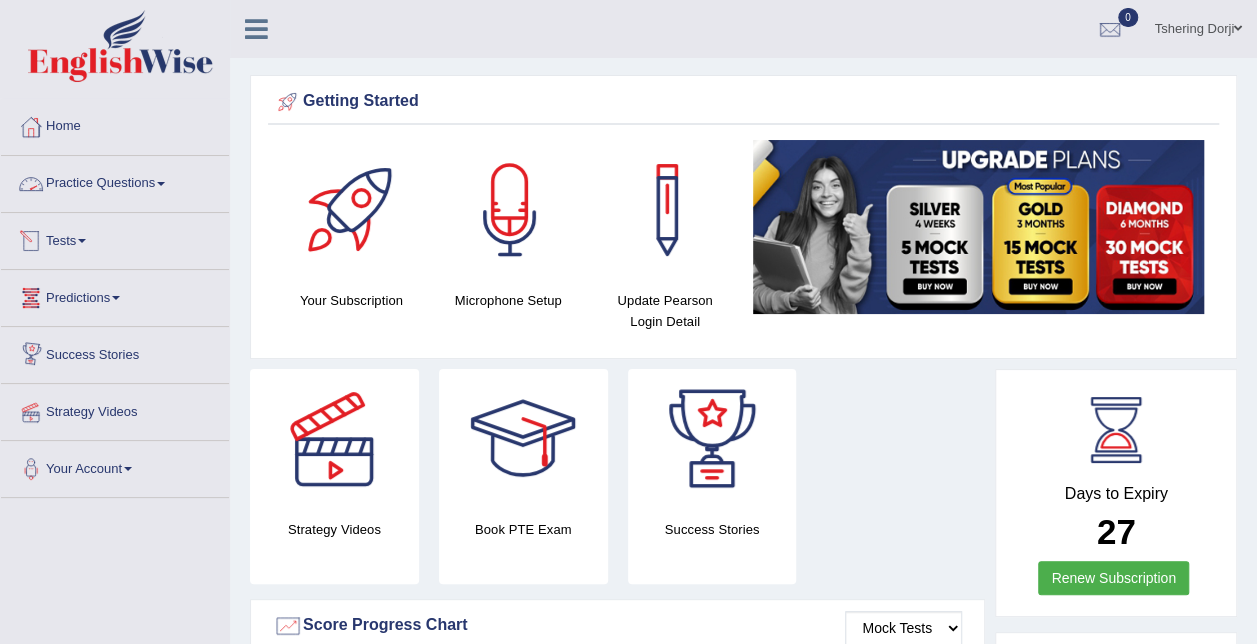 click on "Practice Questions" at bounding box center (115, 181) 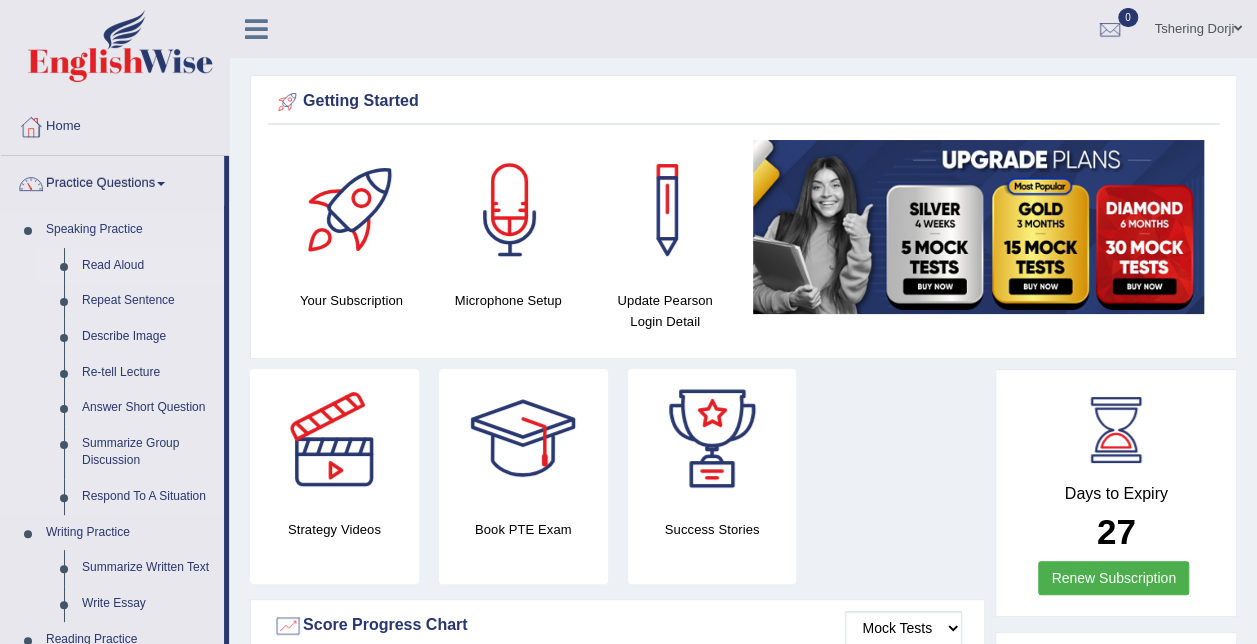 click on "Read Aloud" at bounding box center [148, 266] 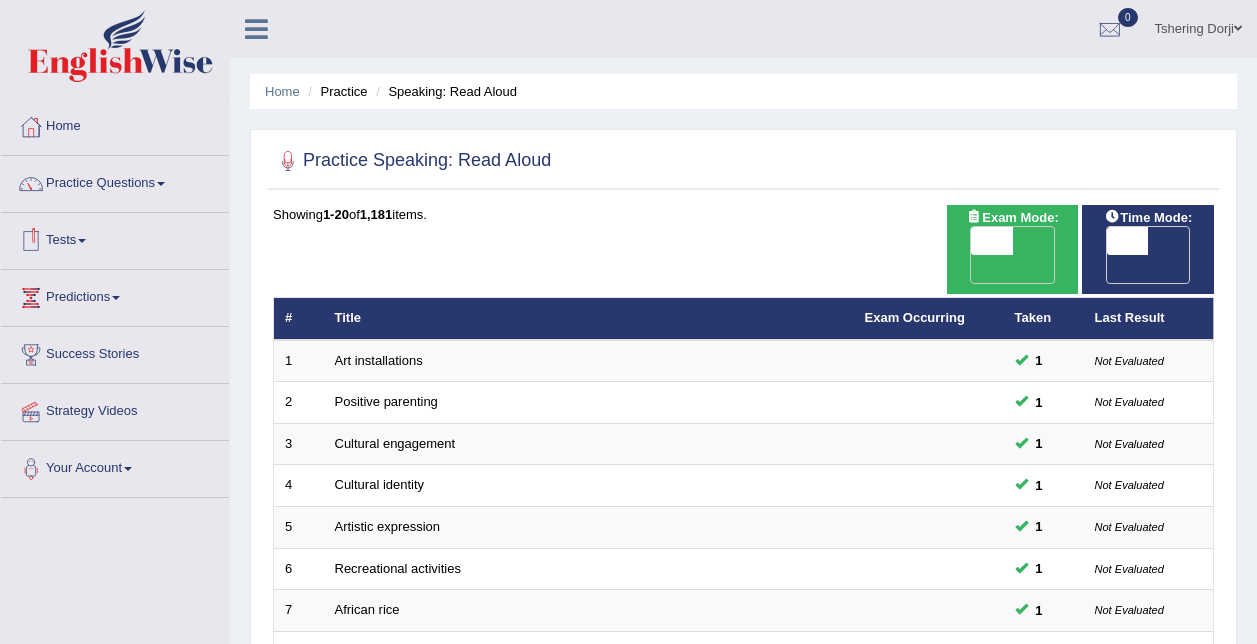 scroll, scrollTop: 0, scrollLeft: 0, axis: both 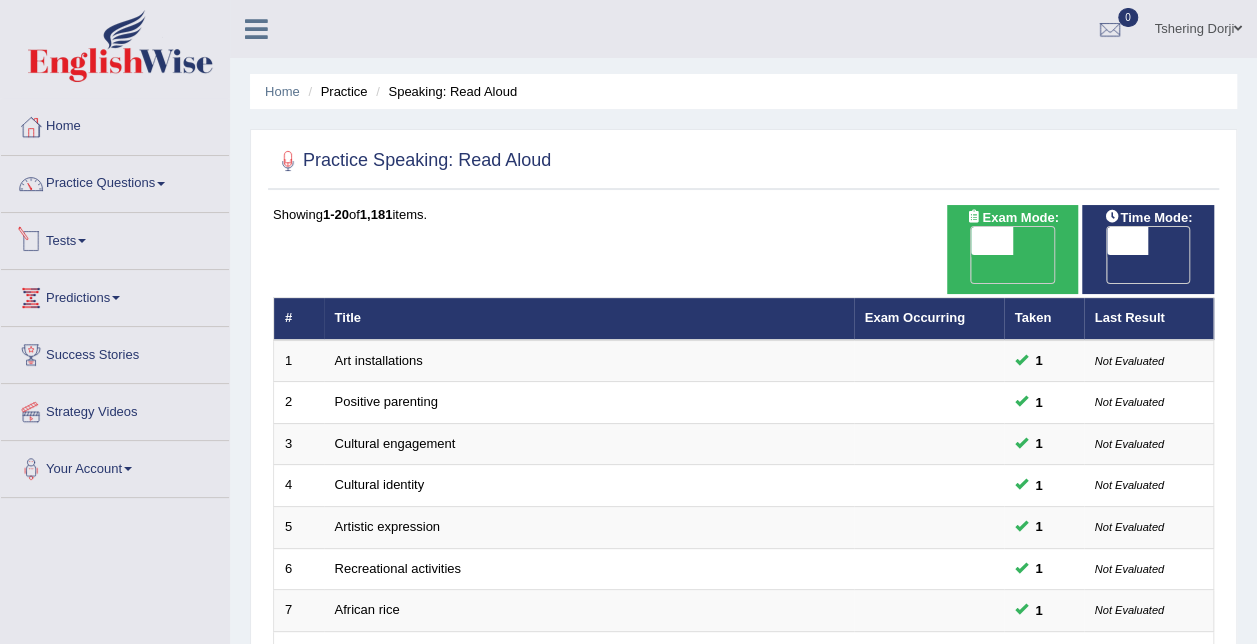click on "Tests" at bounding box center [115, 238] 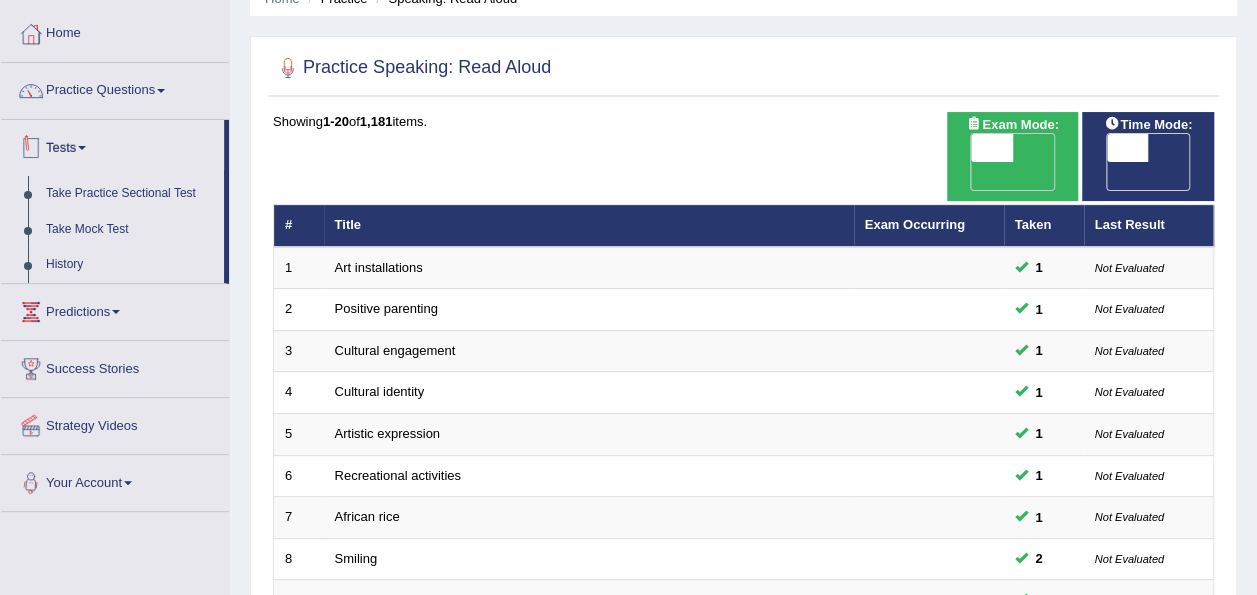 scroll, scrollTop: 0, scrollLeft: 0, axis: both 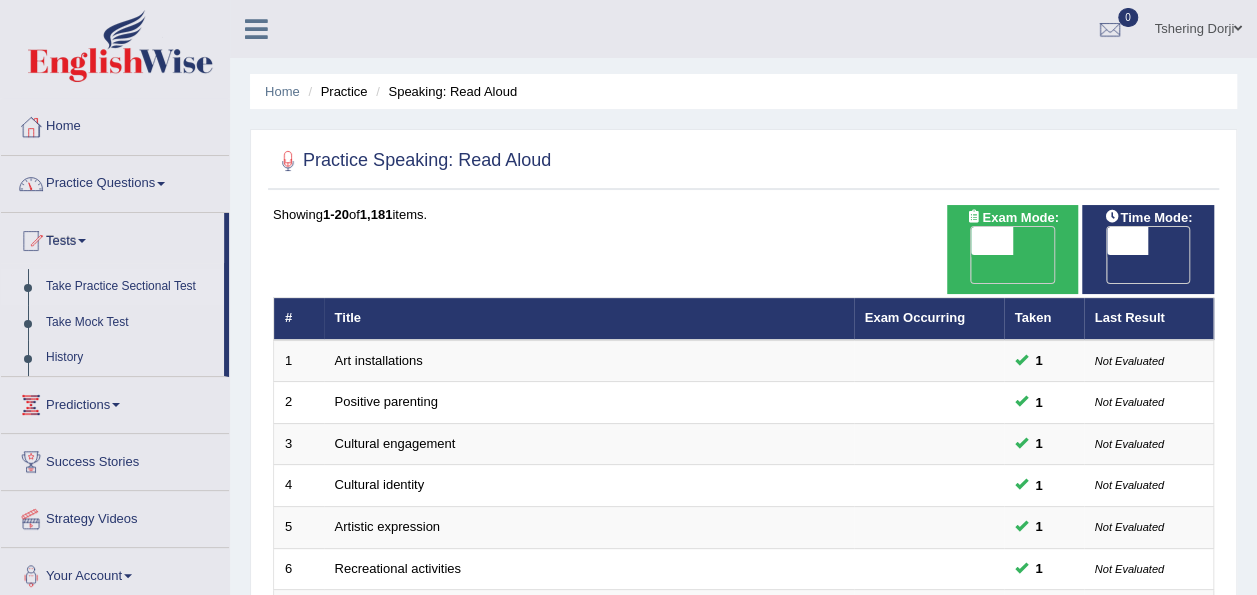 click on "Take Practice Sectional Test" at bounding box center (130, 287) 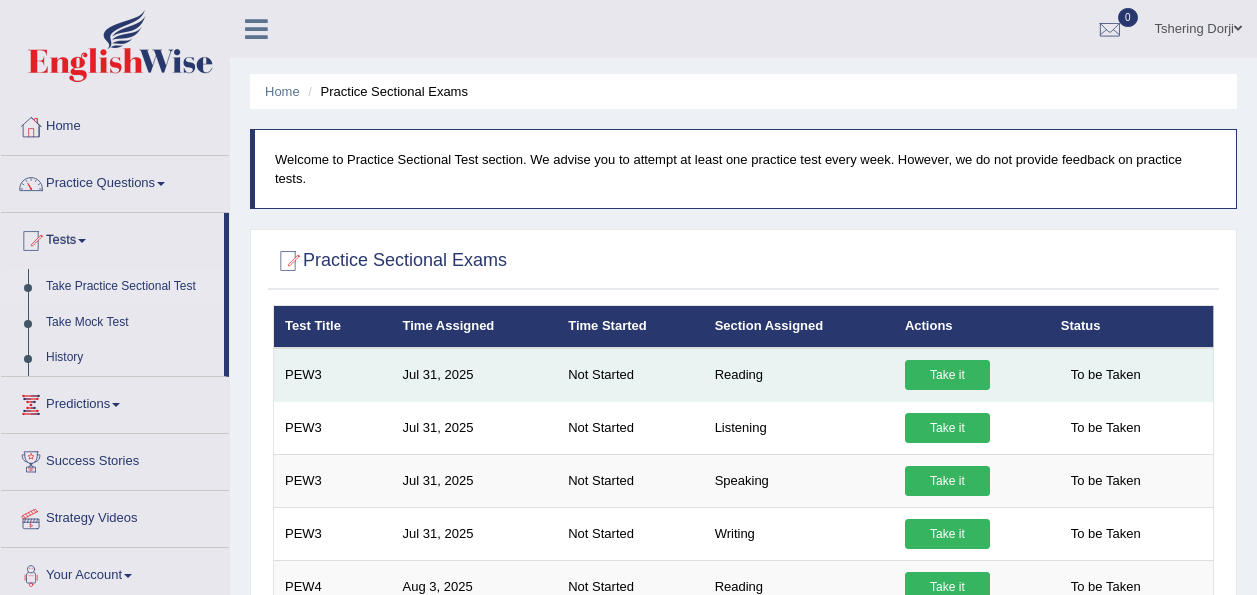 scroll, scrollTop: 0, scrollLeft: 0, axis: both 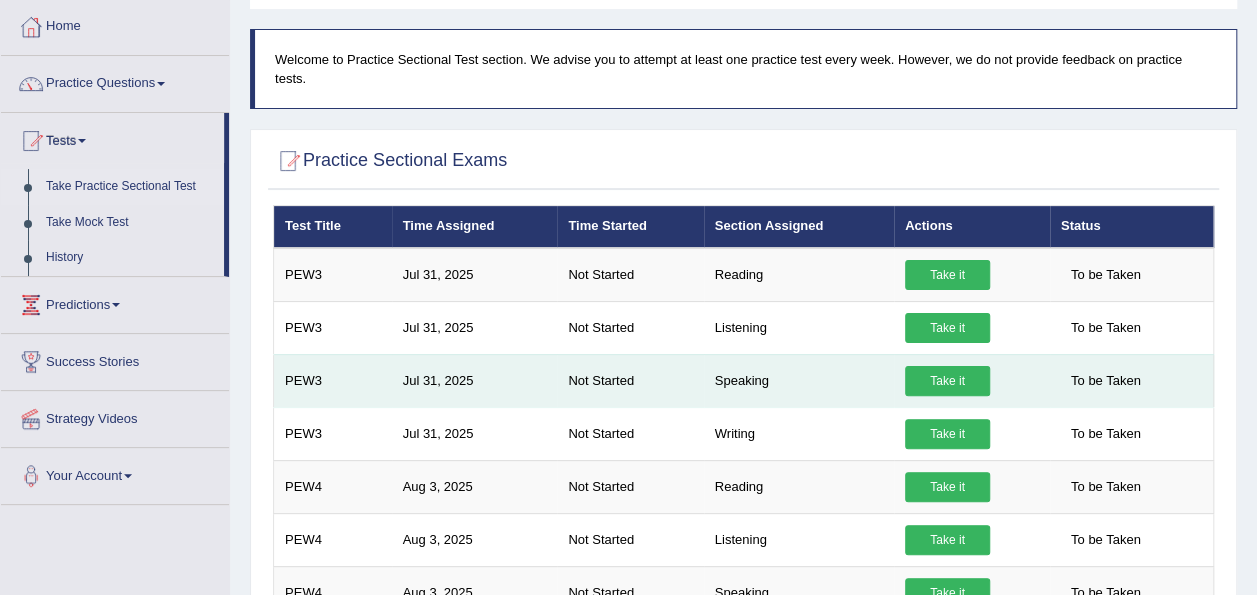 click on "PEW3" at bounding box center [333, 380] 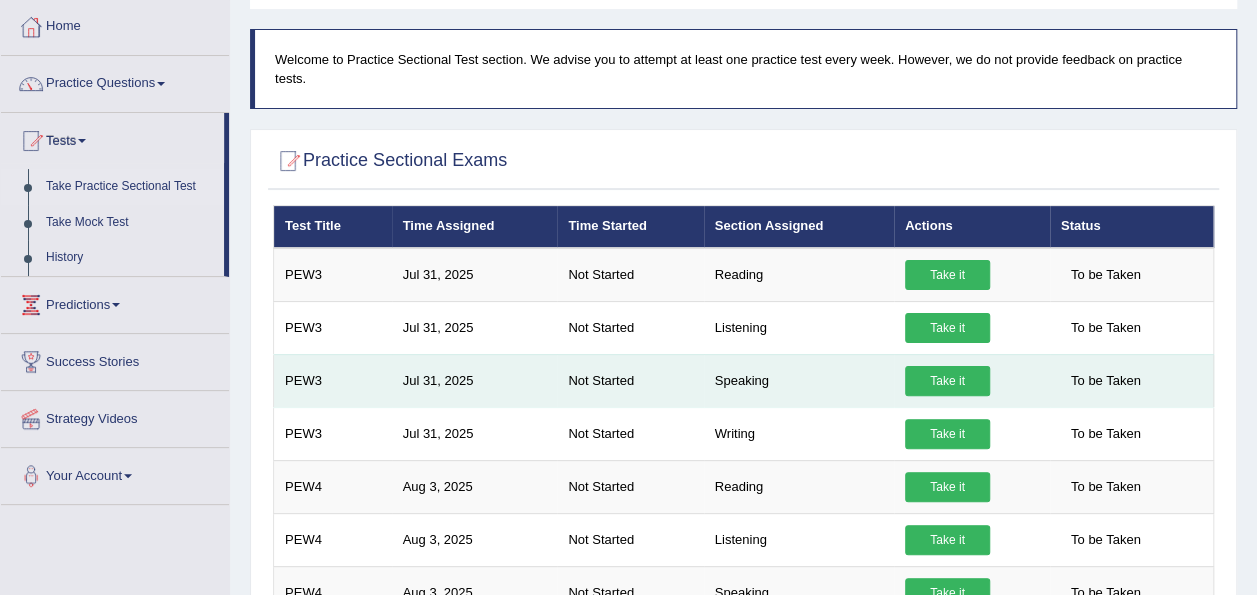 click on "PEW3" at bounding box center (333, 380) 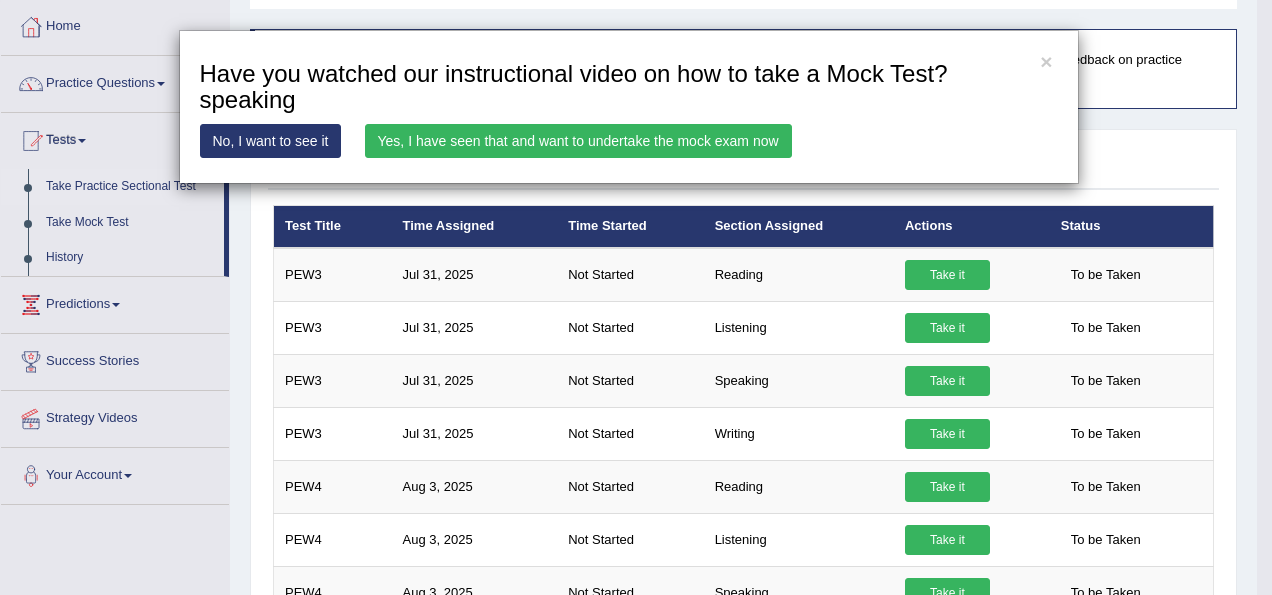 click on "Yes, I have seen that and want to undertake the mock exam now" at bounding box center [578, 141] 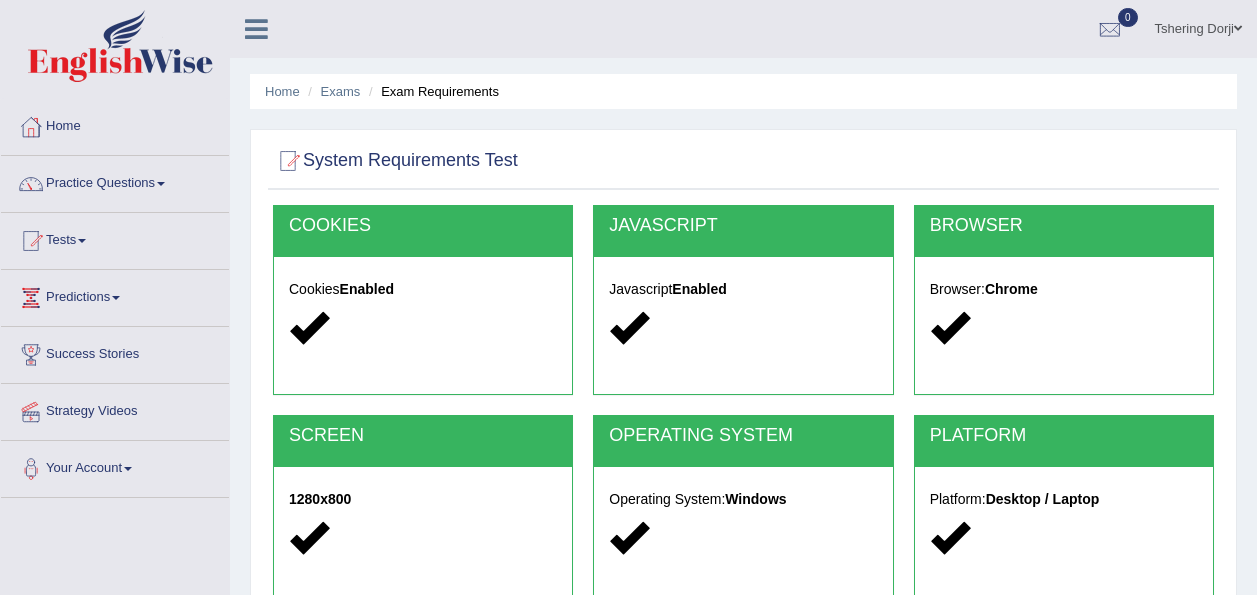 scroll, scrollTop: 0, scrollLeft: 0, axis: both 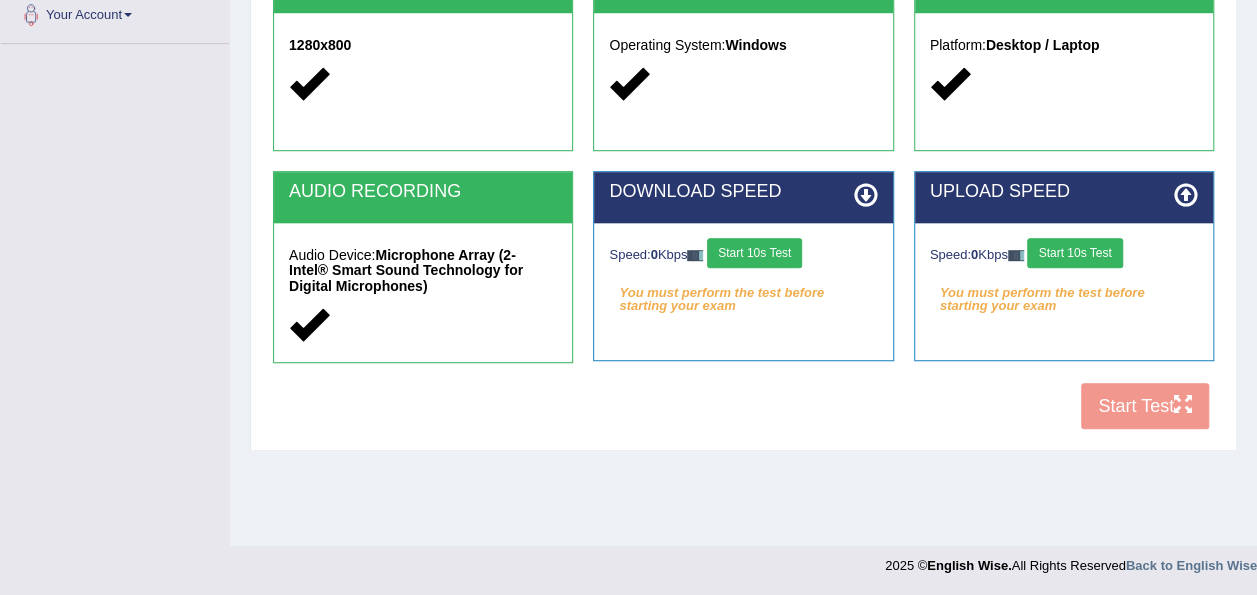 click on "Start 10s Test" at bounding box center (754, 253) 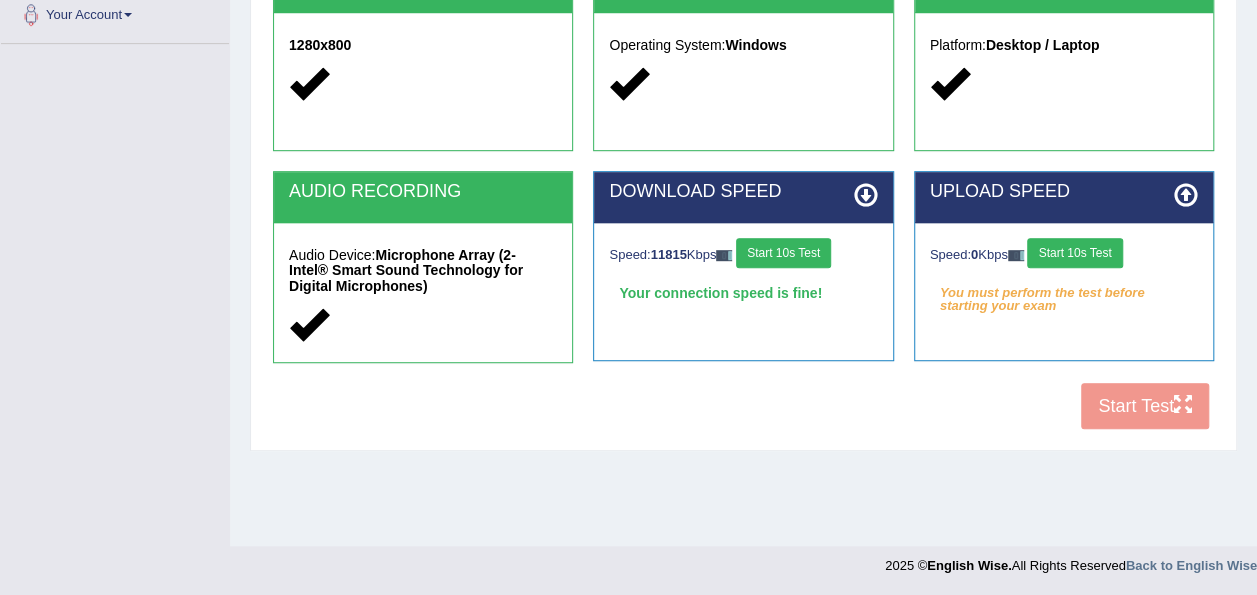 click on "Start 10s Test" at bounding box center (1074, 253) 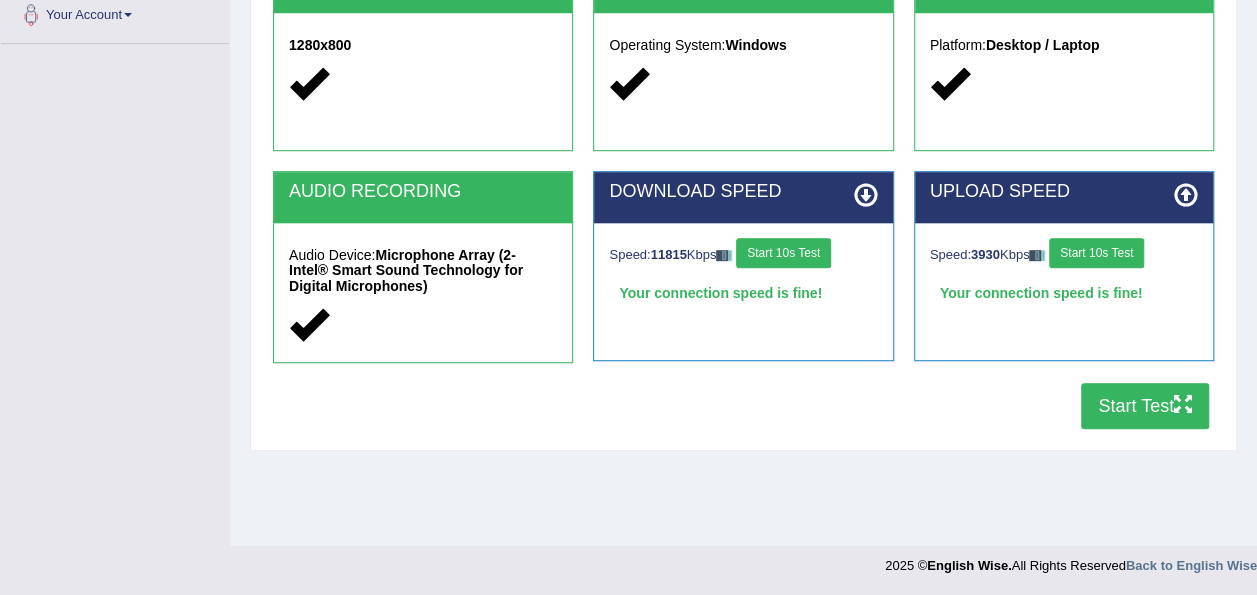click on "Start Test" at bounding box center [1145, 406] 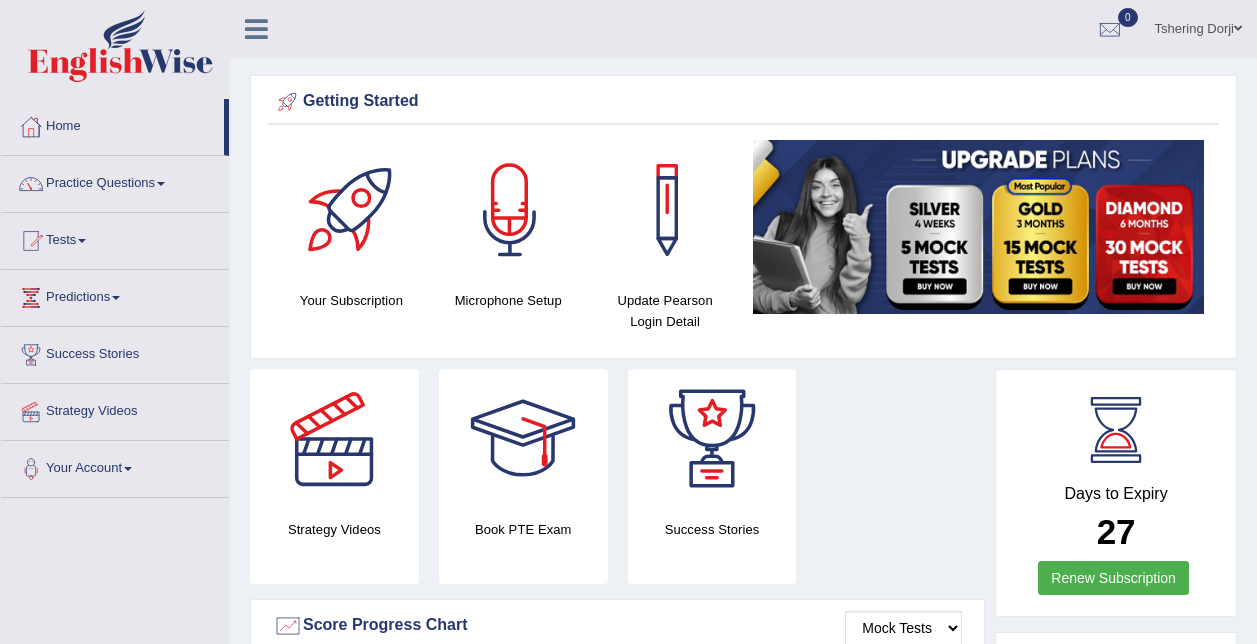 scroll, scrollTop: 0, scrollLeft: 0, axis: both 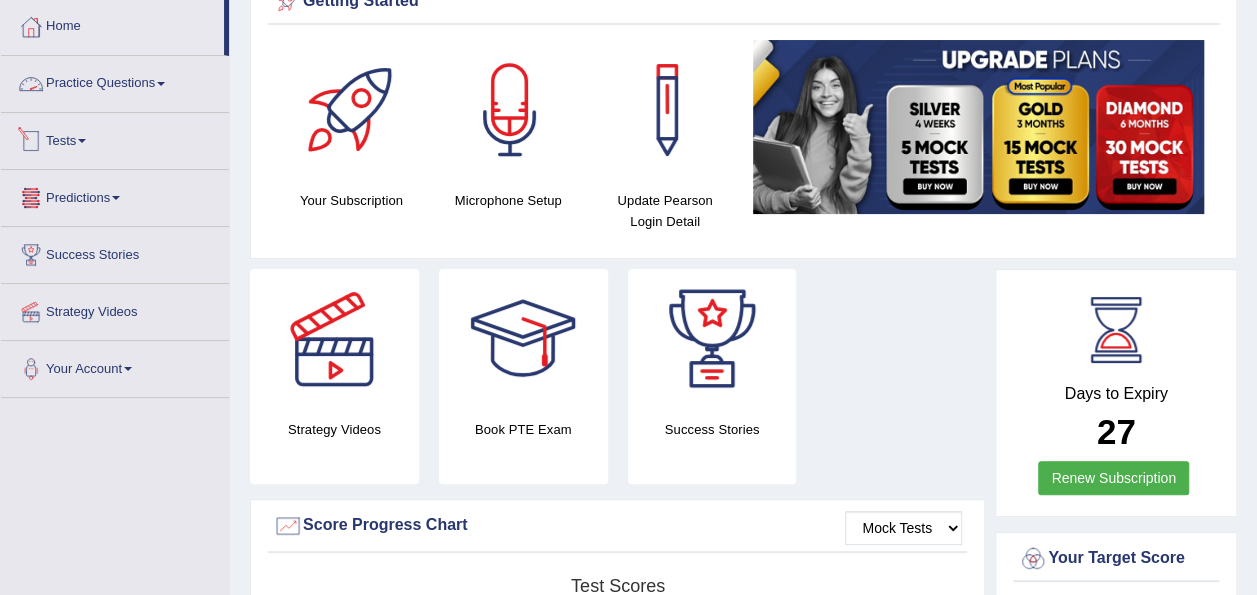 click on "Practice Questions" at bounding box center (115, 81) 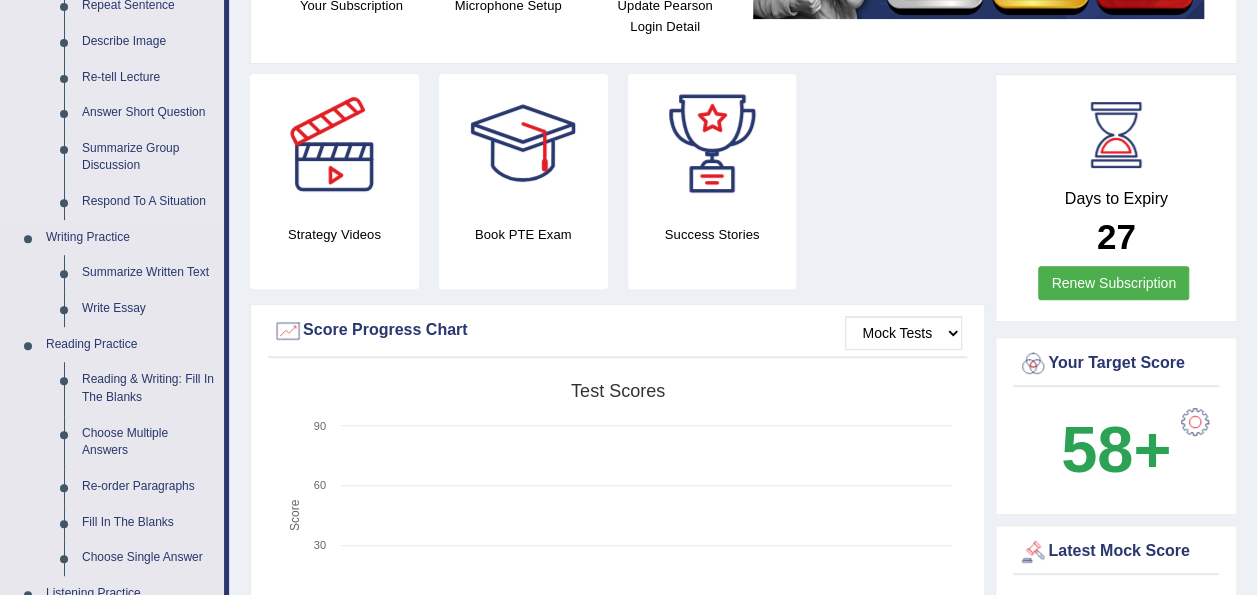 scroll, scrollTop: 300, scrollLeft: 0, axis: vertical 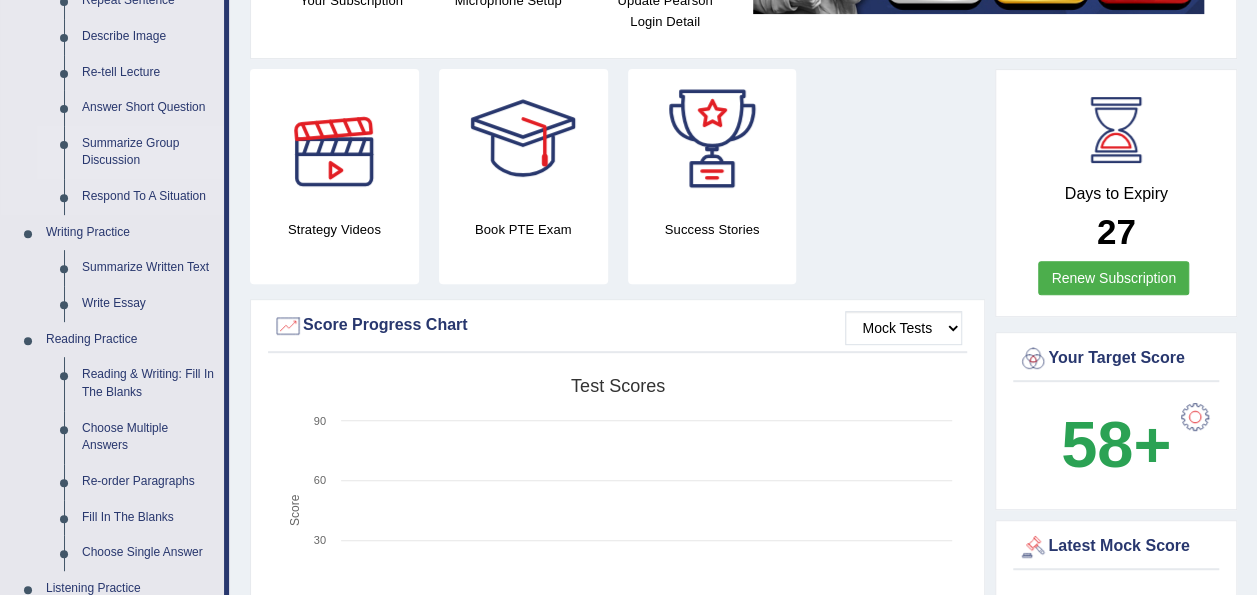 click on "Summarize Group Discussion" at bounding box center (148, 152) 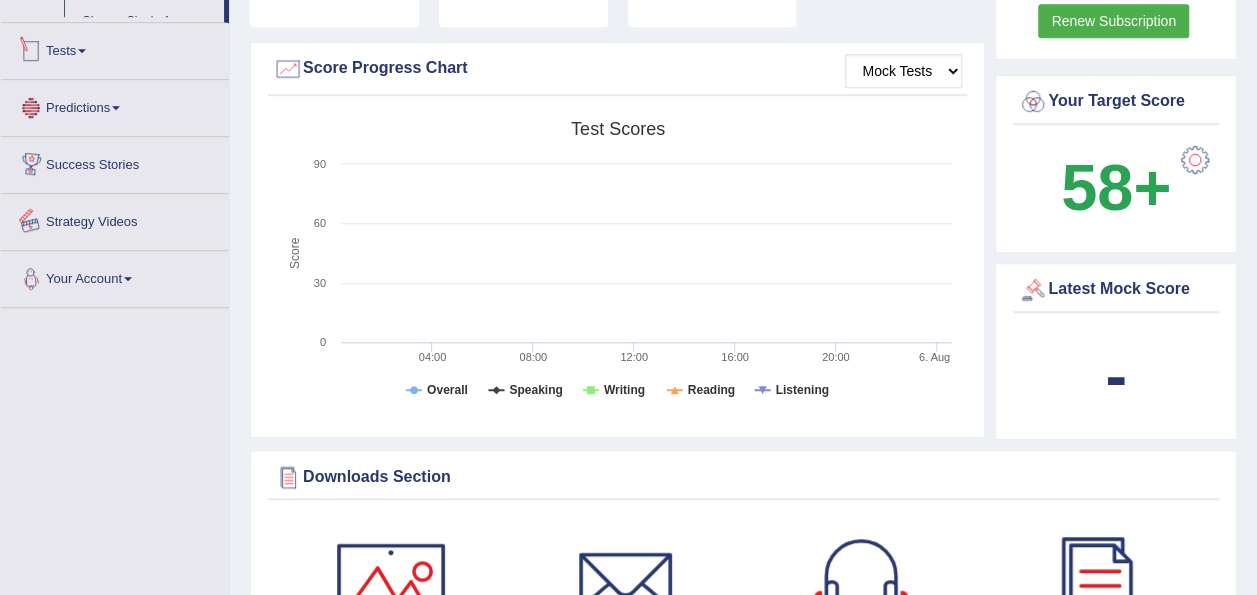 scroll, scrollTop: 693, scrollLeft: 0, axis: vertical 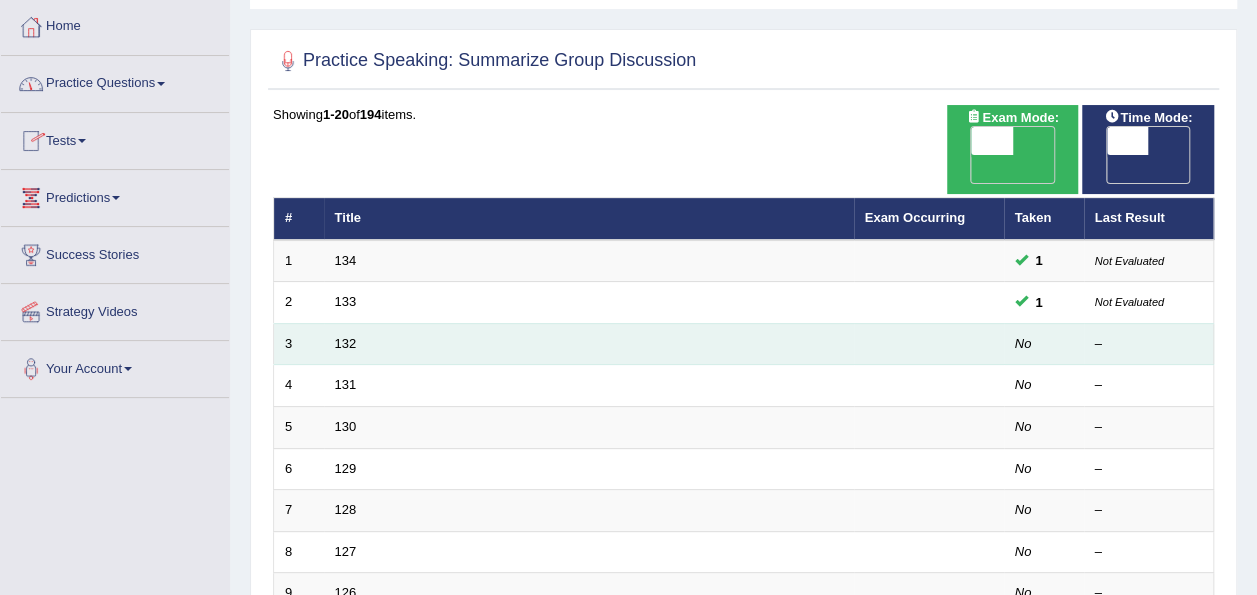 click on "132" at bounding box center [589, 344] 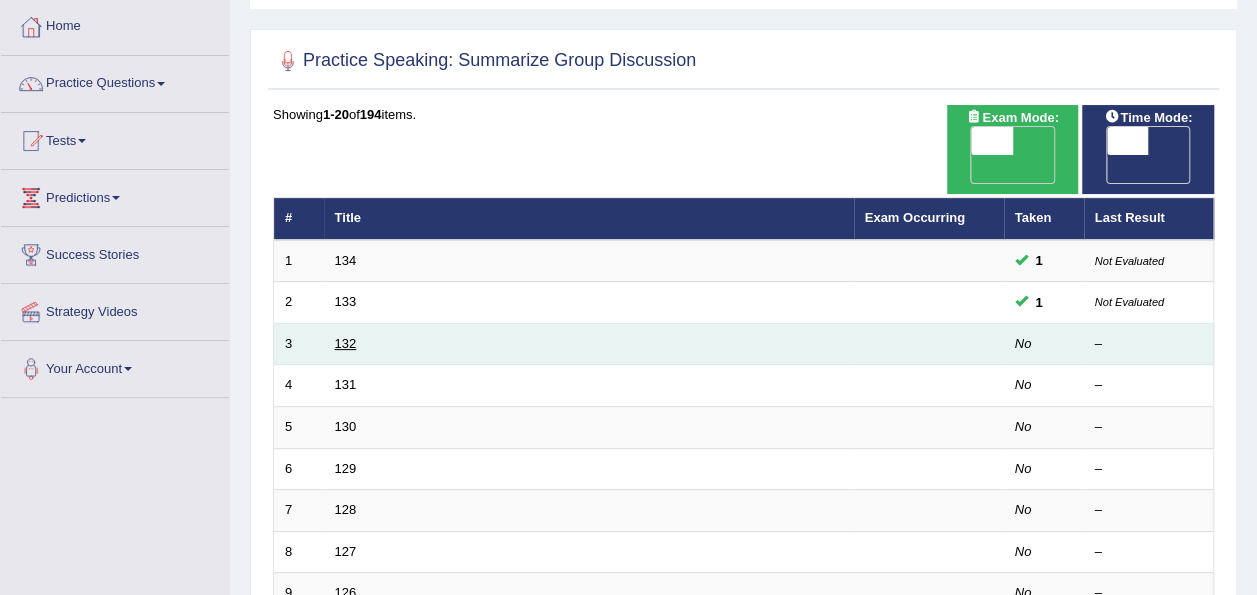 click on "132" at bounding box center [346, 343] 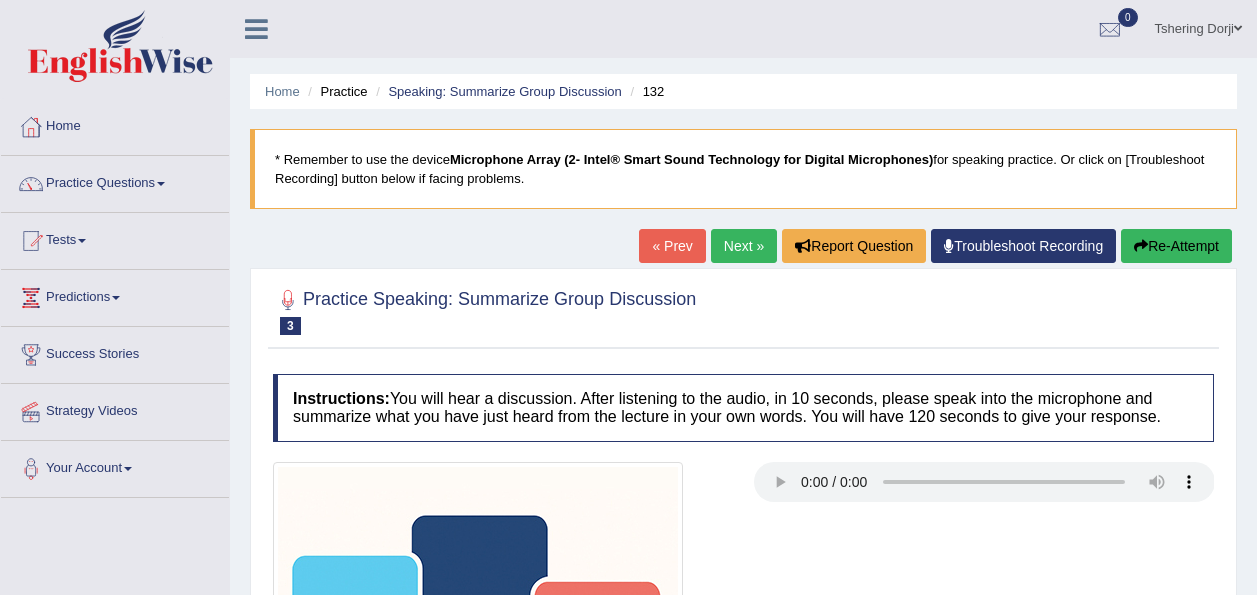 scroll, scrollTop: 97, scrollLeft: 0, axis: vertical 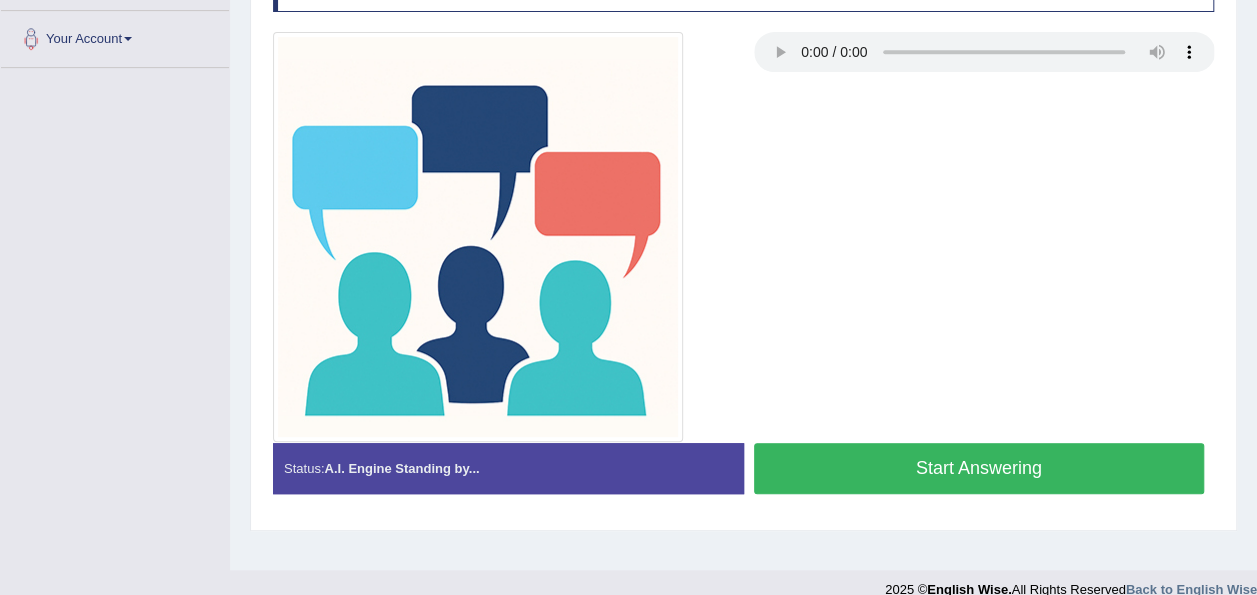 click on "Start Answering" at bounding box center [979, 468] 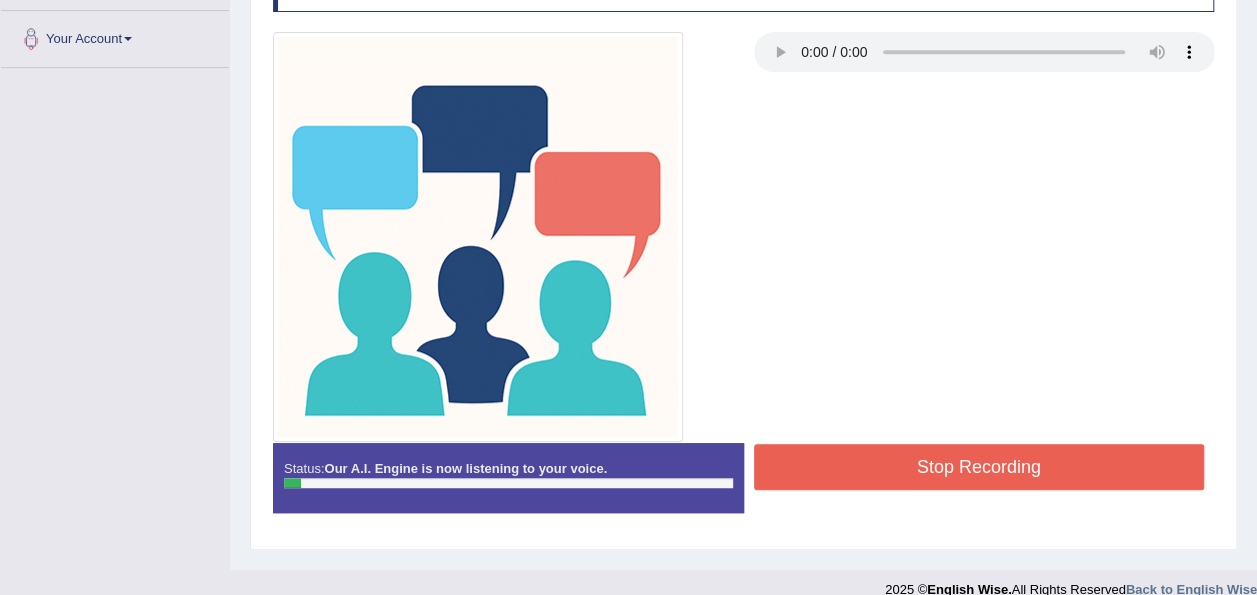click on "Stop Recording" at bounding box center (979, 467) 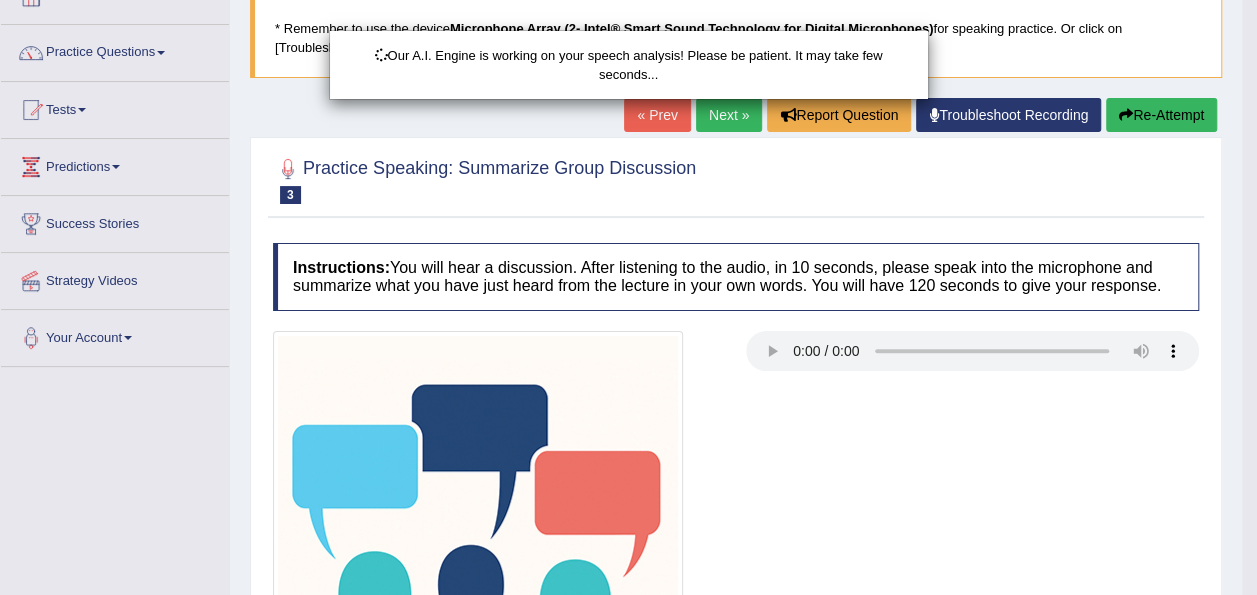 scroll, scrollTop: 130, scrollLeft: 0, axis: vertical 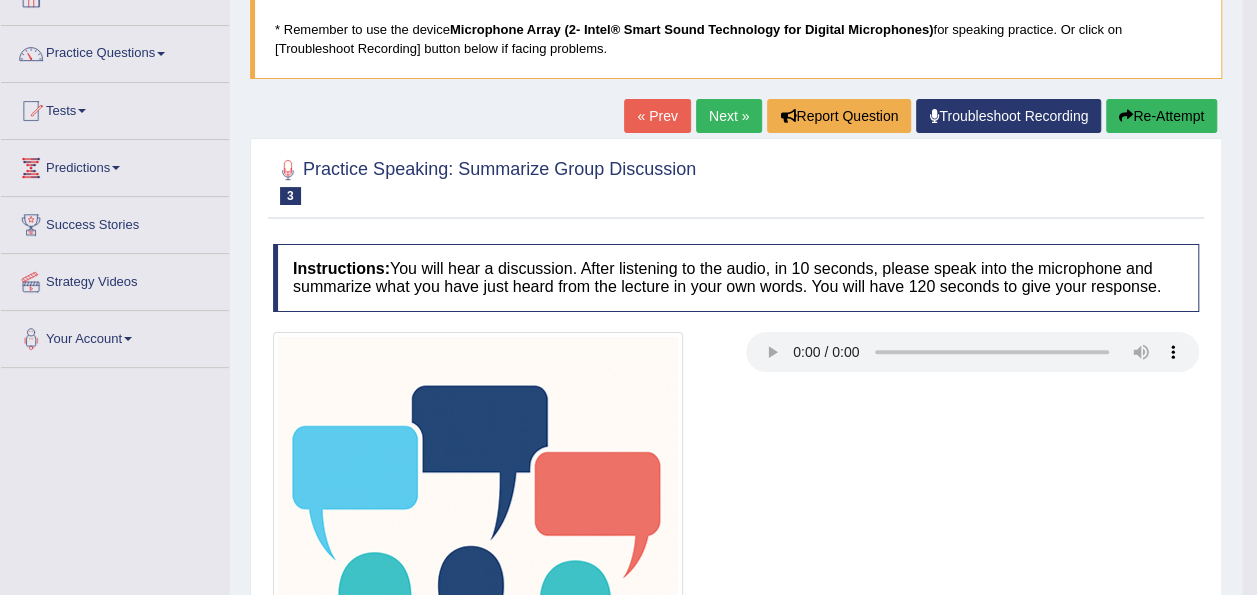 click on "Re-Attempt" at bounding box center [1161, 116] 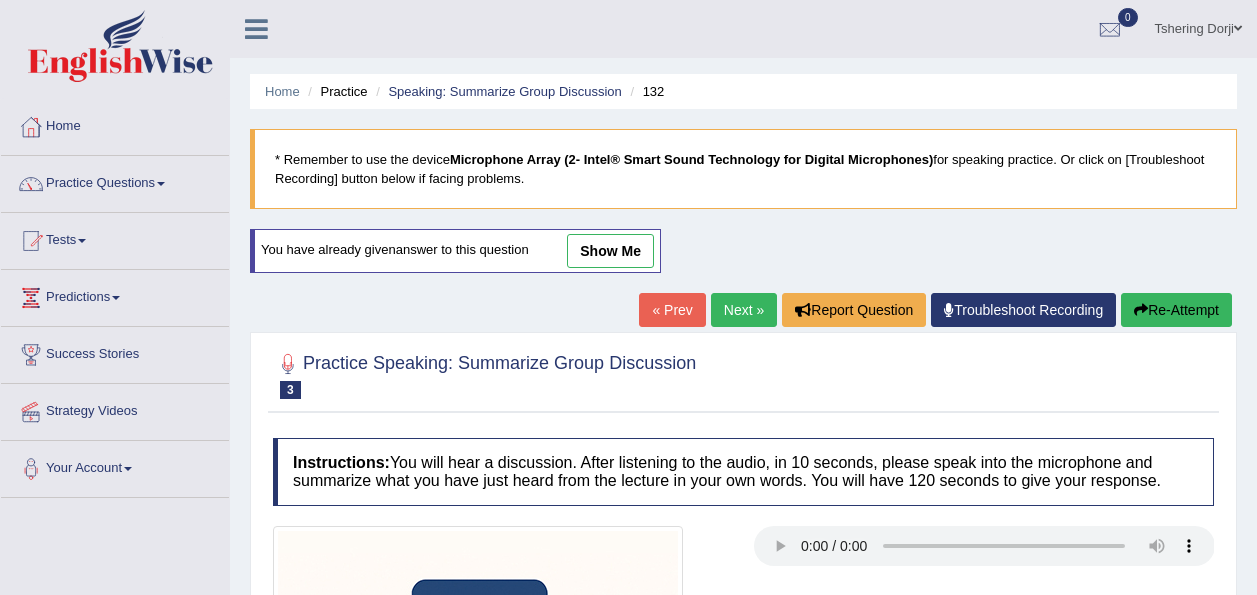 scroll, scrollTop: 130, scrollLeft: 0, axis: vertical 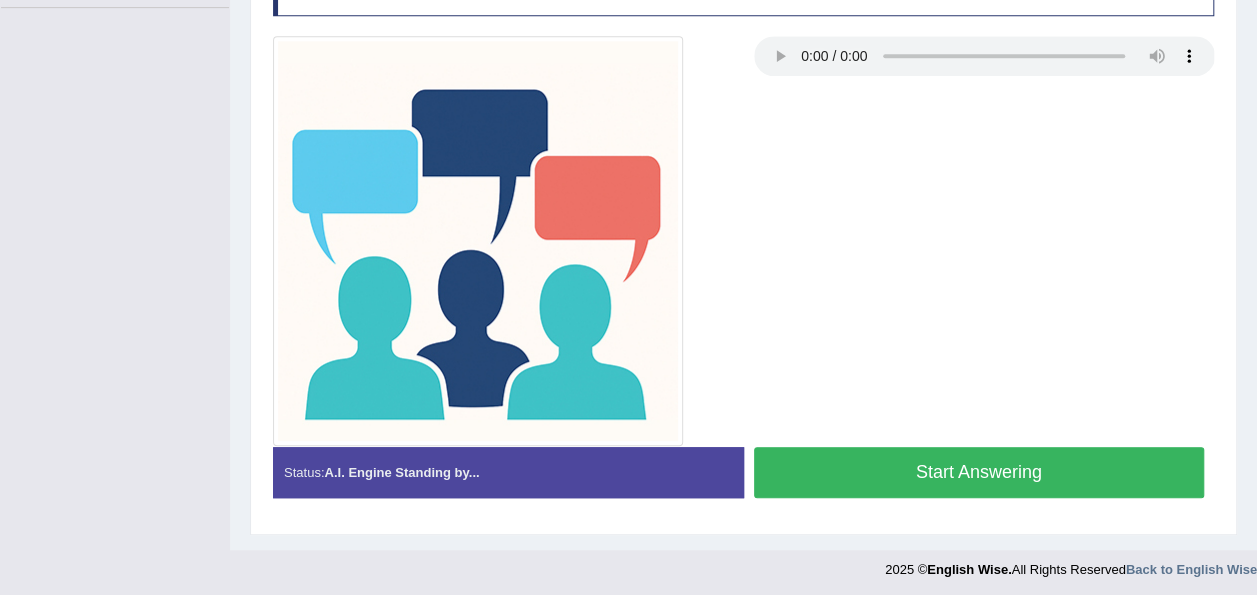 click on "Start Answering" at bounding box center [979, 472] 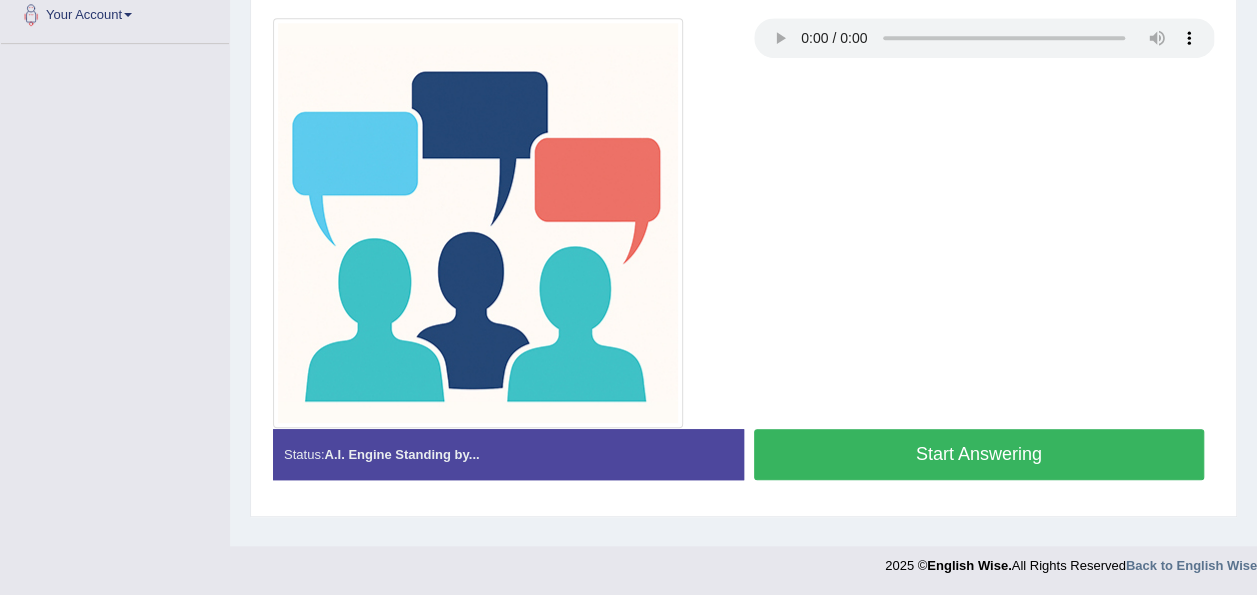 scroll, scrollTop: 456, scrollLeft: 0, axis: vertical 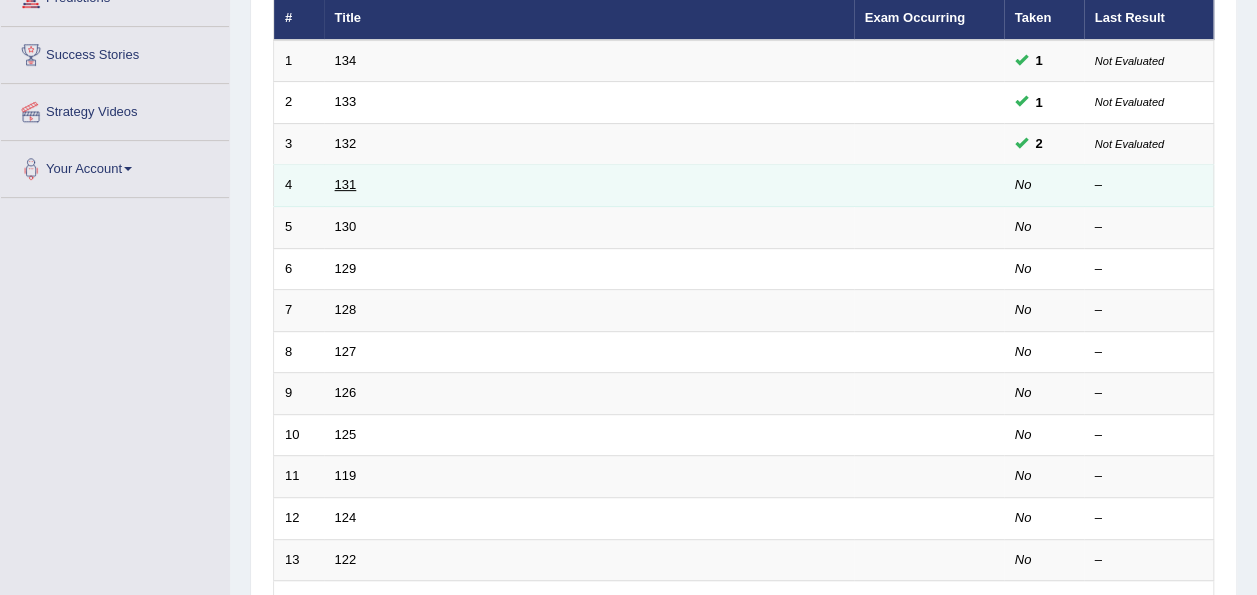 click on "131" at bounding box center (346, 184) 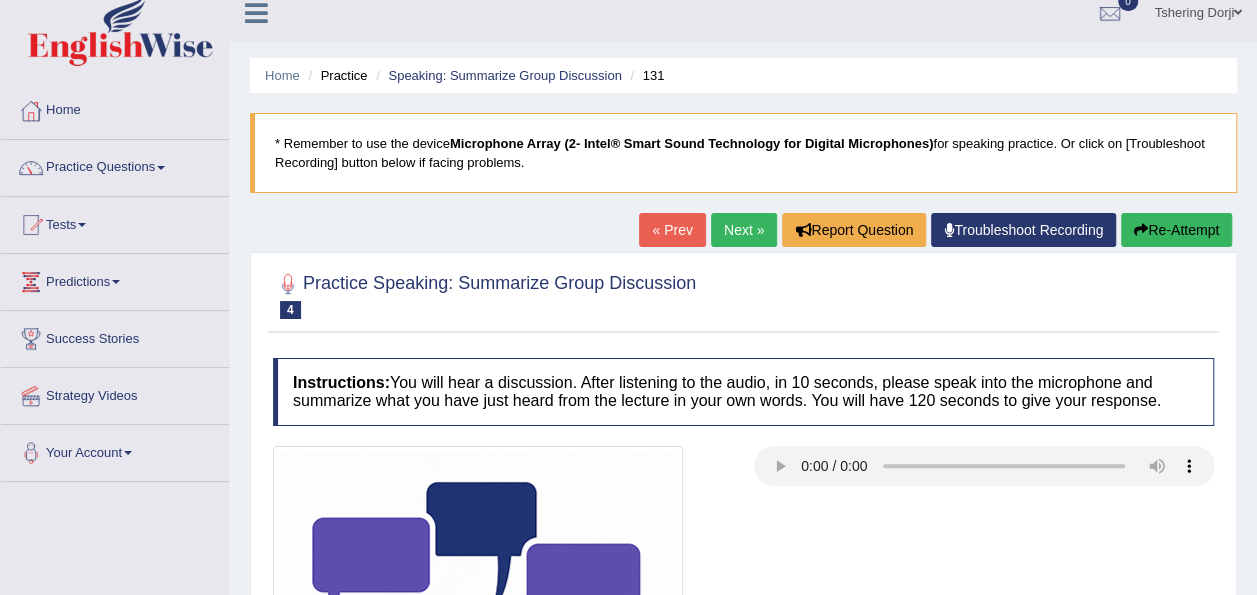 scroll, scrollTop: 0, scrollLeft: 0, axis: both 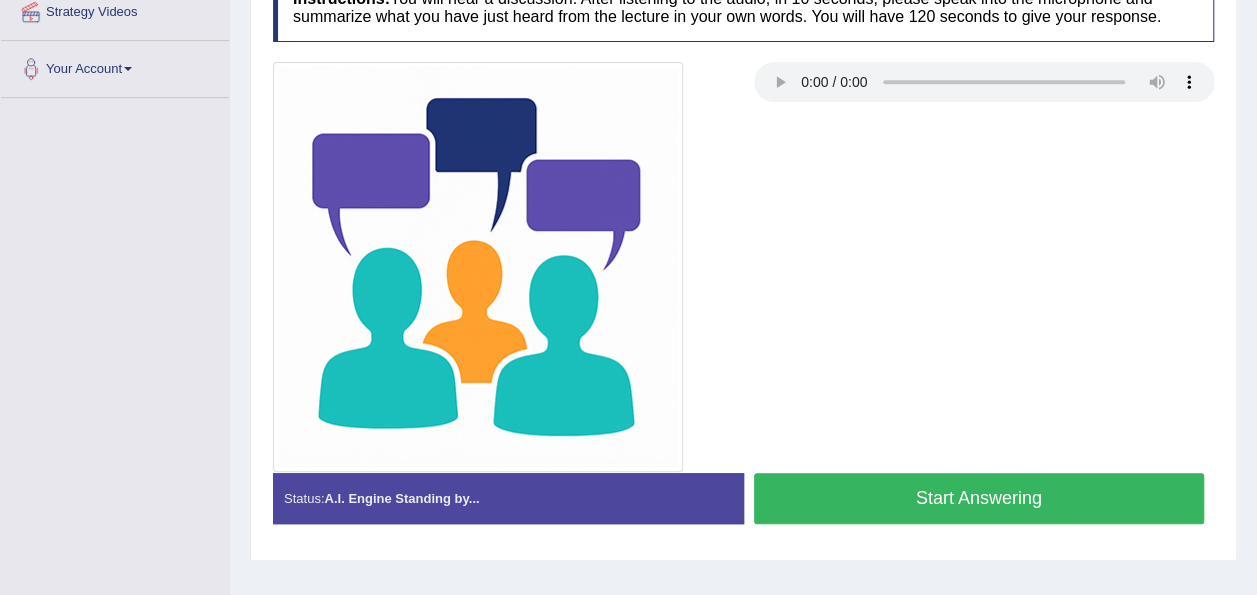 click on "Start Answering" at bounding box center [979, 498] 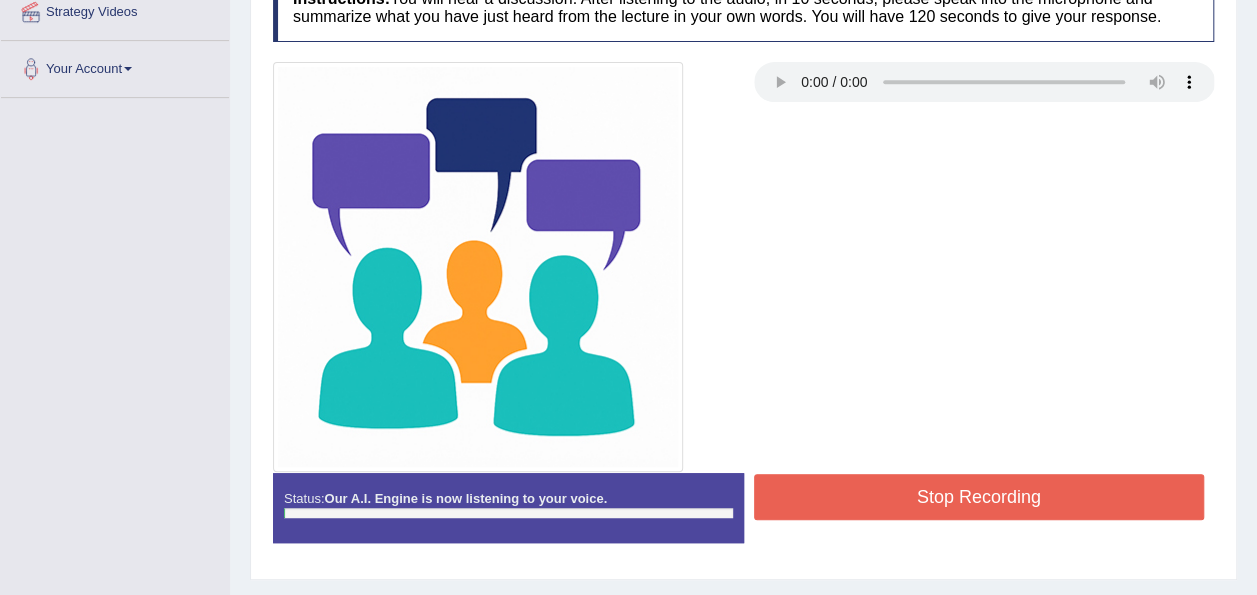 scroll, scrollTop: 454, scrollLeft: 0, axis: vertical 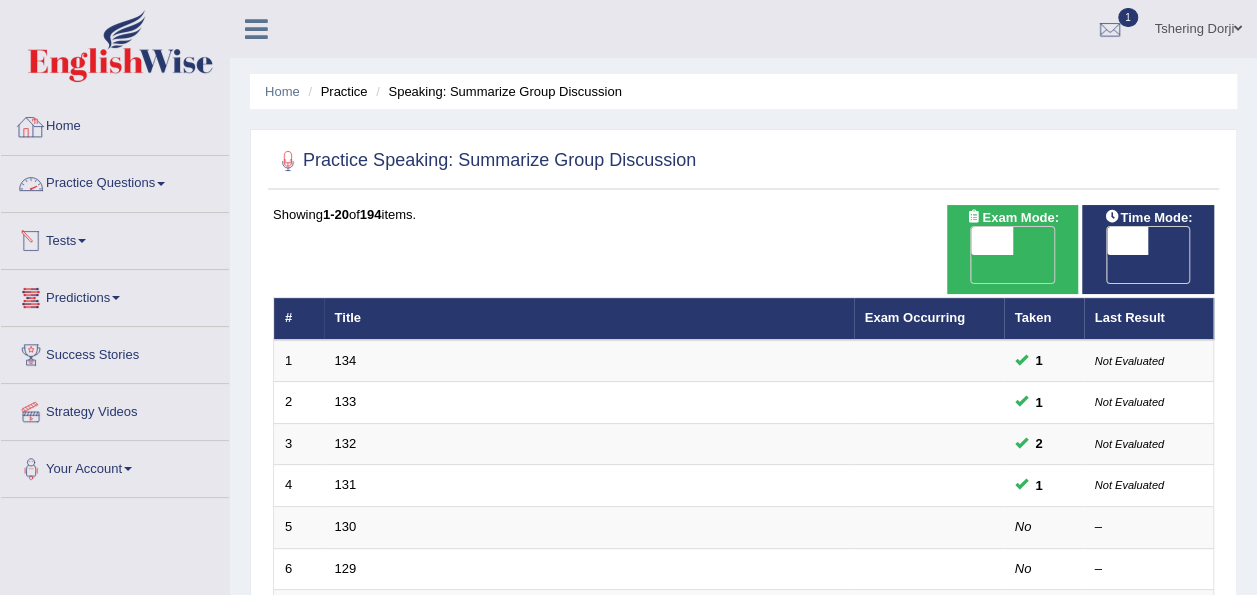 click on "Practice Questions" at bounding box center (115, 181) 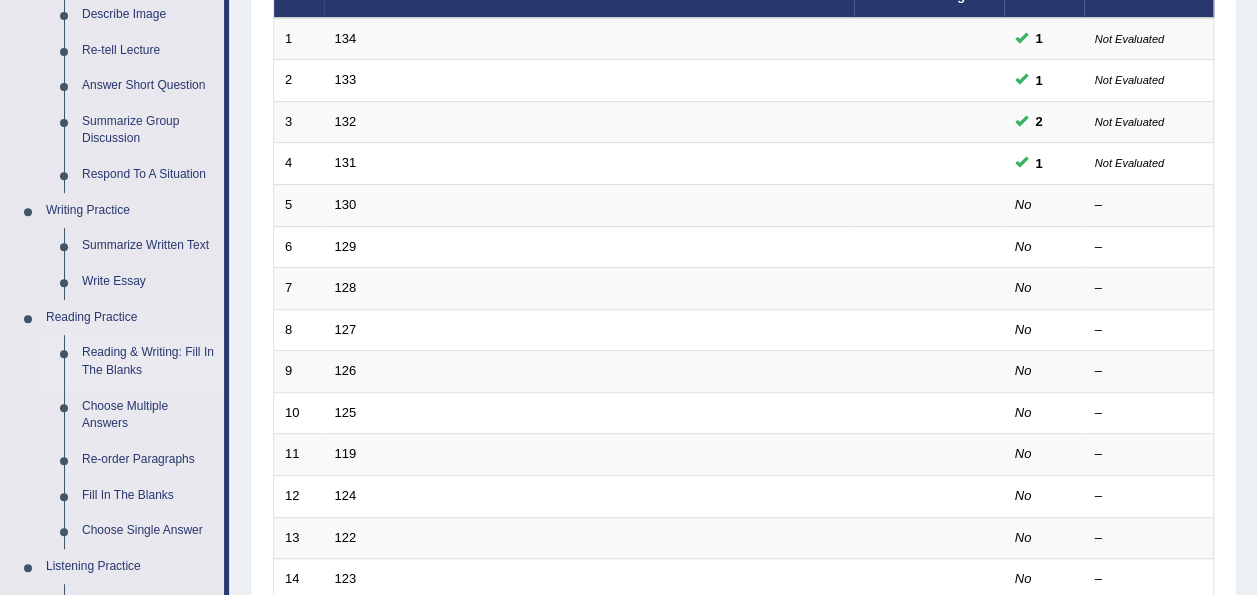 scroll, scrollTop: 300, scrollLeft: 0, axis: vertical 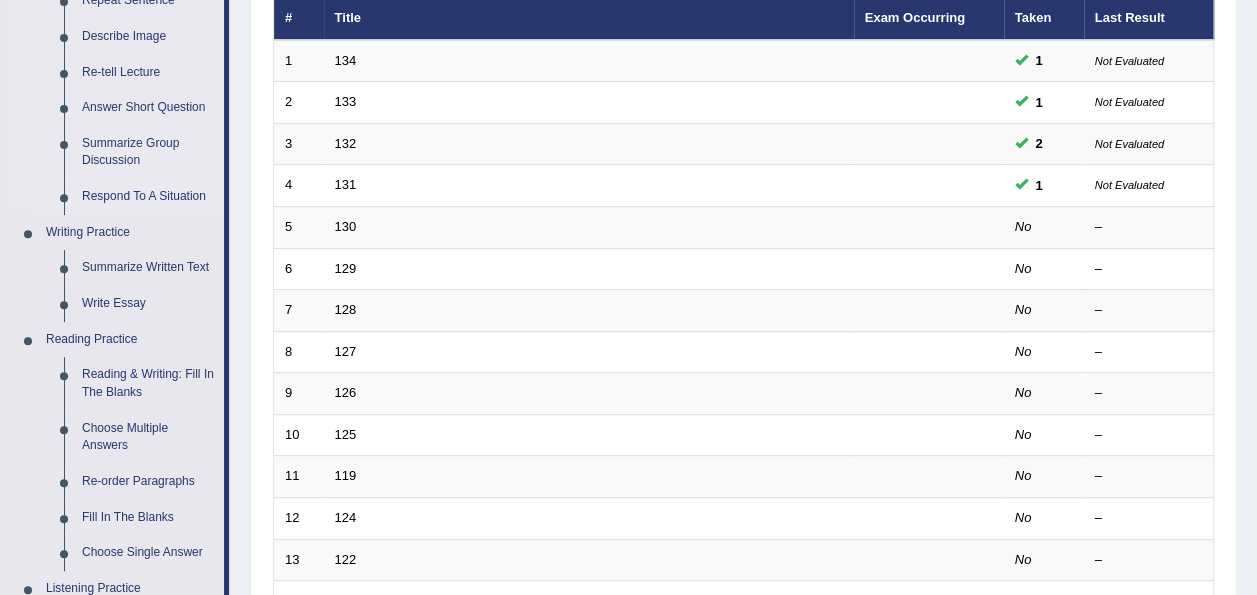 click on "Respond To A Situation" at bounding box center [148, 197] 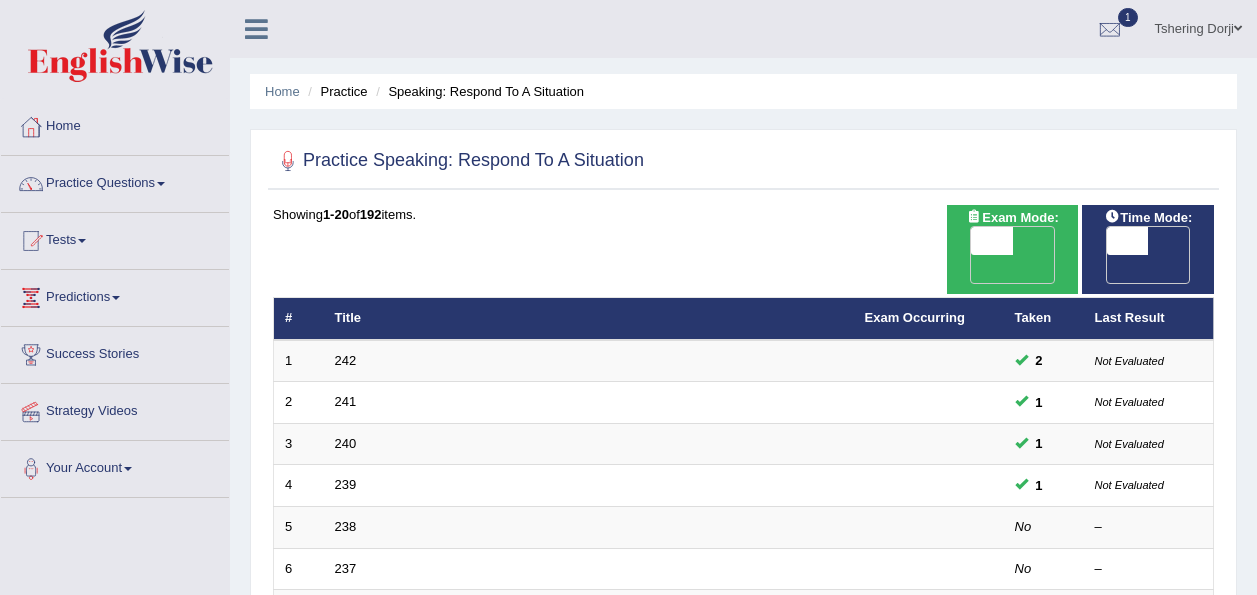 scroll, scrollTop: 0, scrollLeft: 0, axis: both 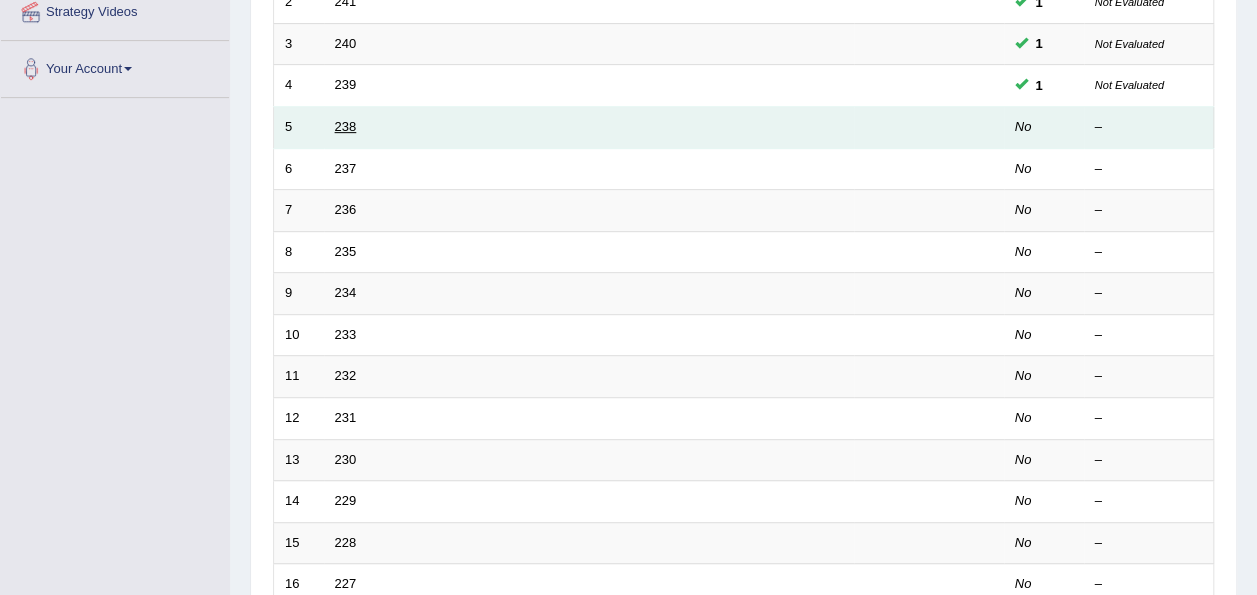 click on "238" at bounding box center [346, 126] 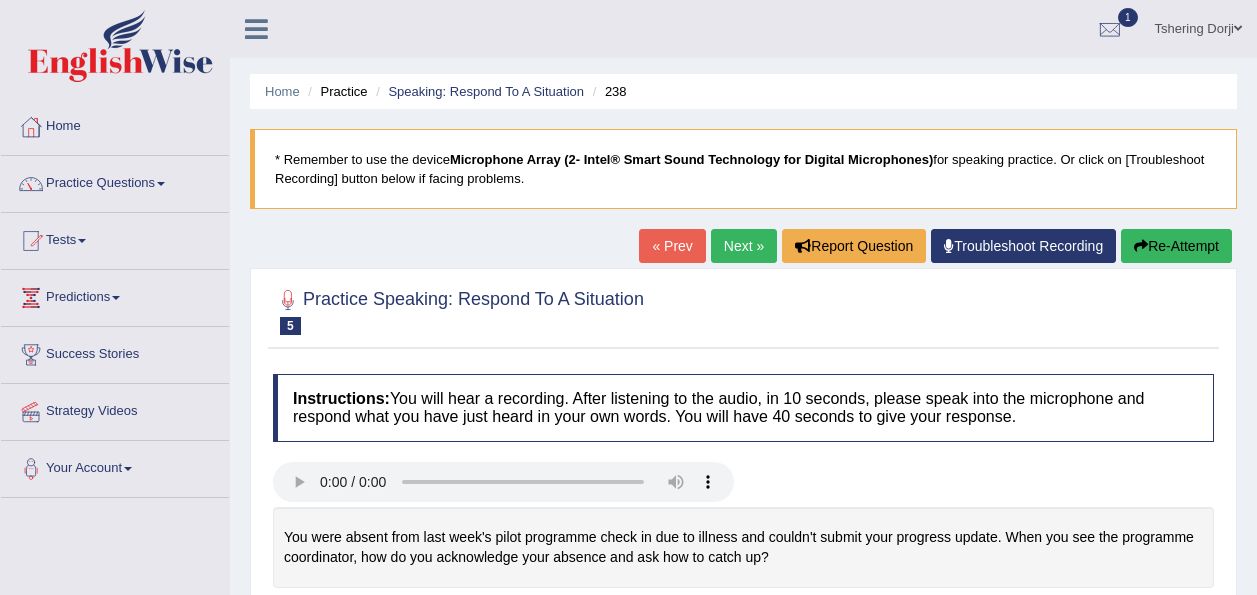 scroll, scrollTop: 0, scrollLeft: 0, axis: both 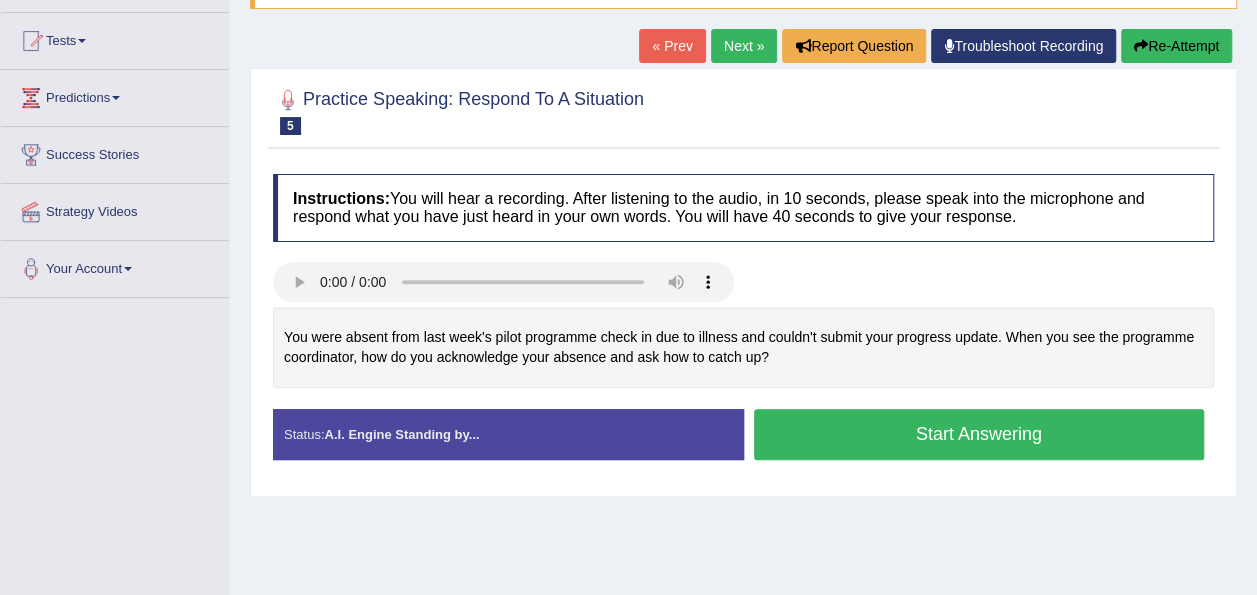 click on "Start Answering" at bounding box center [979, 434] 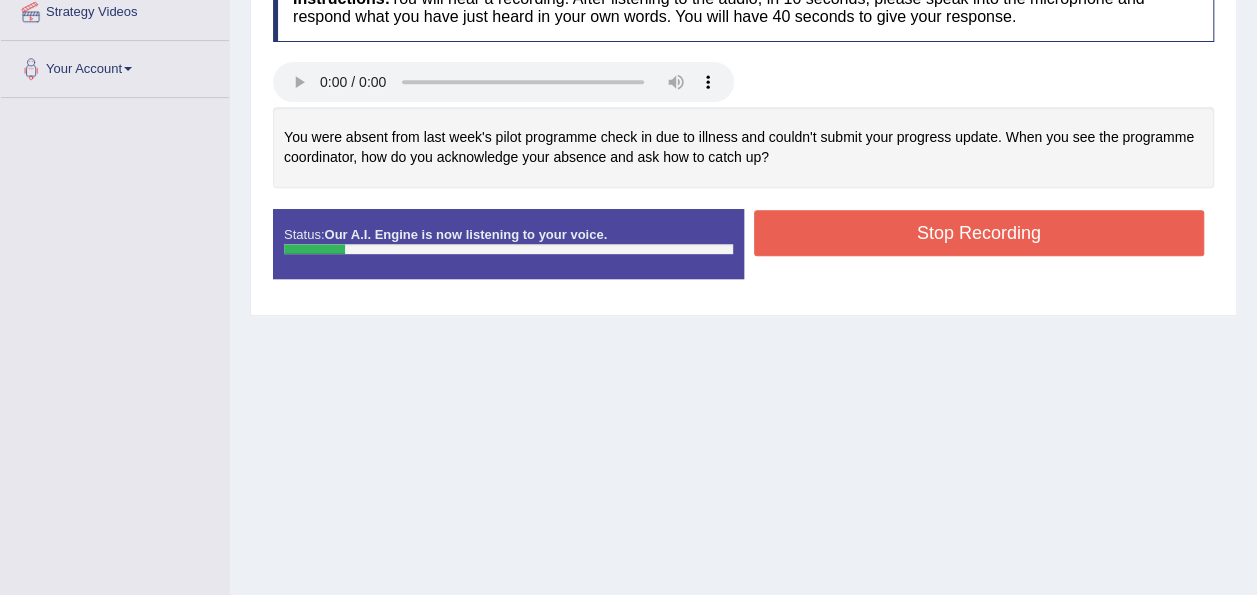 scroll, scrollTop: 200, scrollLeft: 0, axis: vertical 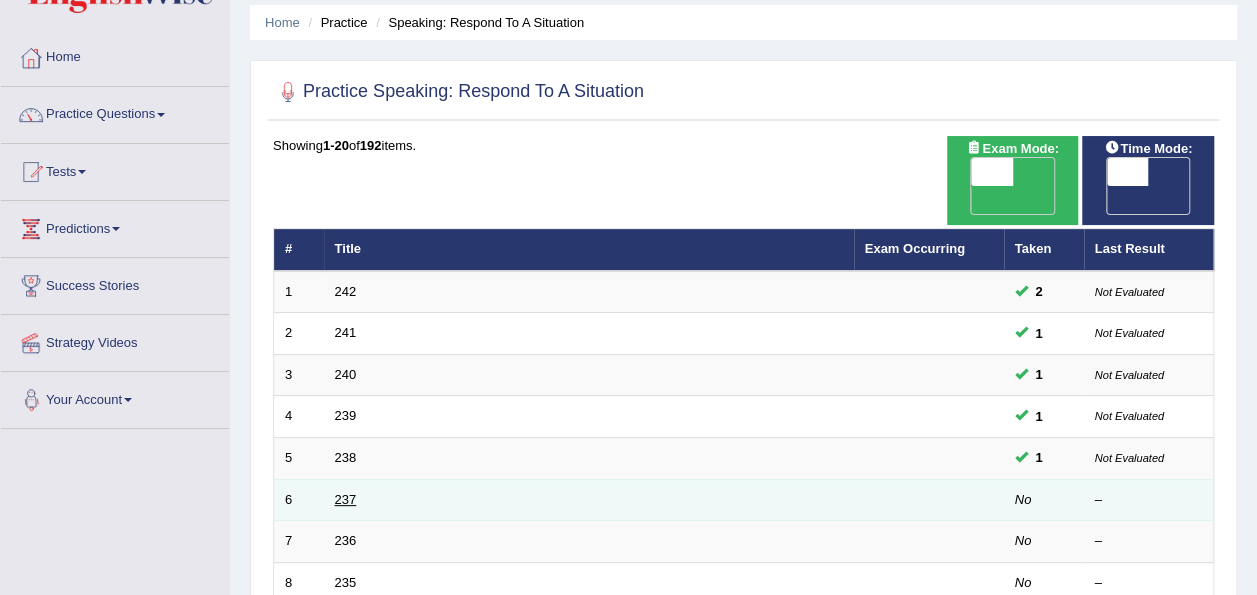 click on "237" at bounding box center [589, 500] 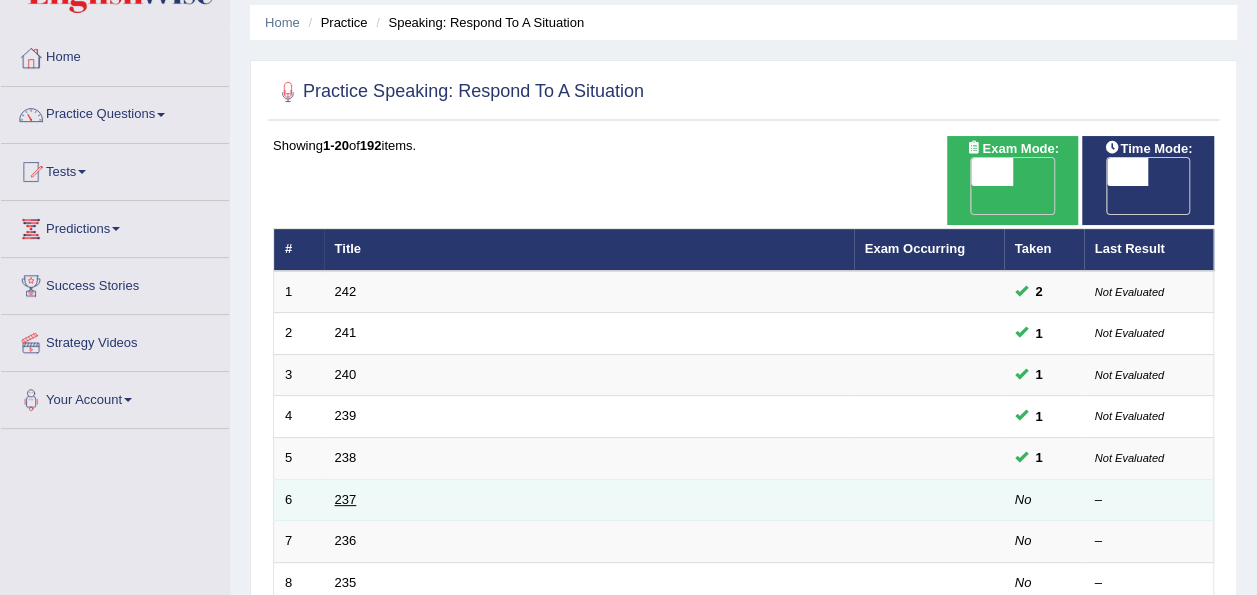 click on "237" at bounding box center [346, 499] 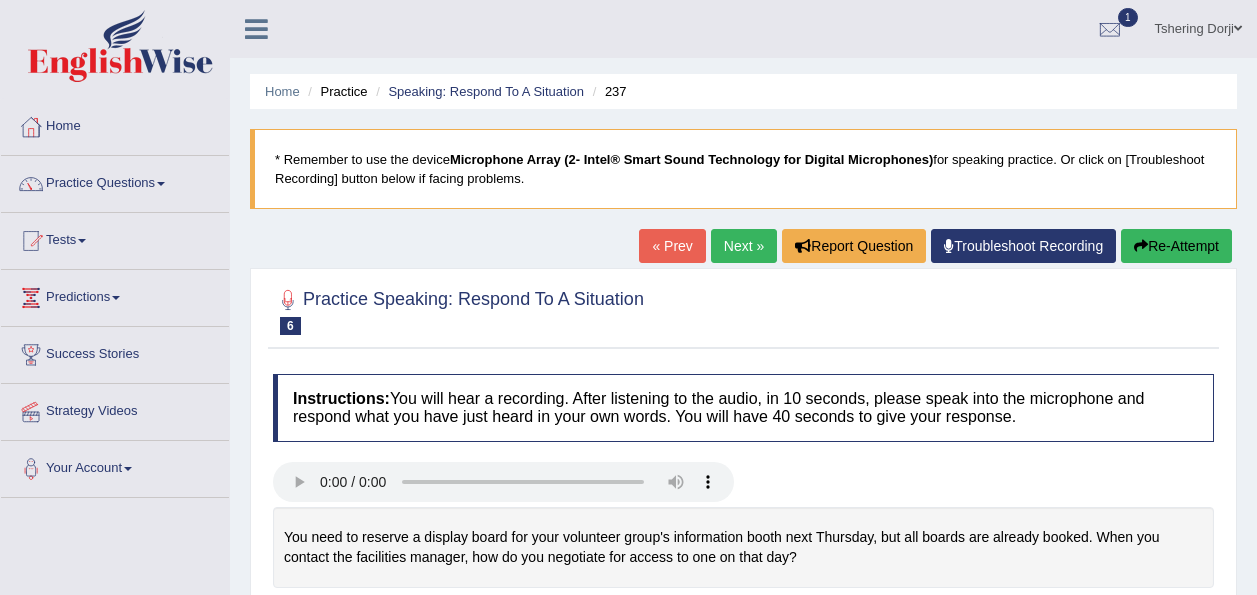 scroll, scrollTop: 300, scrollLeft: 0, axis: vertical 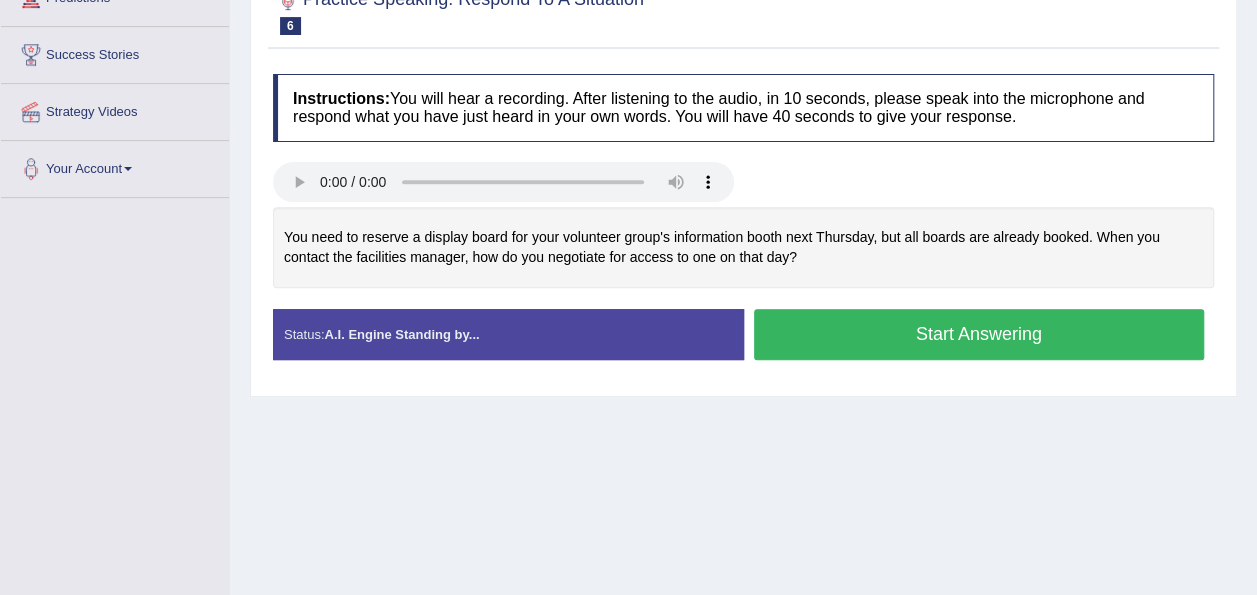 click on "Start Answering" at bounding box center (979, 334) 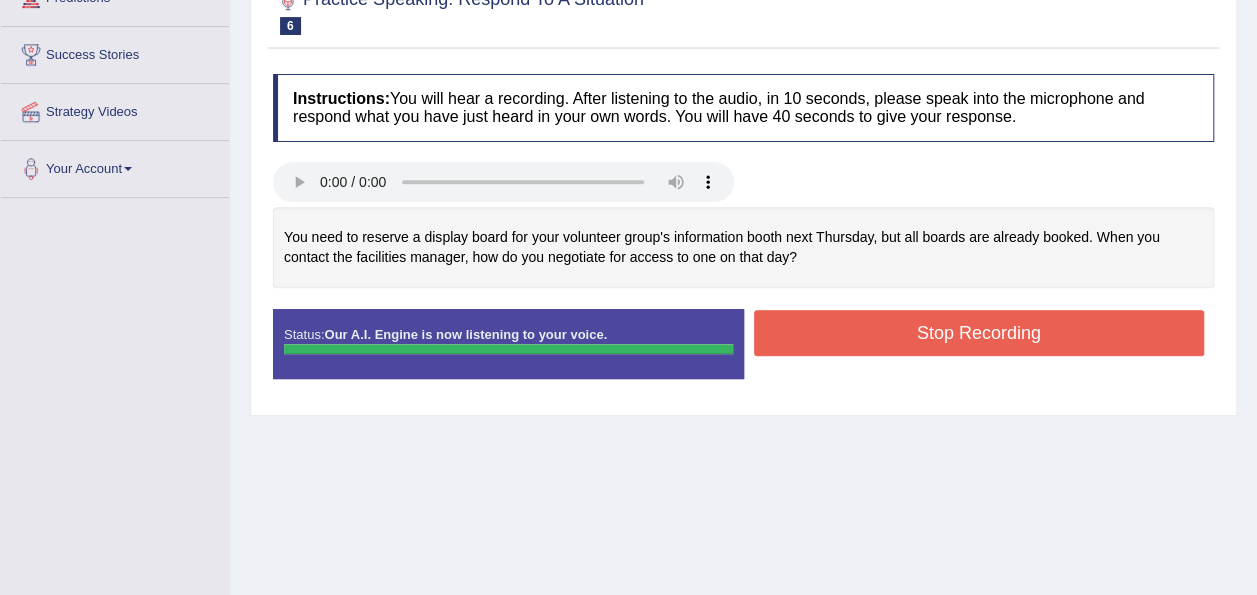 click on "Stop Recording" at bounding box center (979, 333) 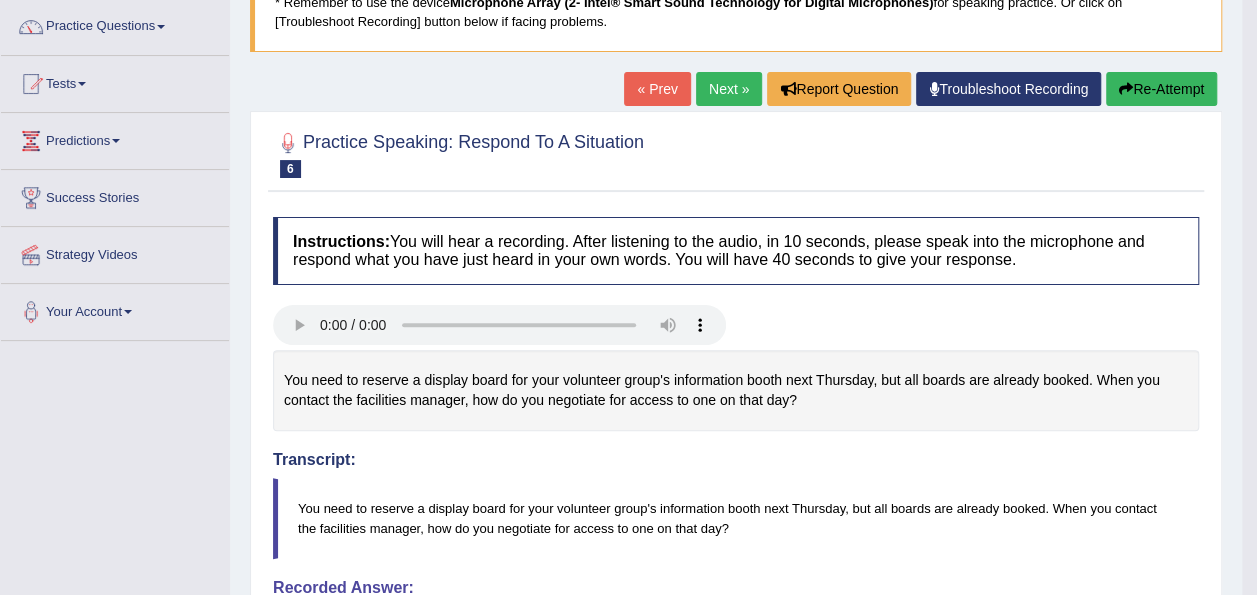 scroll, scrollTop: 200, scrollLeft: 0, axis: vertical 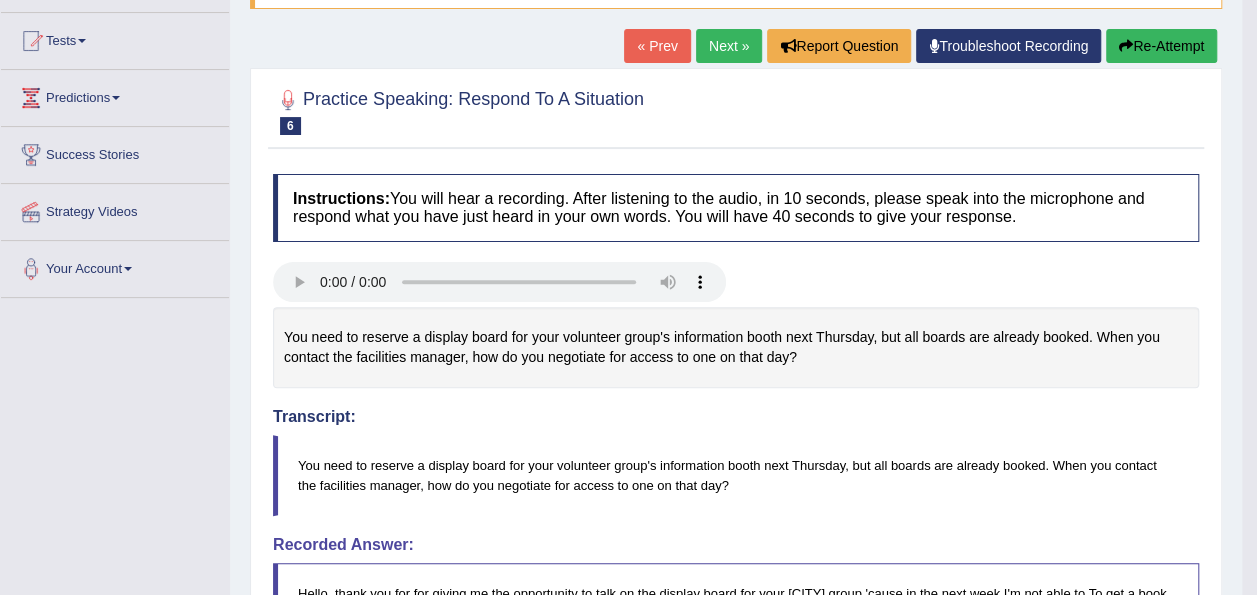 click on "Next »" at bounding box center [729, 46] 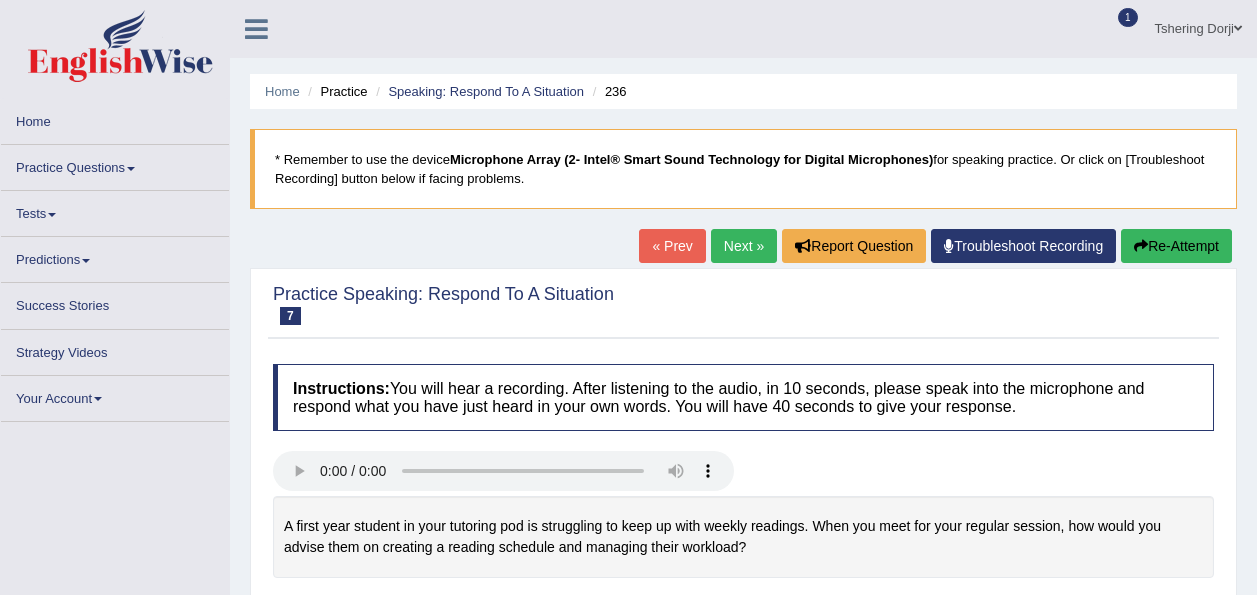 scroll, scrollTop: 0, scrollLeft: 0, axis: both 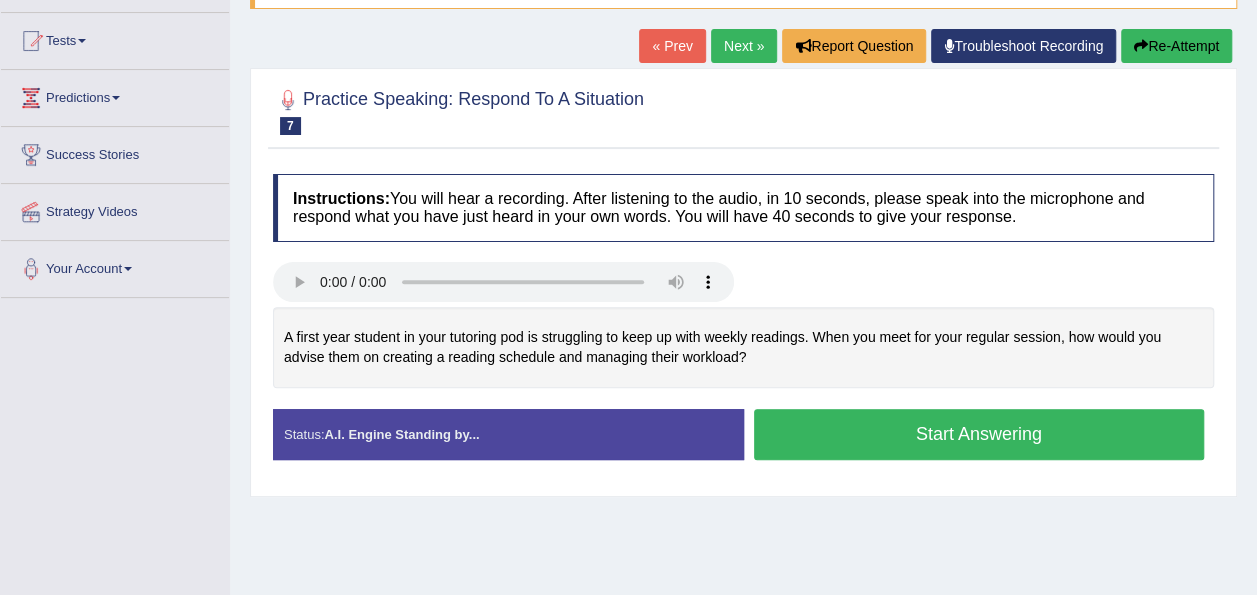 click on "Start Answering" at bounding box center (979, 434) 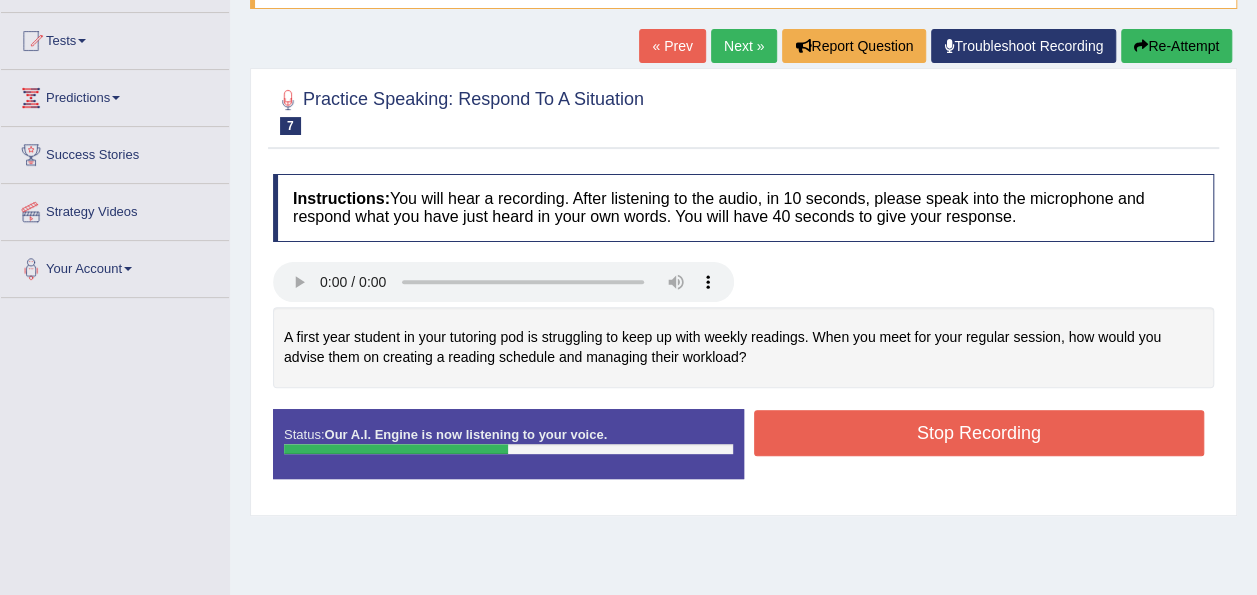 click on "Stop Recording" at bounding box center [979, 433] 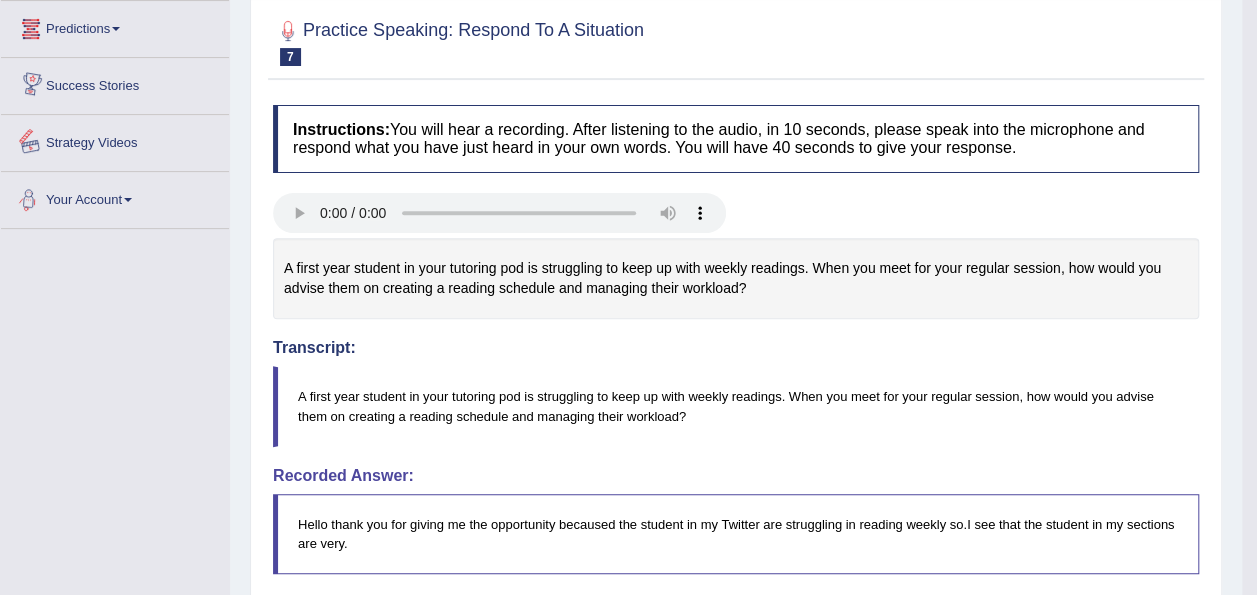 scroll, scrollTop: 300, scrollLeft: 0, axis: vertical 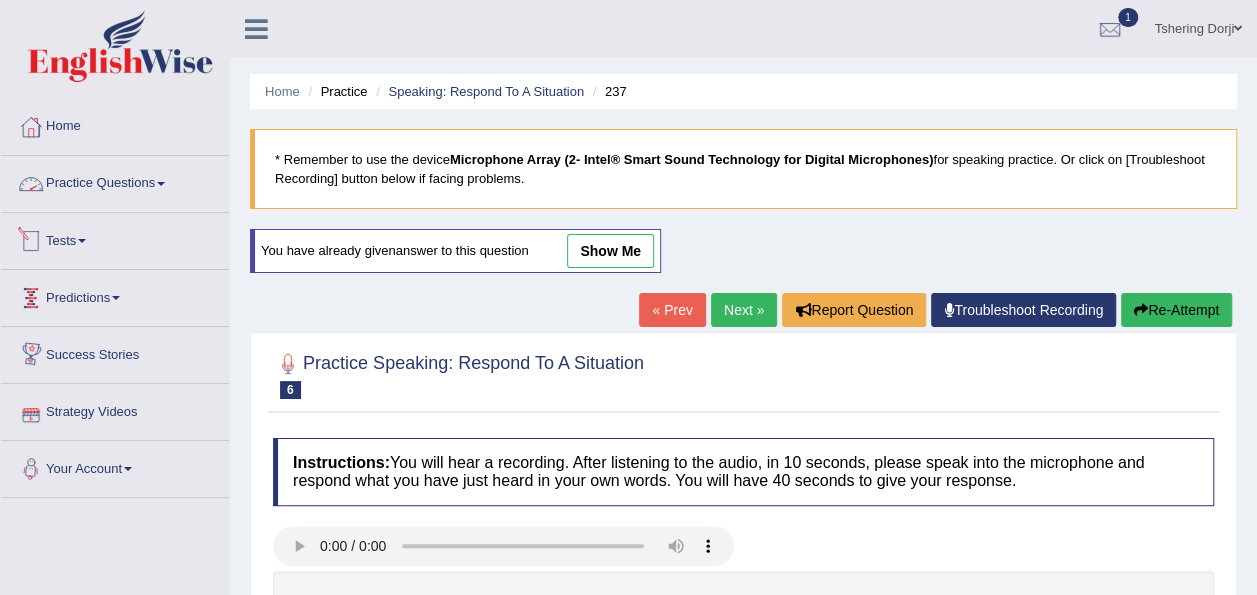 click on "Practice Questions" at bounding box center (115, 181) 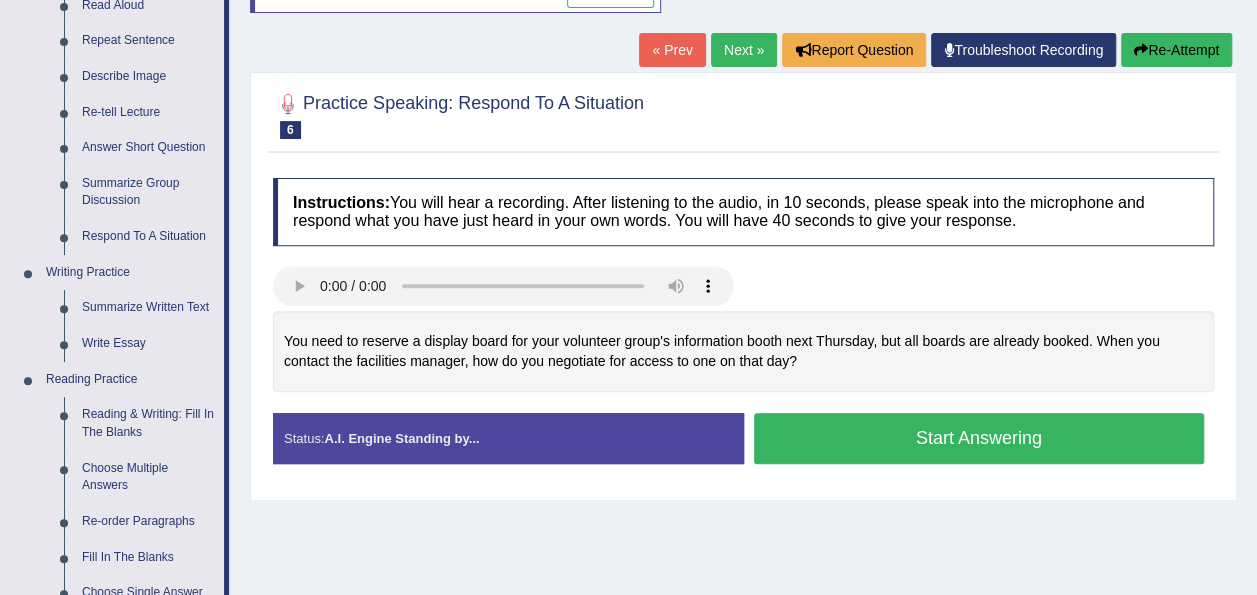scroll, scrollTop: 300, scrollLeft: 0, axis: vertical 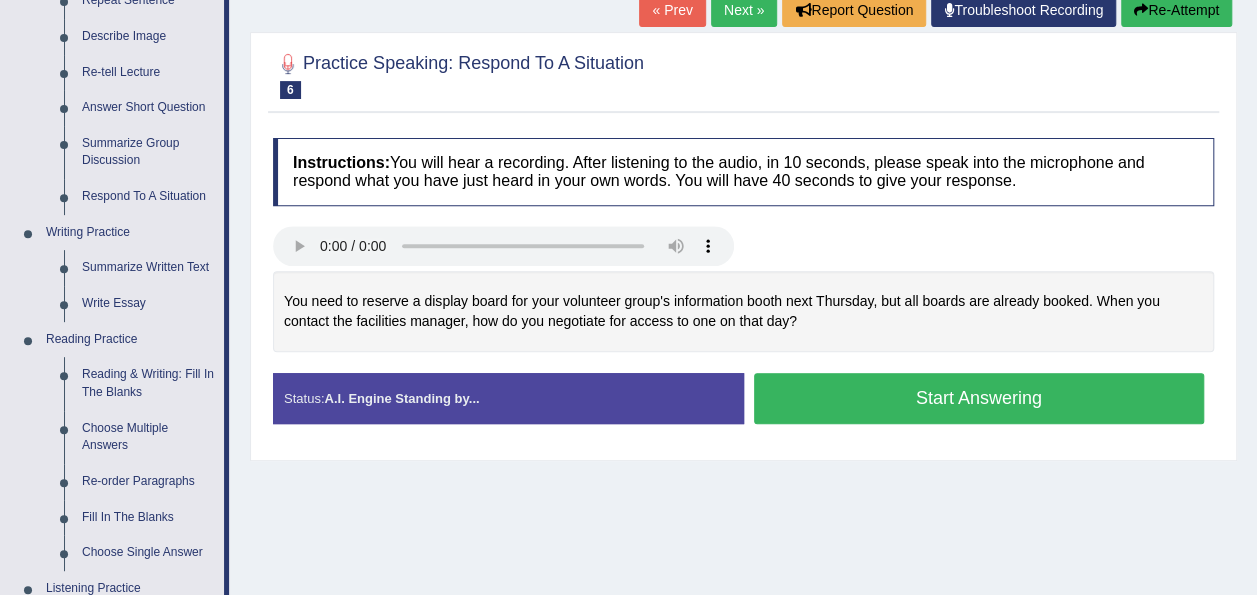 click on "Next »" at bounding box center (744, 10) 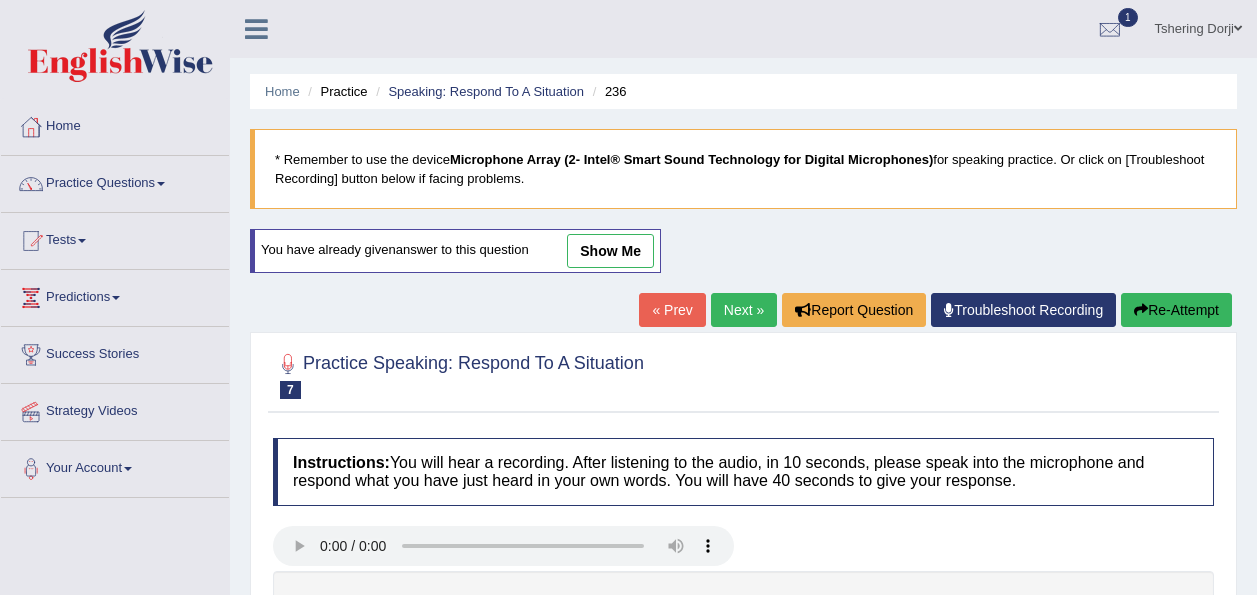 scroll, scrollTop: 0, scrollLeft: 0, axis: both 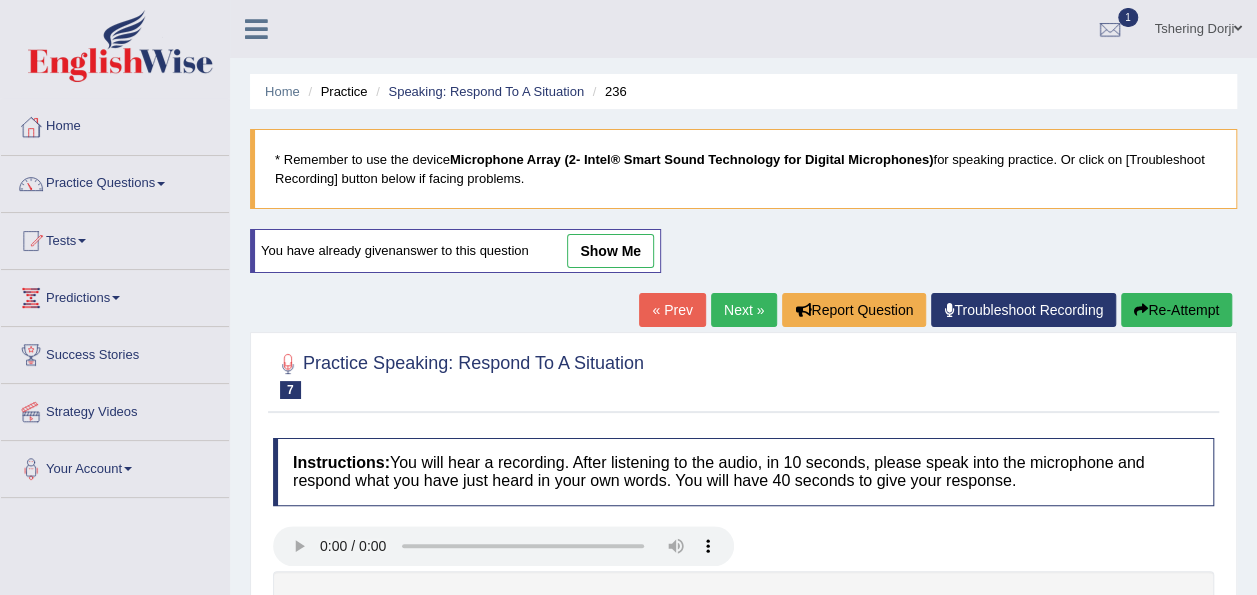 click on "Next »" at bounding box center [744, 310] 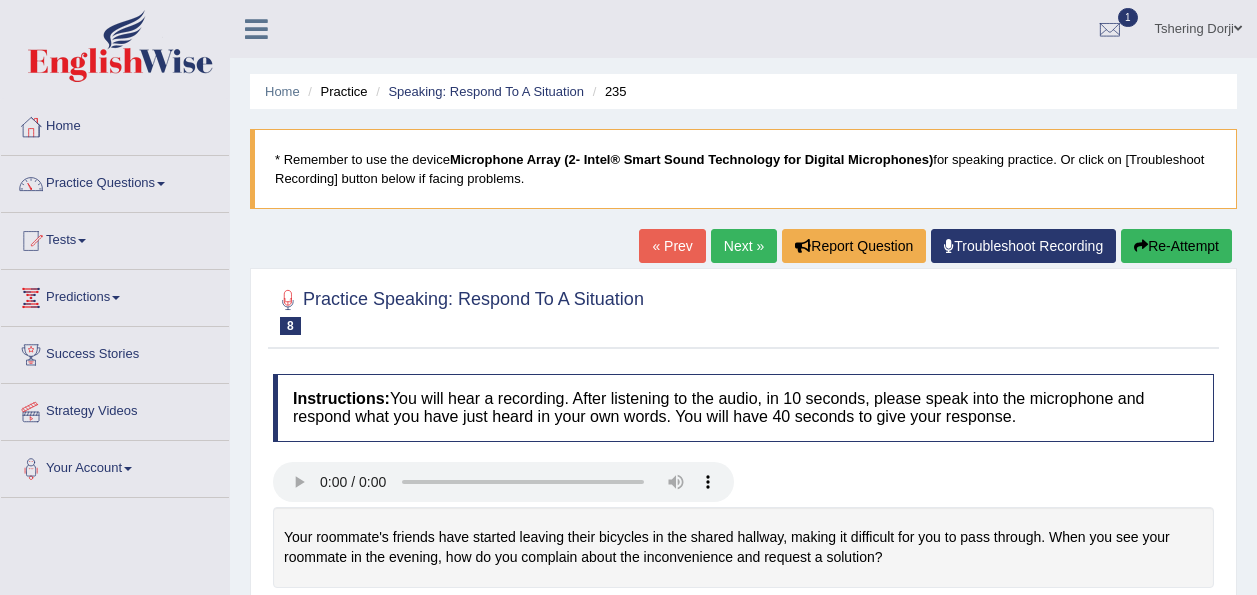 scroll, scrollTop: 0, scrollLeft: 0, axis: both 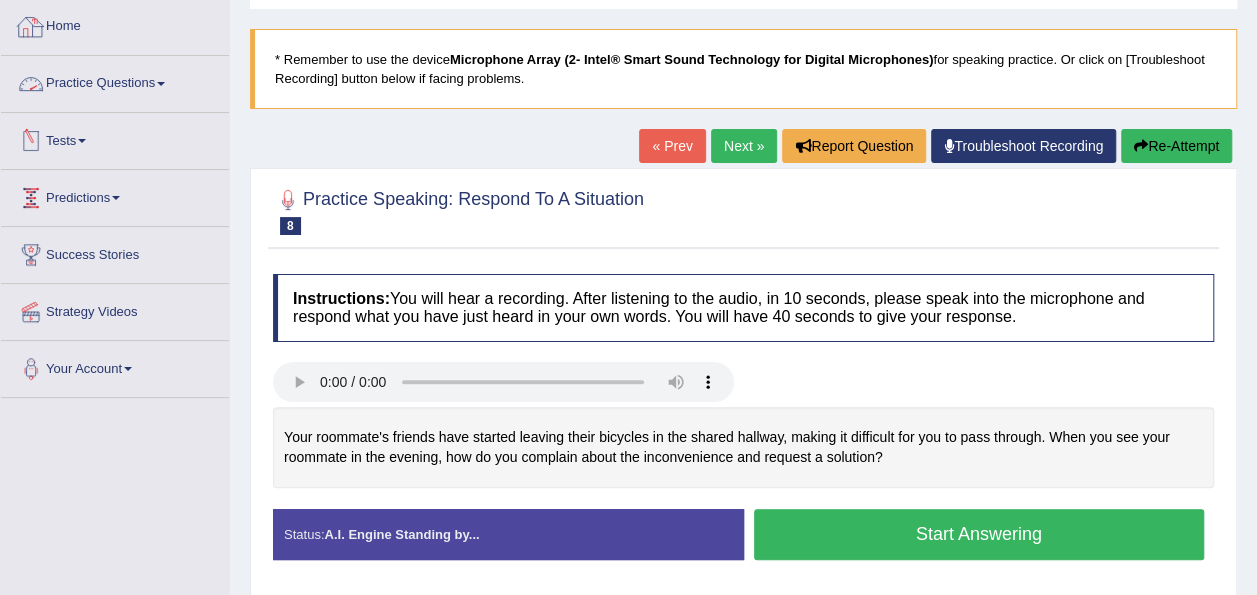 click on "Practice Questions" at bounding box center (115, 81) 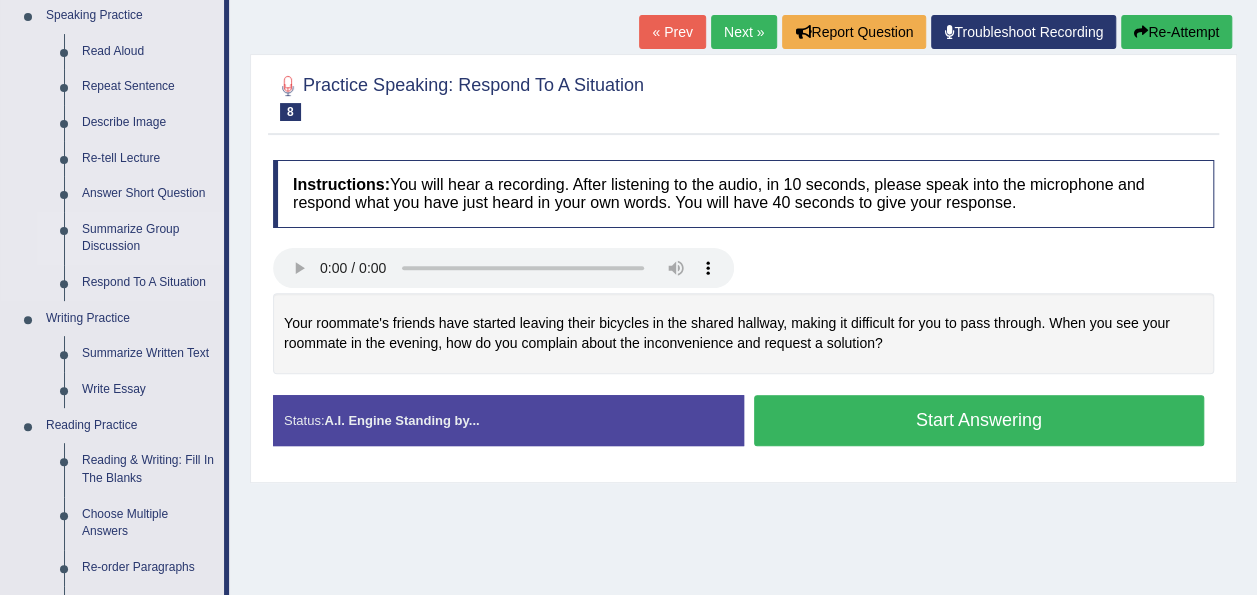 scroll, scrollTop: 300, scrollLeft: 0, axis: vertical 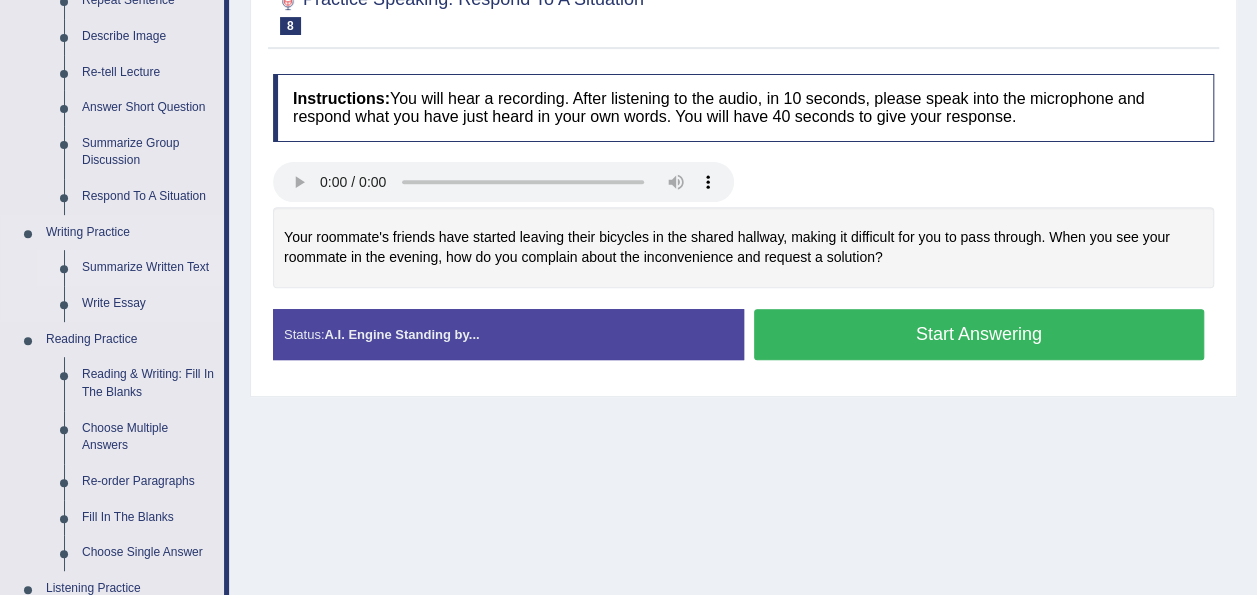 click on "Summarize Written Text" at bounding box center [148, 268] 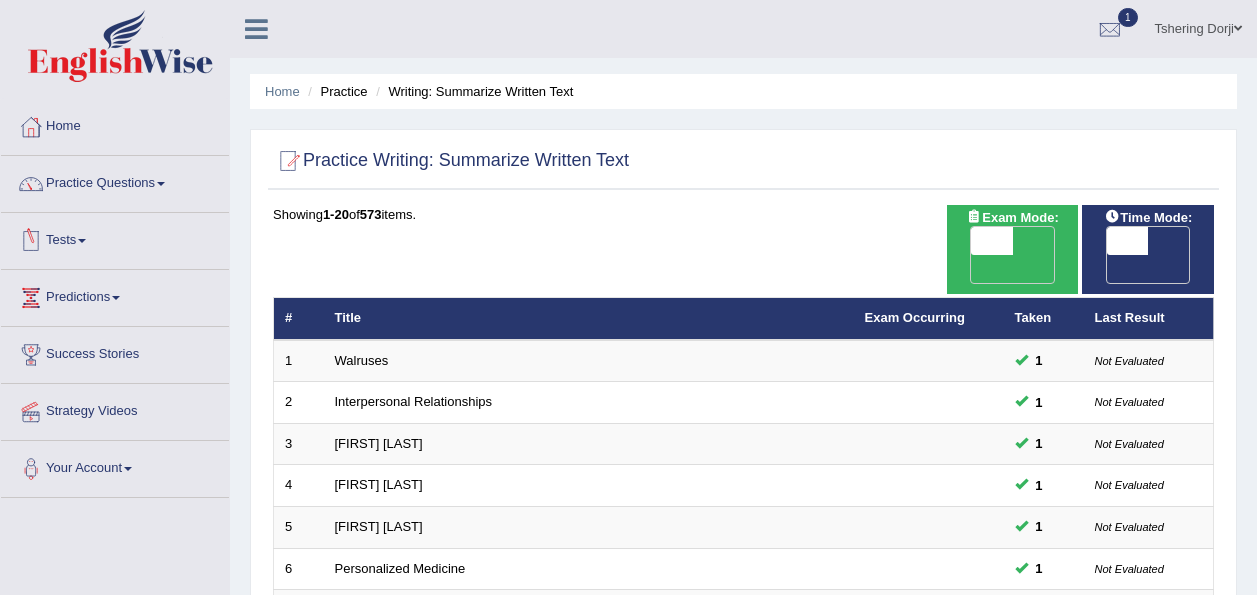 scroll, scrollTop: 0, scrollLeft: 0, axis: both 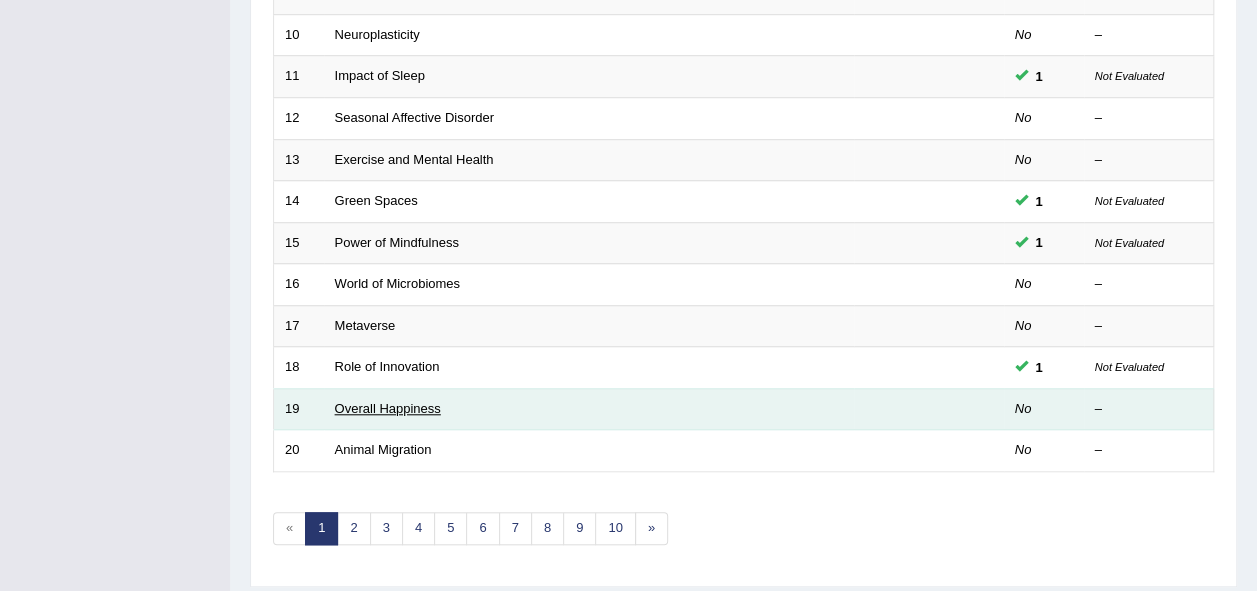 click on "Overall Happiness" at bounding box center [388, 408] 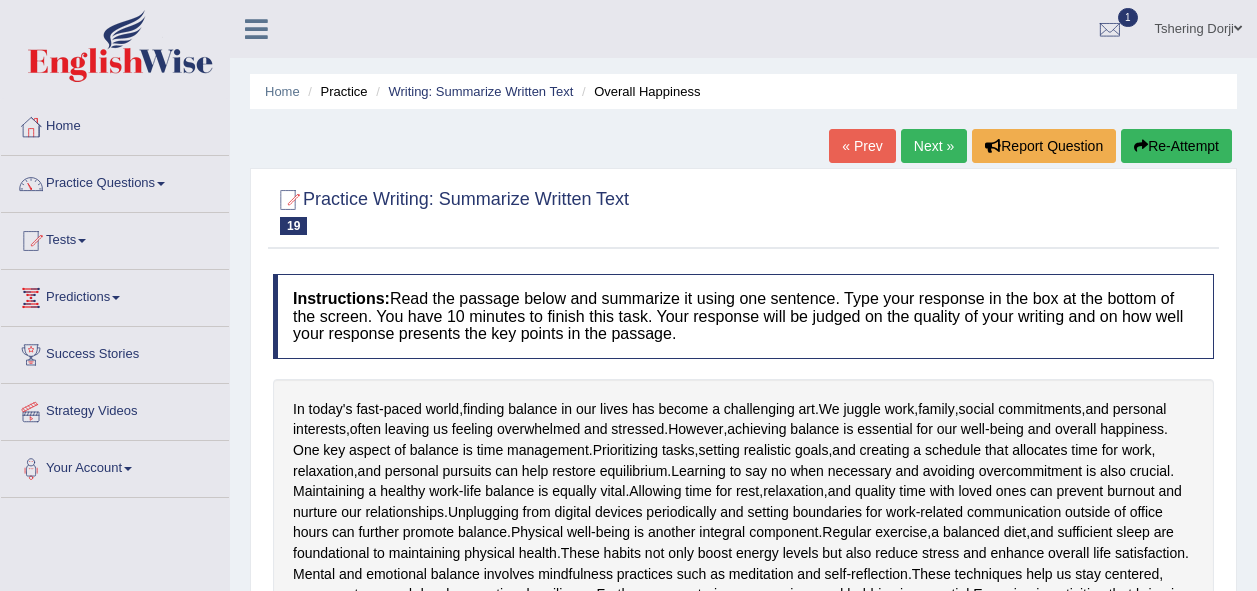 scroll, scrollTop: 0, scrollLeft: 0, axis: both 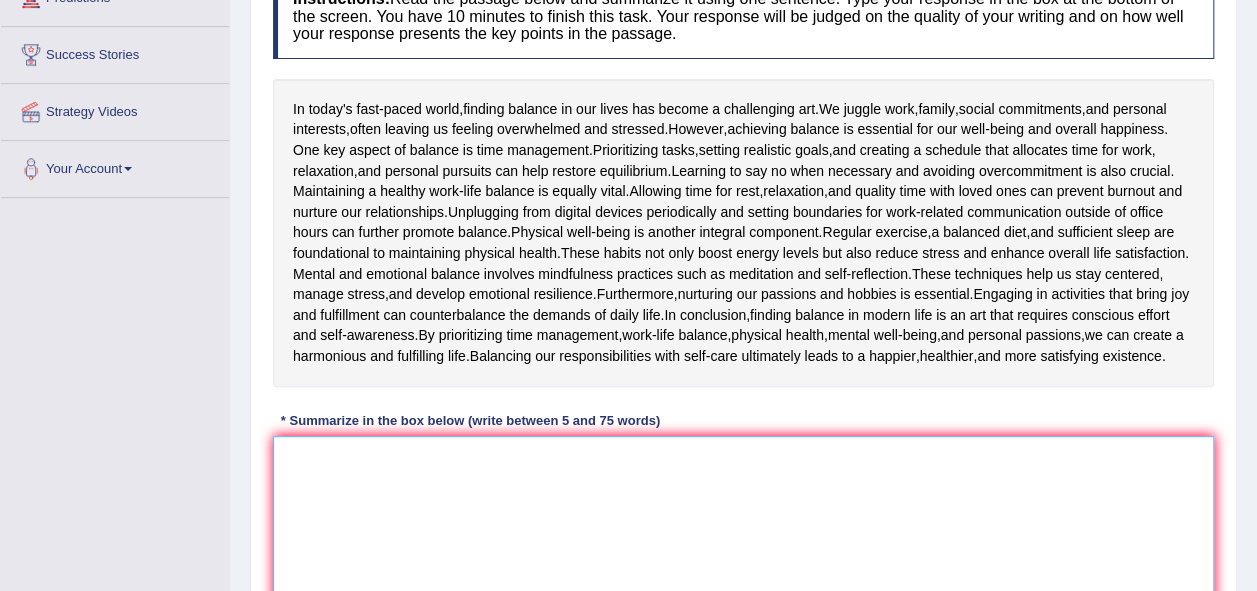 click at bounding box center (743, 533) 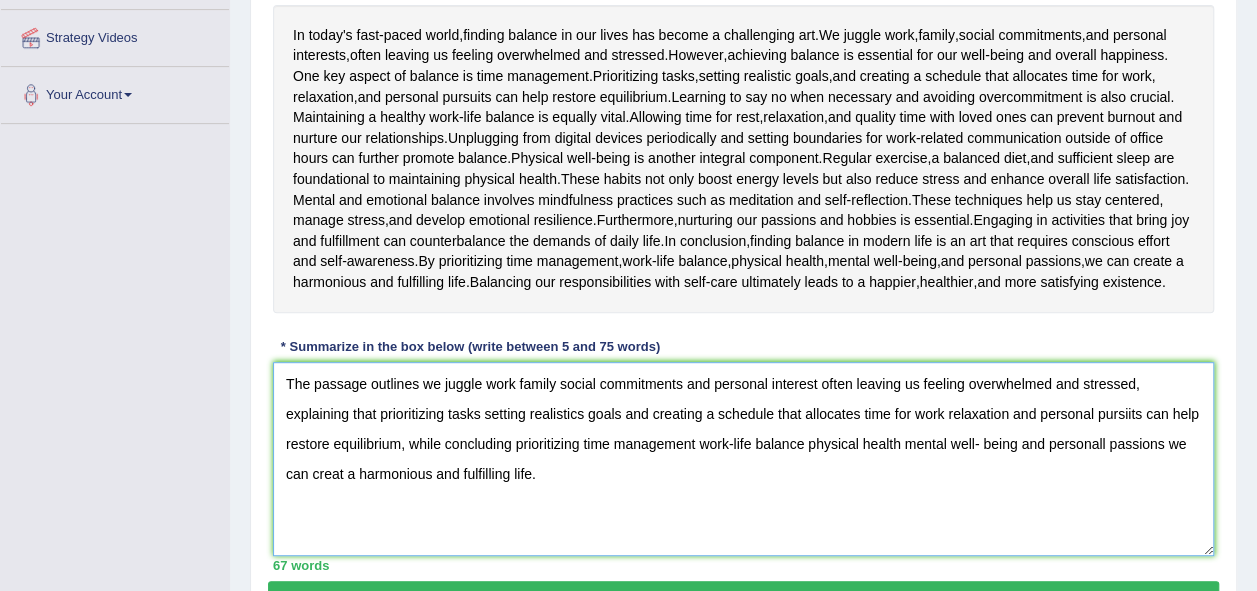 scroll, scrollTop: 374, scrollLeft: 0, axis: vertical 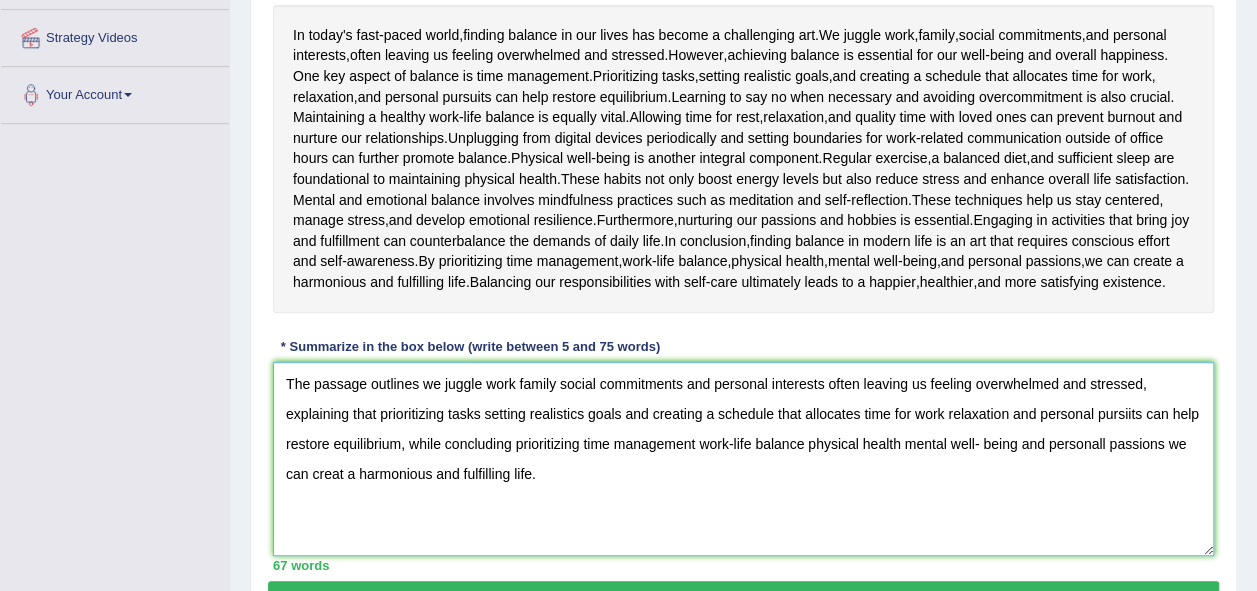 click on "The passage outlines we juggle work family social commitments and personal interests often leaving us feeling overwhelmed and stressed, explaining that prioritizing tasks setting realistics goals and creating a schedule that allocates time for work relaxation and personal pursiits can help restore equilibrium, while concluding prioritizing time management work-life balance physical health mental well- being and personall passions we can creat a harmonious and fulfilling life." at bounding box center (743, 459) 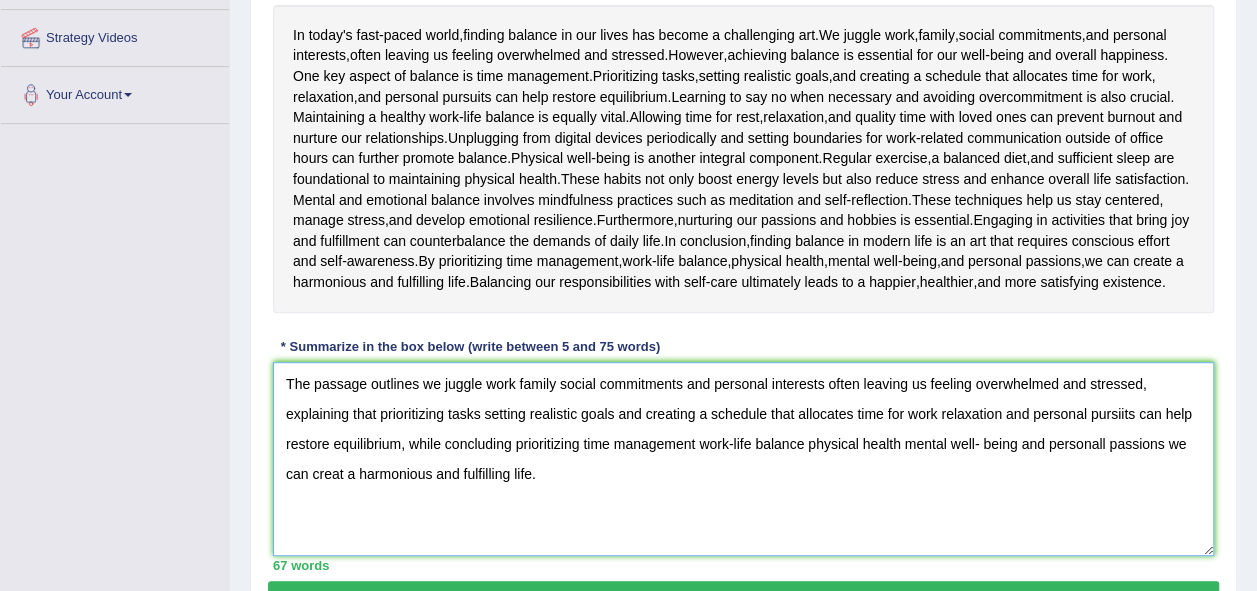 click on "The passage outlines we juggle work family social commitments and personal interests often leaving us feeling overwhelmed and stressed, explaining that prioritizing tasks setting realistic goals and creating a schedule that allocates time for work relaxation and personal pursiits can help restore equilibrium, while concluding prioritizing time management work-life balance physical health mental well- being and personall passions we can creat a harmonious and fulfilling life." at bounding box center (743, 459) 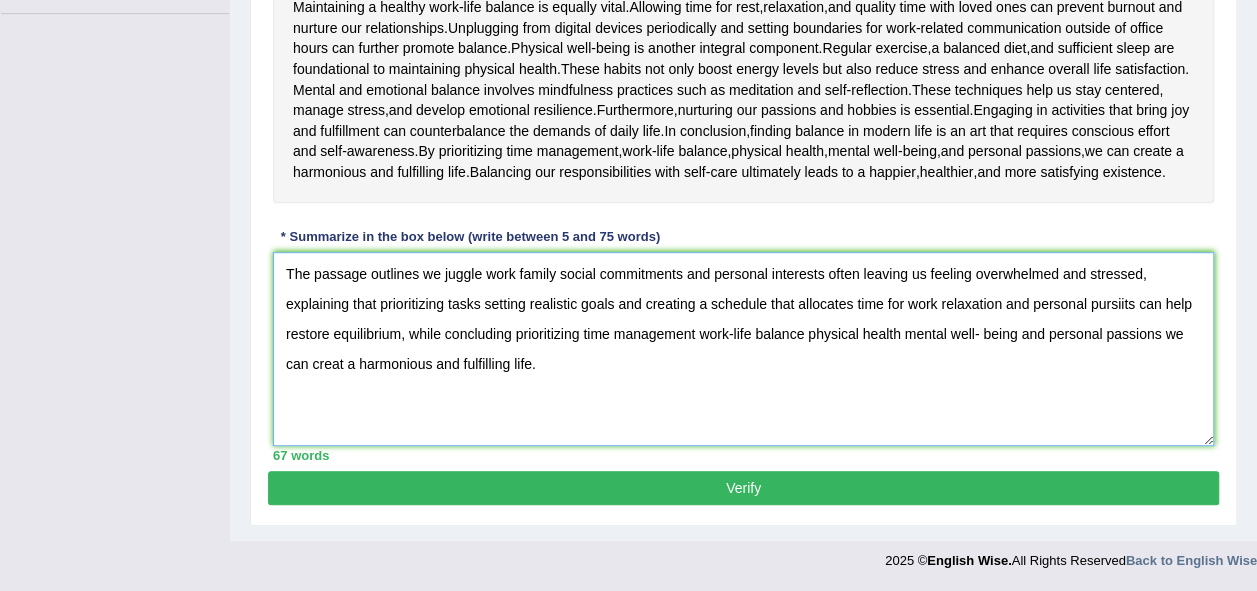 scroll, scrollTop: 501, scrollLeft: 0, axis: vertical 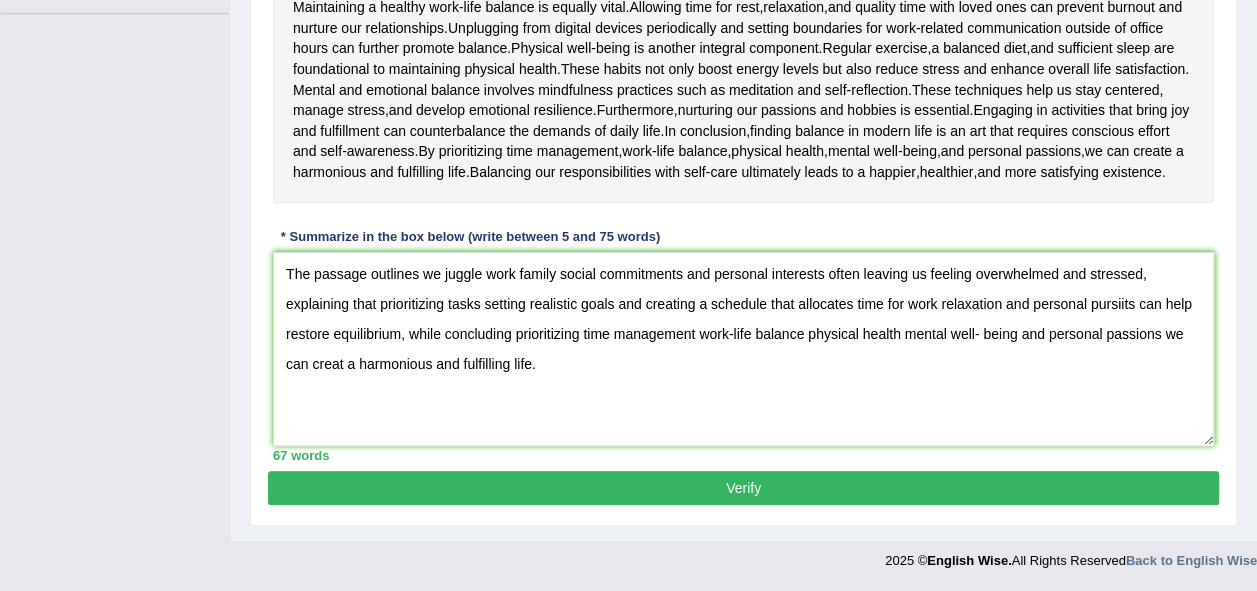 click on "Verify" at bounding box center [743, 488] 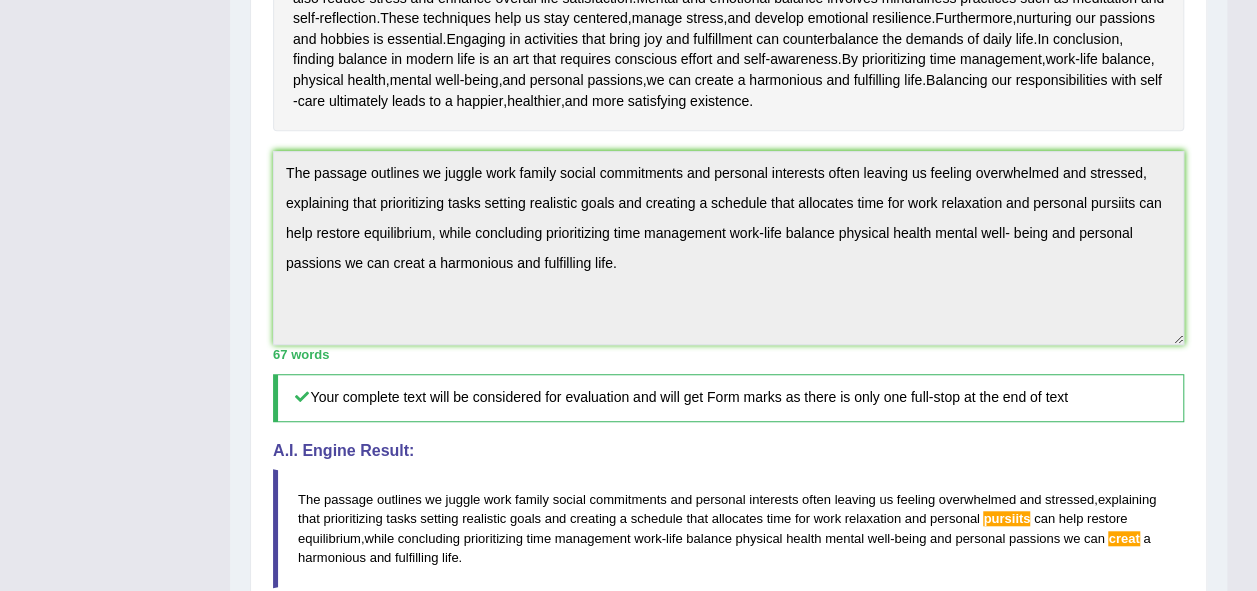 scroll, scrollTop: 546, scrollLeft: 0, axis: vertical 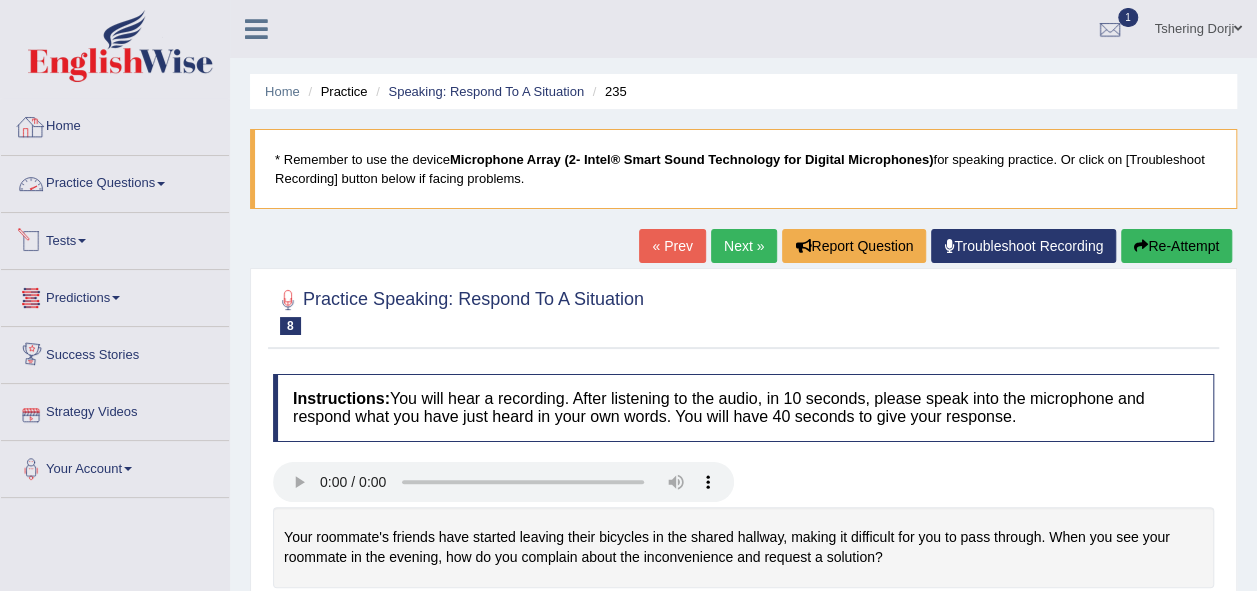 click on "Practice Questions" at bounding box center (115, 181) 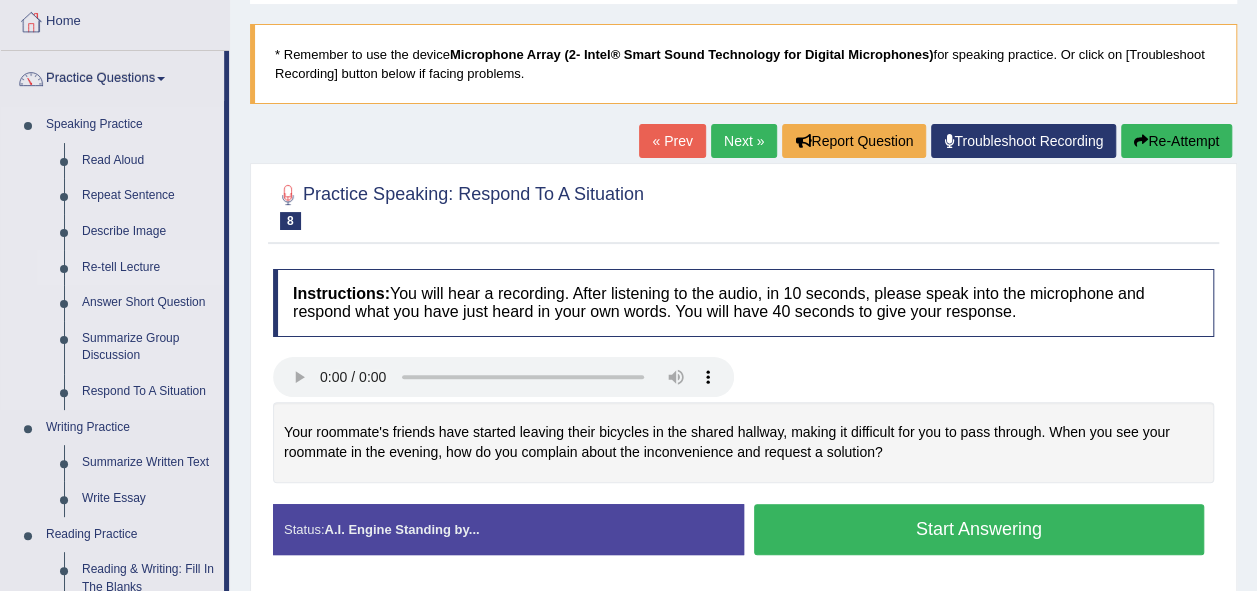 scroll, scrollTop: 200, scrollLeft: 0, axis: vertical 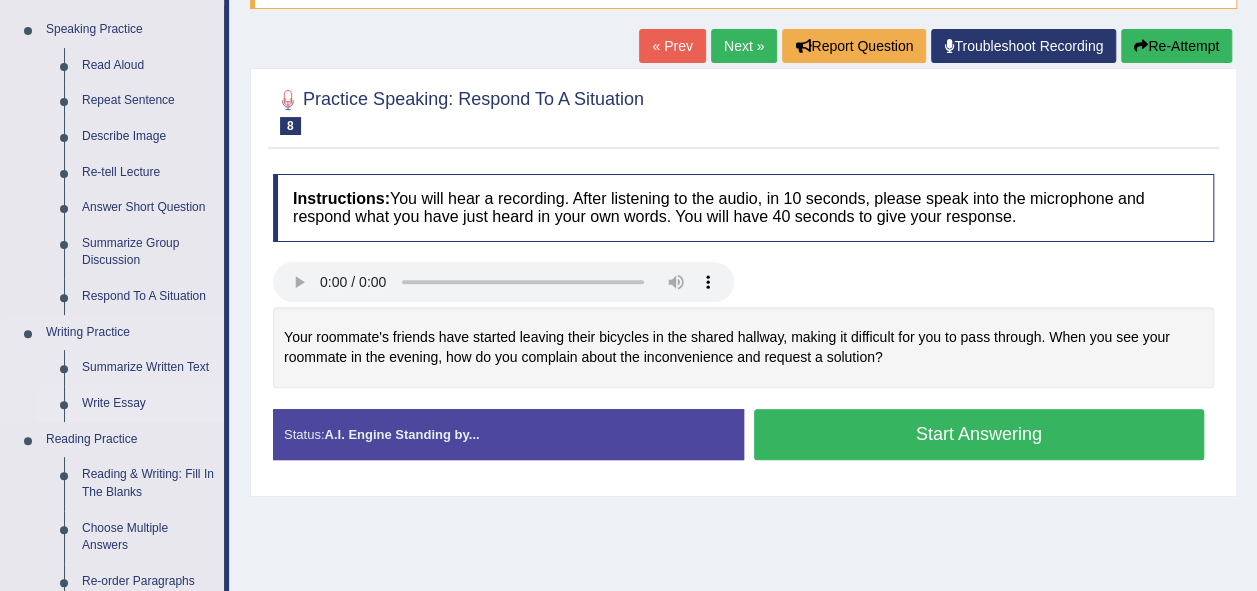 click on "Write Essay" at bounding box center [148, 404] 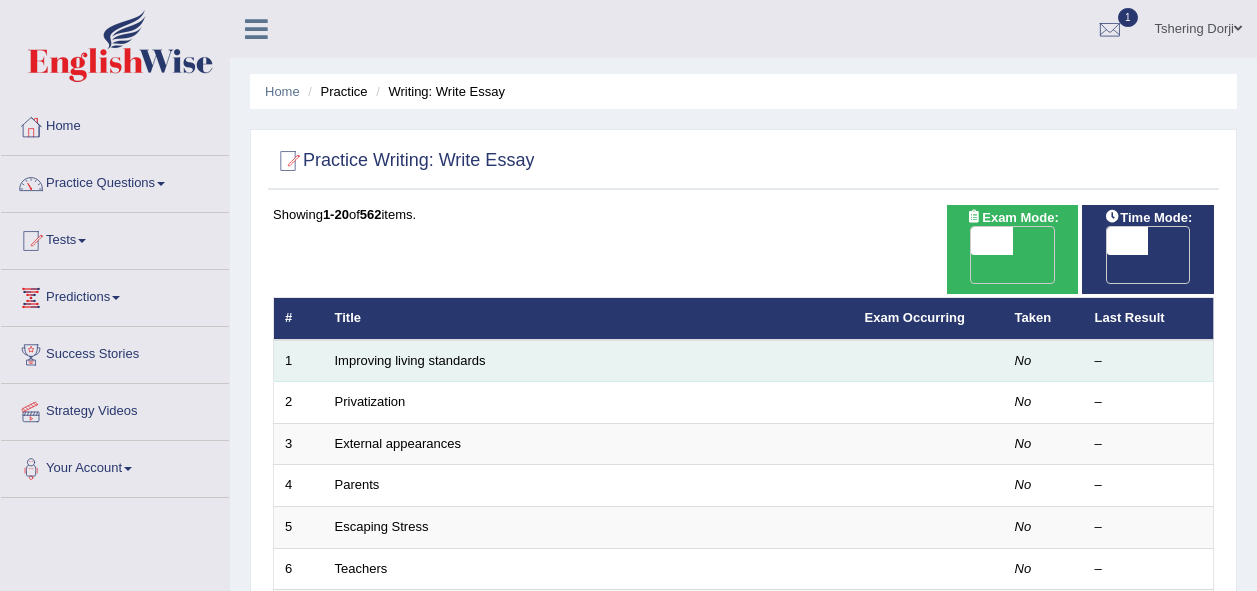 scroll, scrollTop: 0, scrollLeft: 0, axis: both 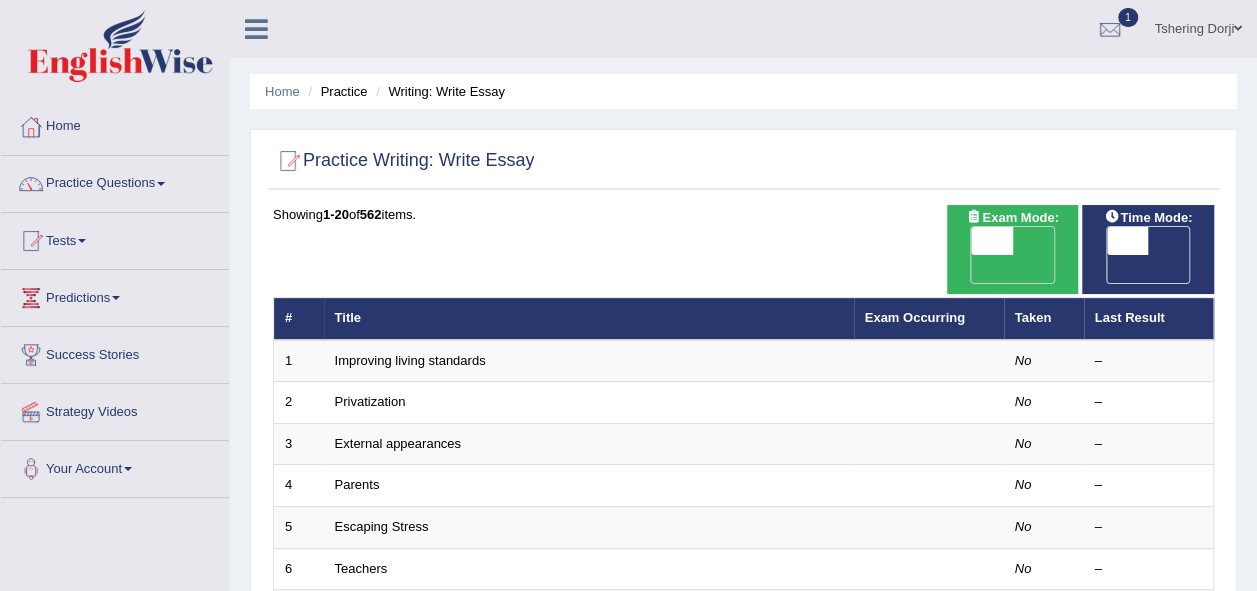 click at bounding box center [1128, 241] 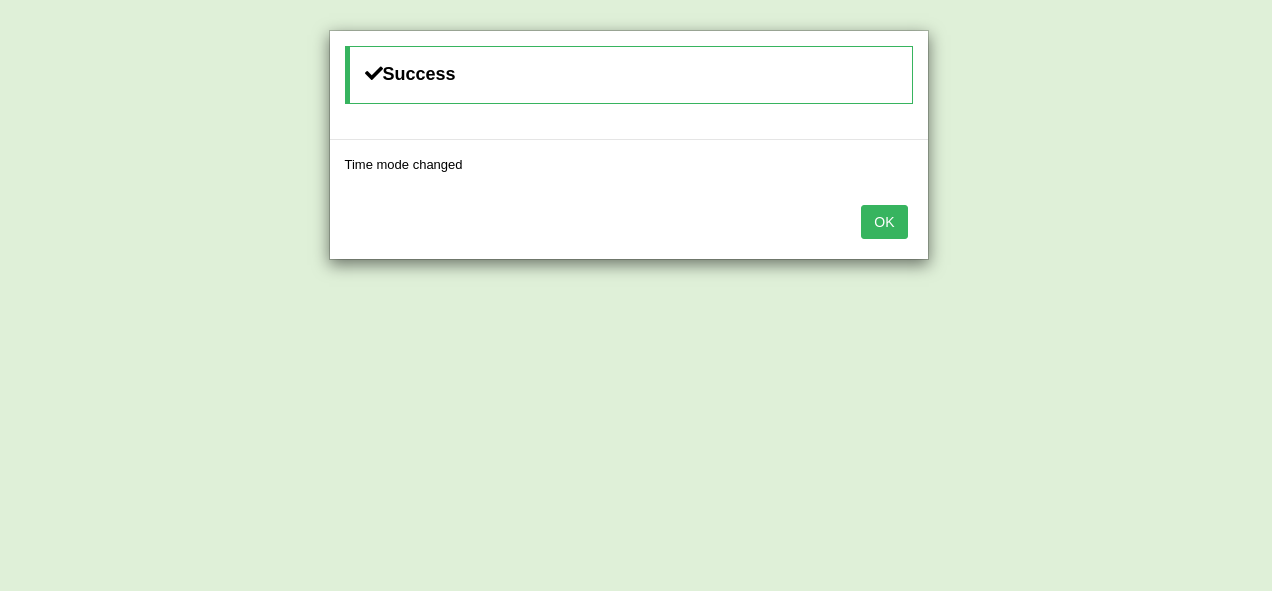 click on "OK" at bounding box center (884, 222) 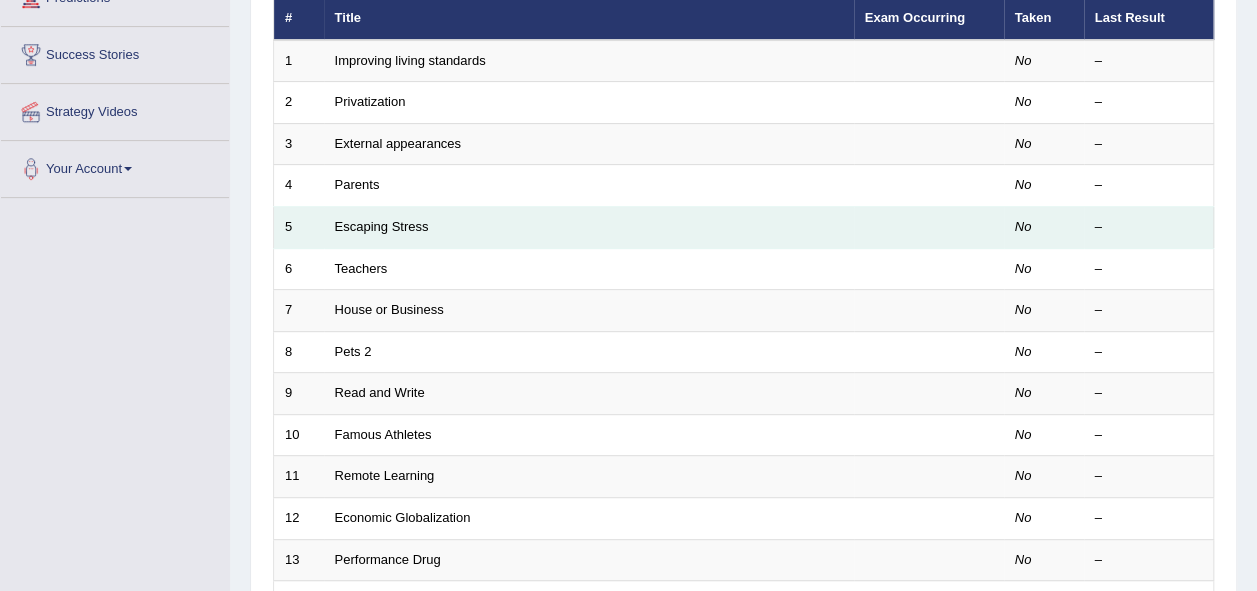 scroll, scrollTop: 200, scrollLeft: 0, axis: vertical 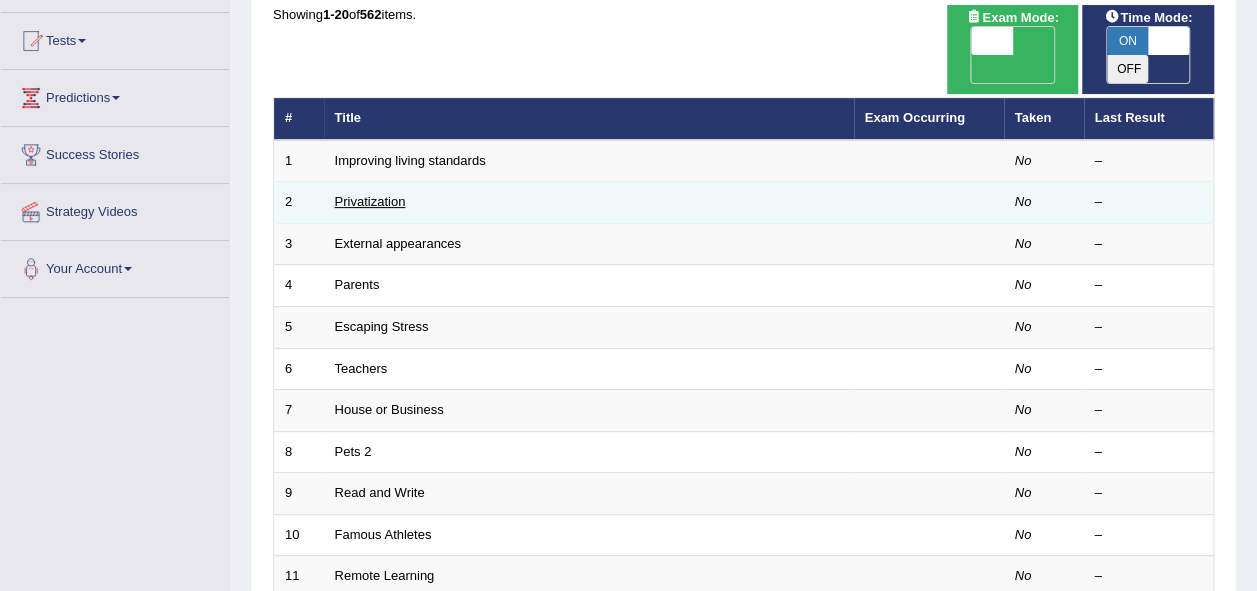 click on "Privatization" at bounding box center (370, 201) 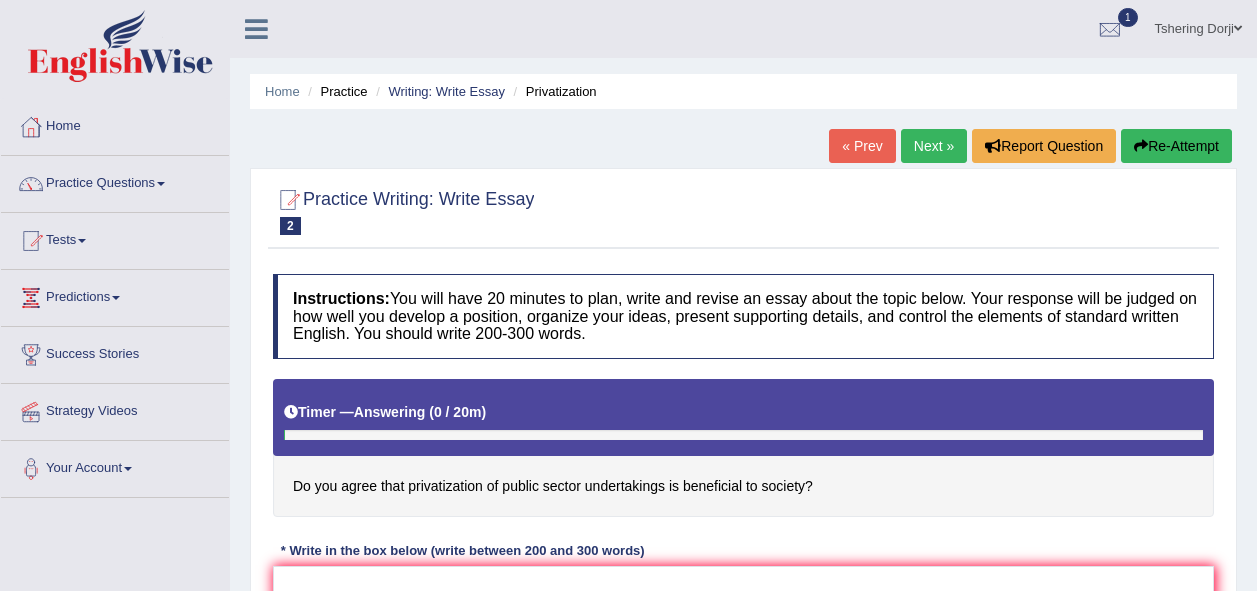 scroll, scrollTop: 0, scrollLeft: 0, axis: both 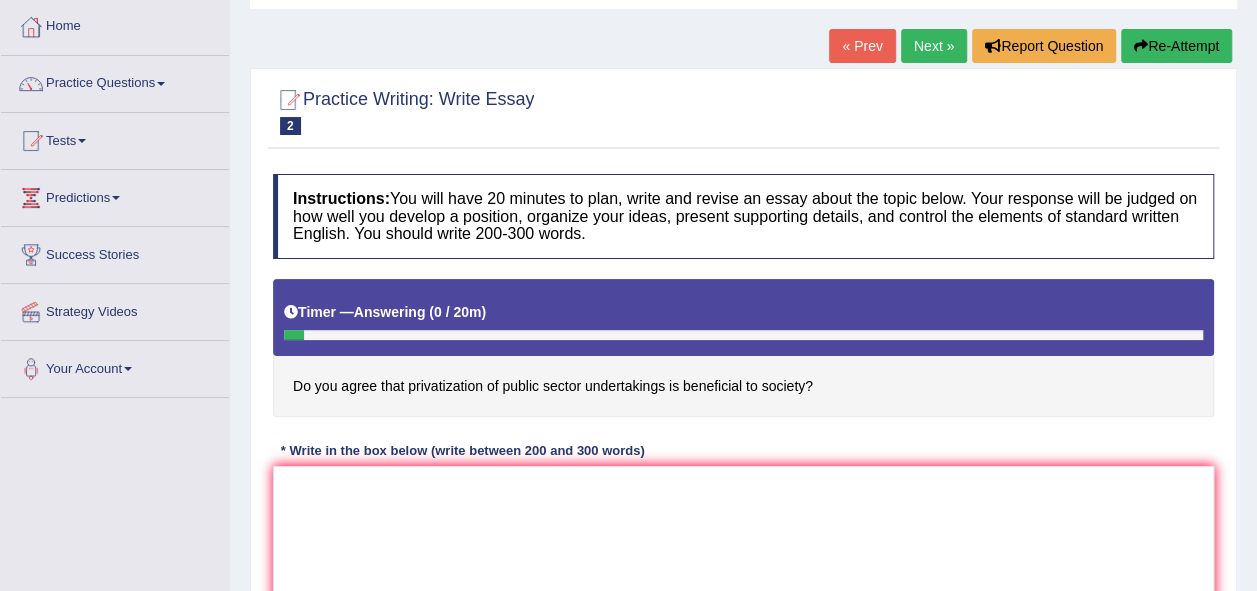 click on "Next »" at bounding box center (934, 46) 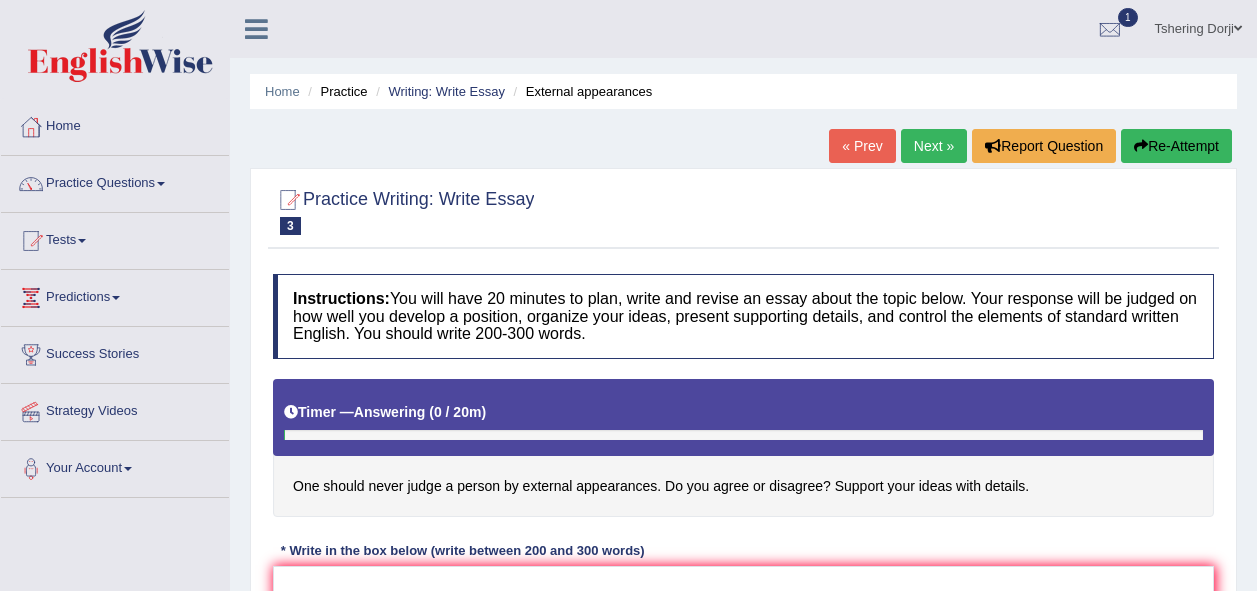 scroll, scrollTop: 0, scrollLeft: 0, axis: both 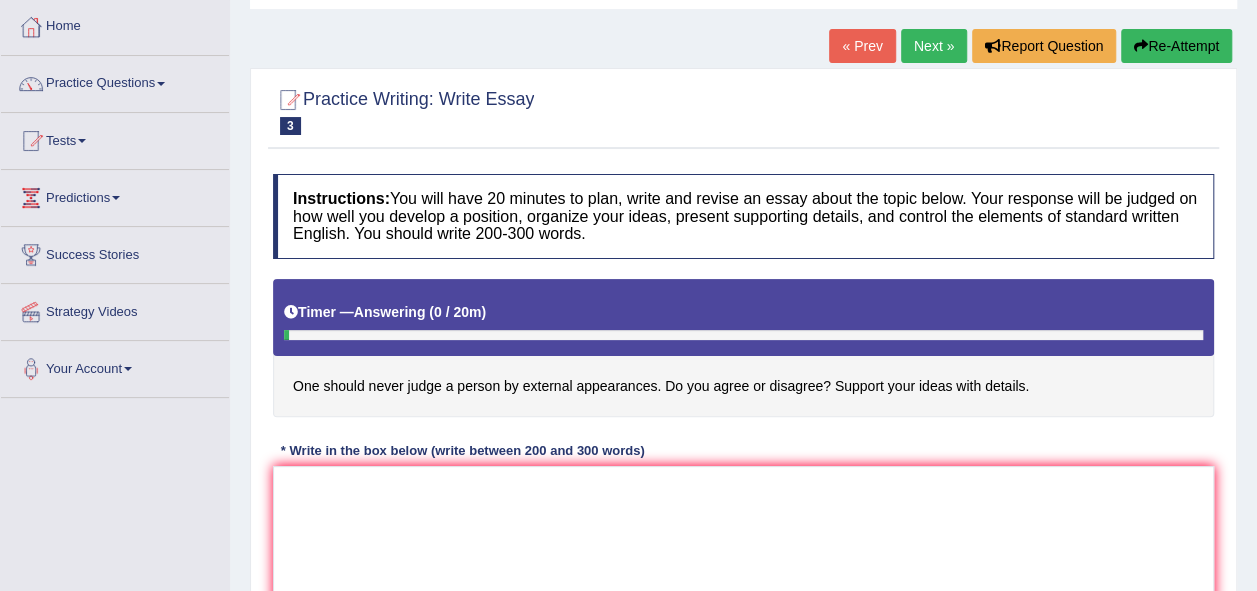 click on "Next »" at bounding box center (934, 46) 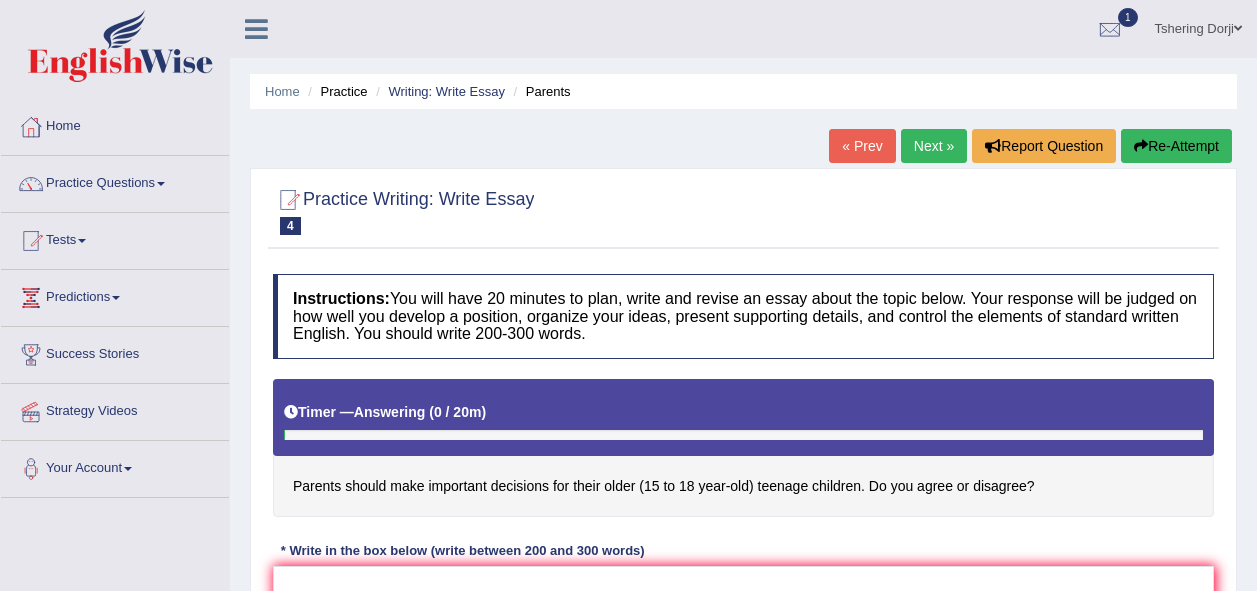 scroll, scrollTop: 0, scrollLeft: 0, axis: both 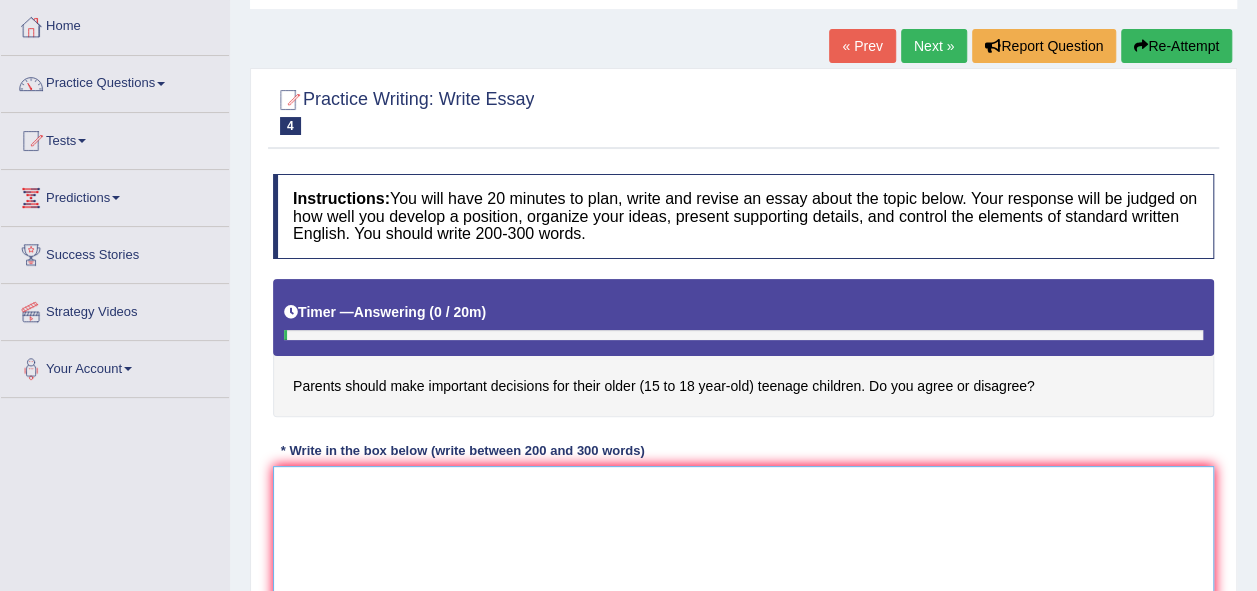 click at bounding box center (743, 563) 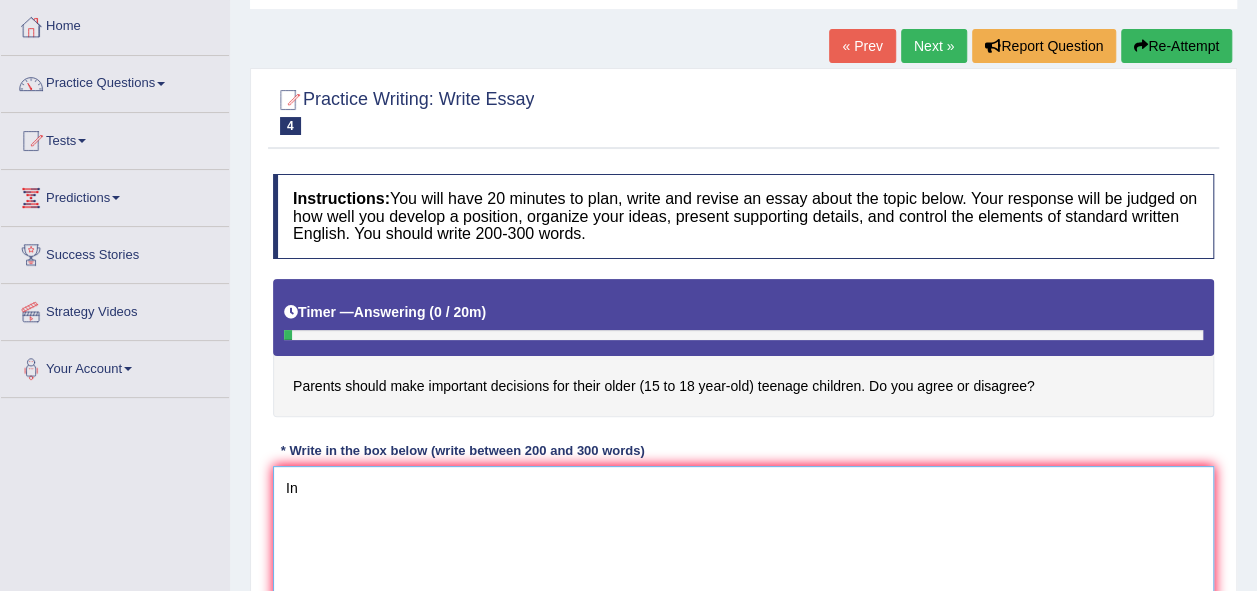 type on "I" 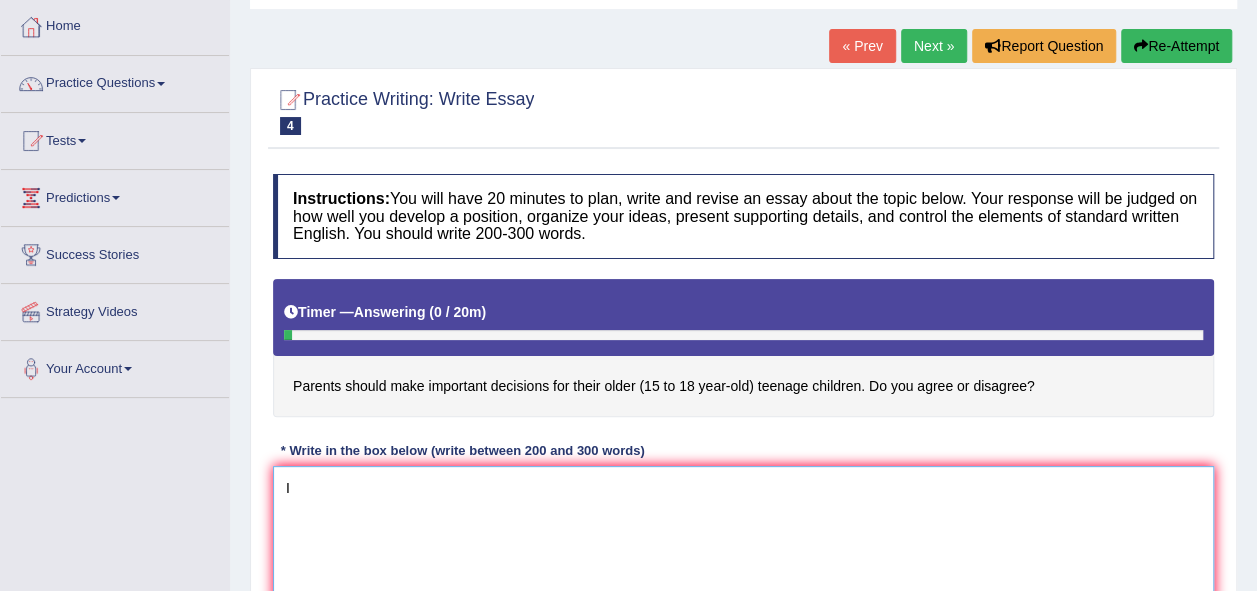 type 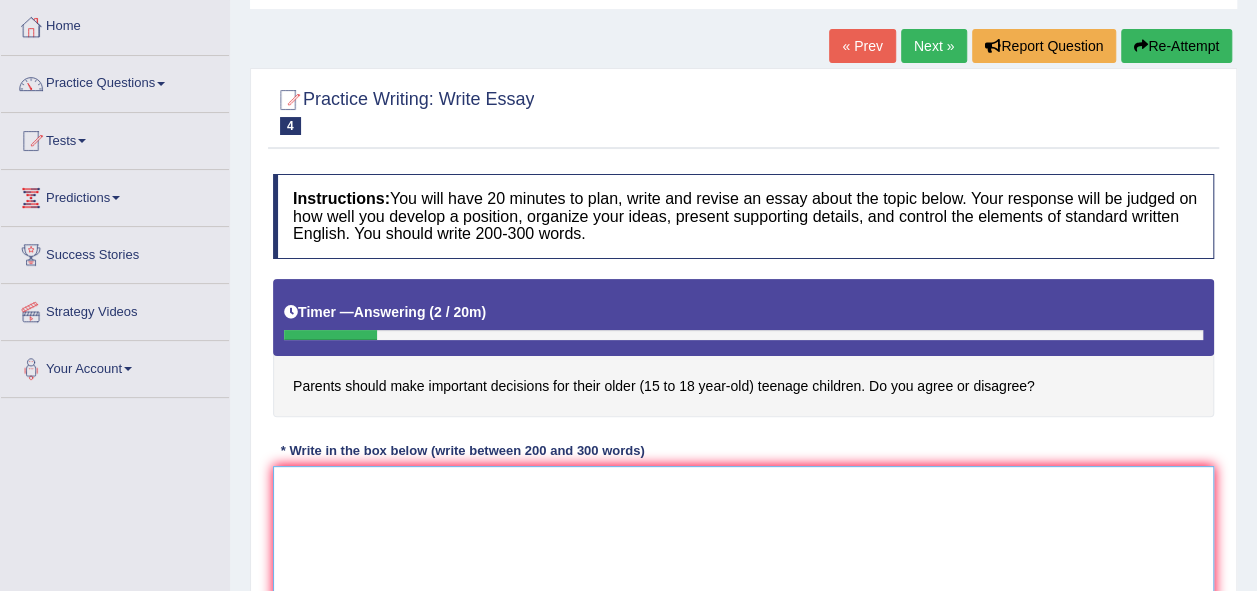 click at bounding box center [743, 563] 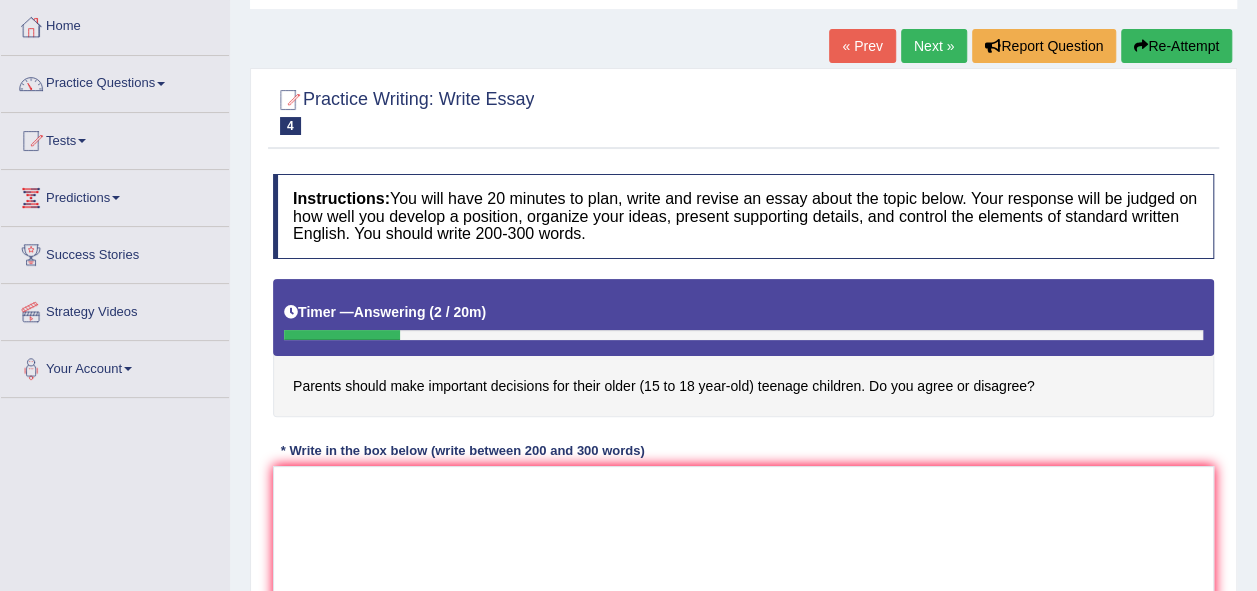 click on "« Prev" at bounding box center [862, 46] 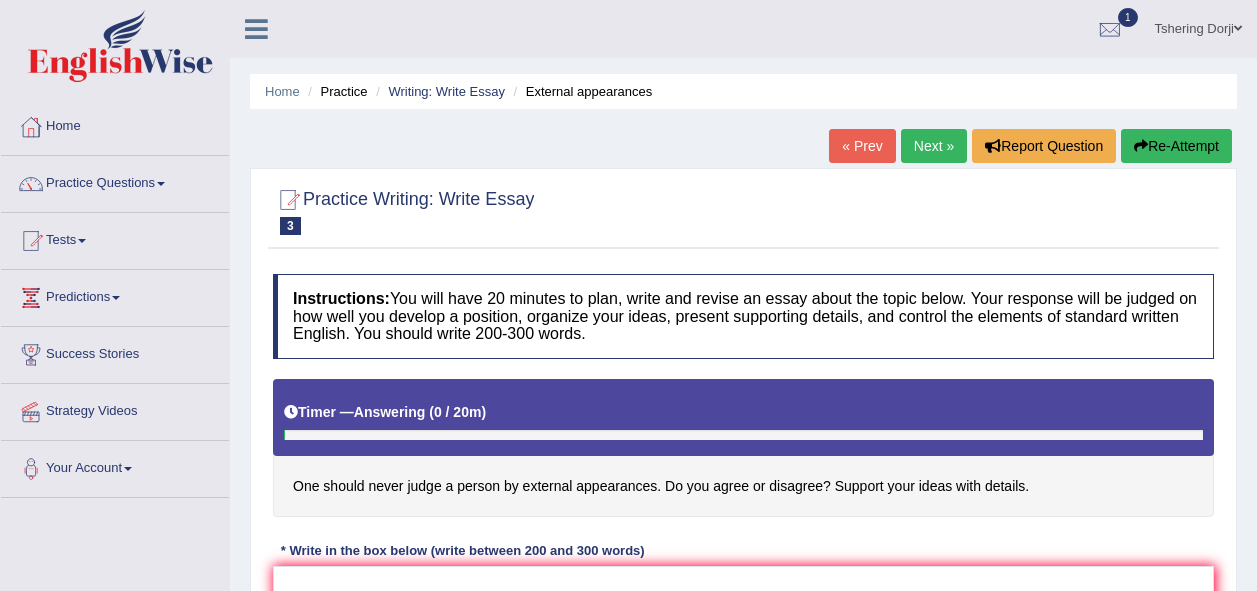 scroll, scrollTop: 0, scrollLeft: 0, axis: both 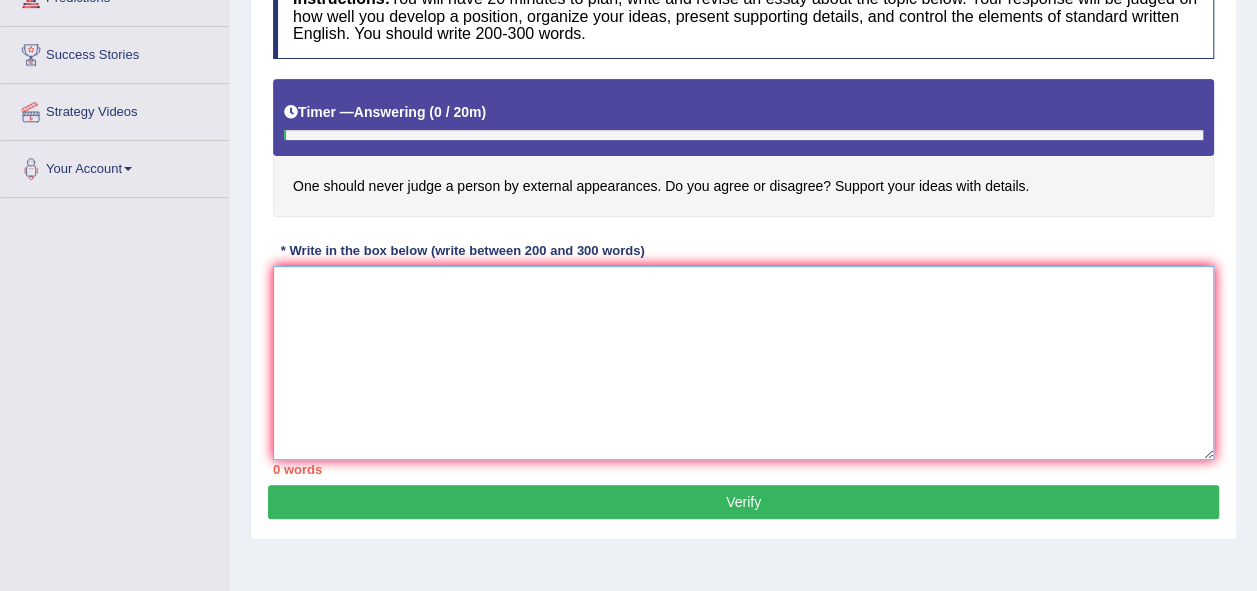 click at bounding box center [743, 363] 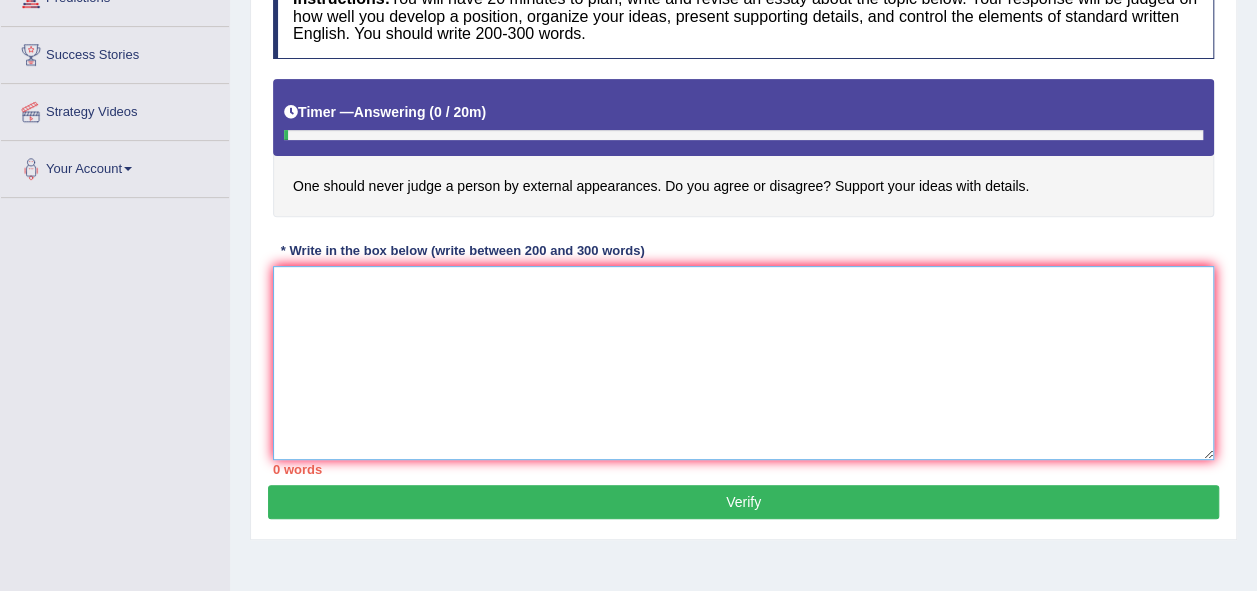 type on "T" 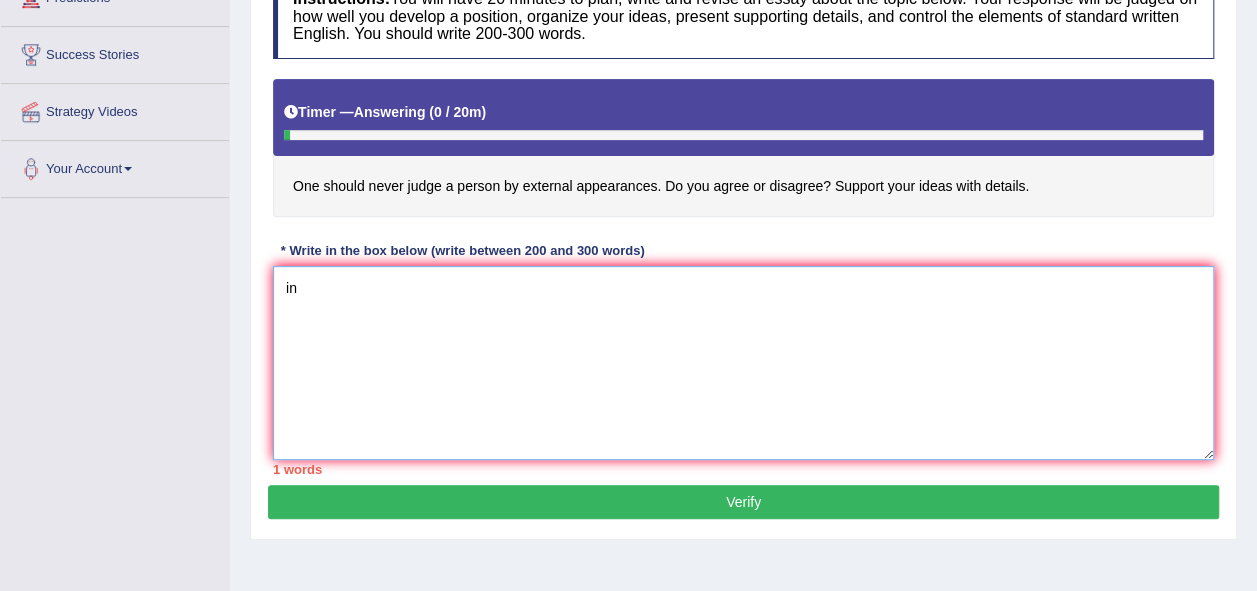 type on "i" 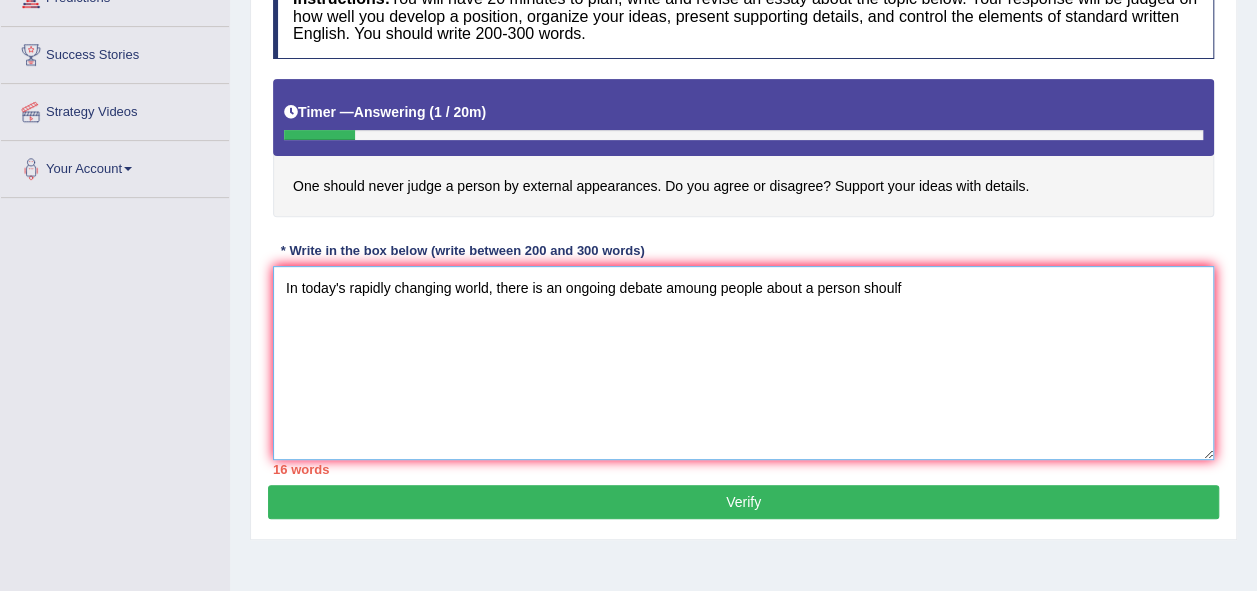 click on "In today's rapidly changing world, there is an ongoing debate amoung people about a person shoulf" at bounding box center (743, 363) 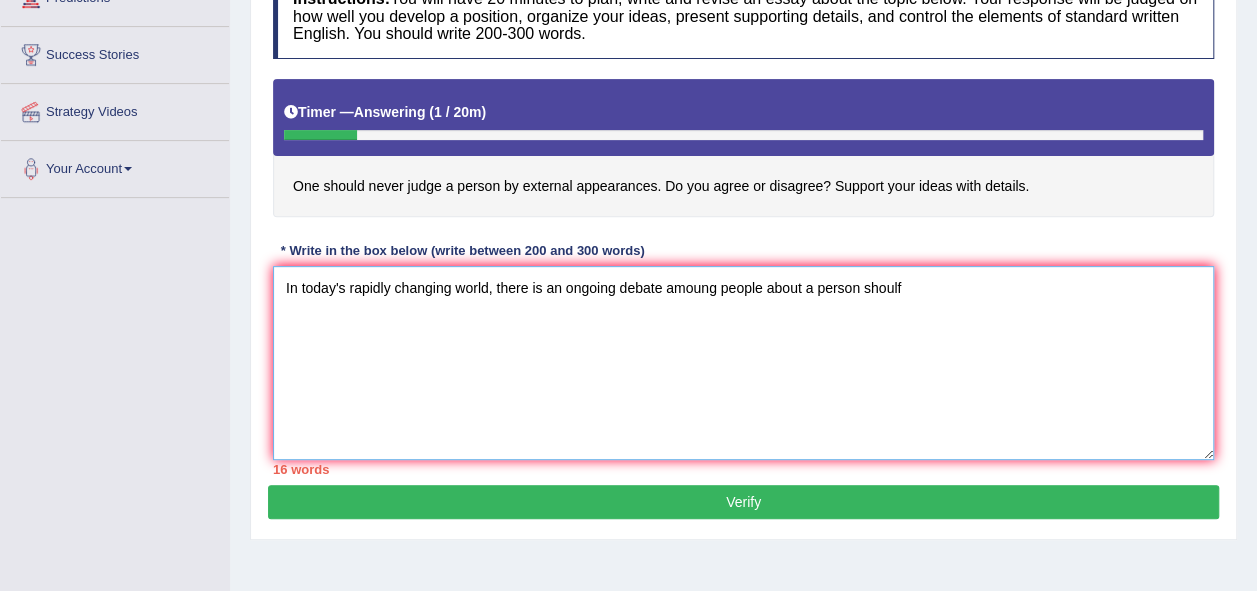 drag, startPoint x: 695, startPoint y: 295, endPoint x: 675, endPoint y: 369, distance: 76.655075 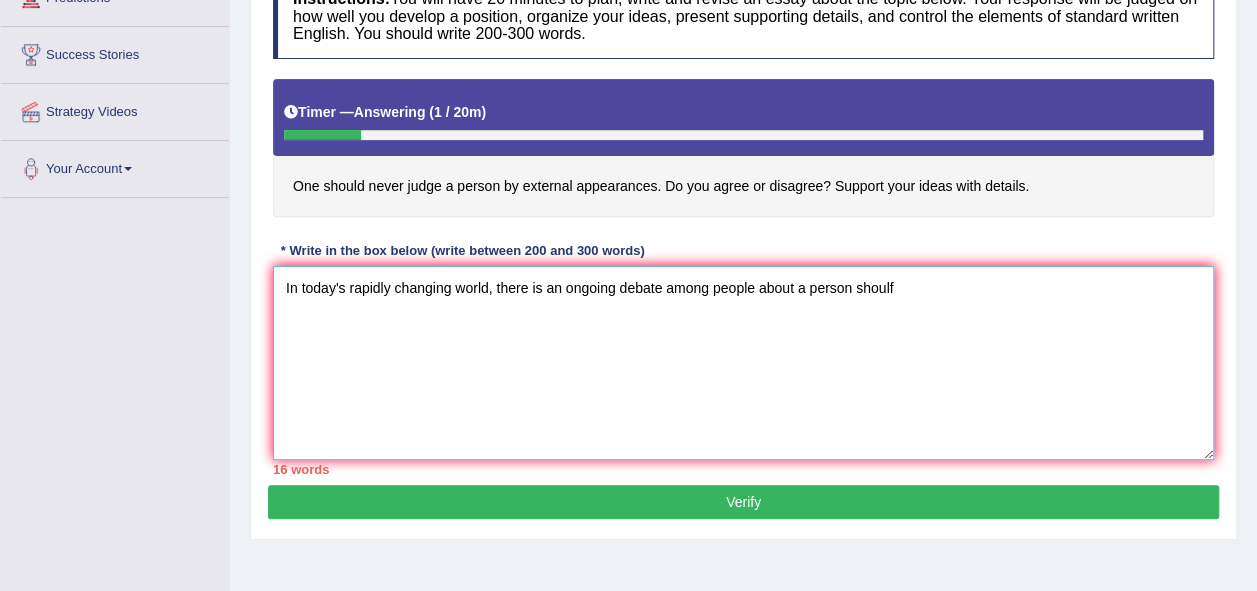 click on "In today's rapidly changing world, there is an ongoing debate among people about a person shoulf" at bounding box center (743, 363) 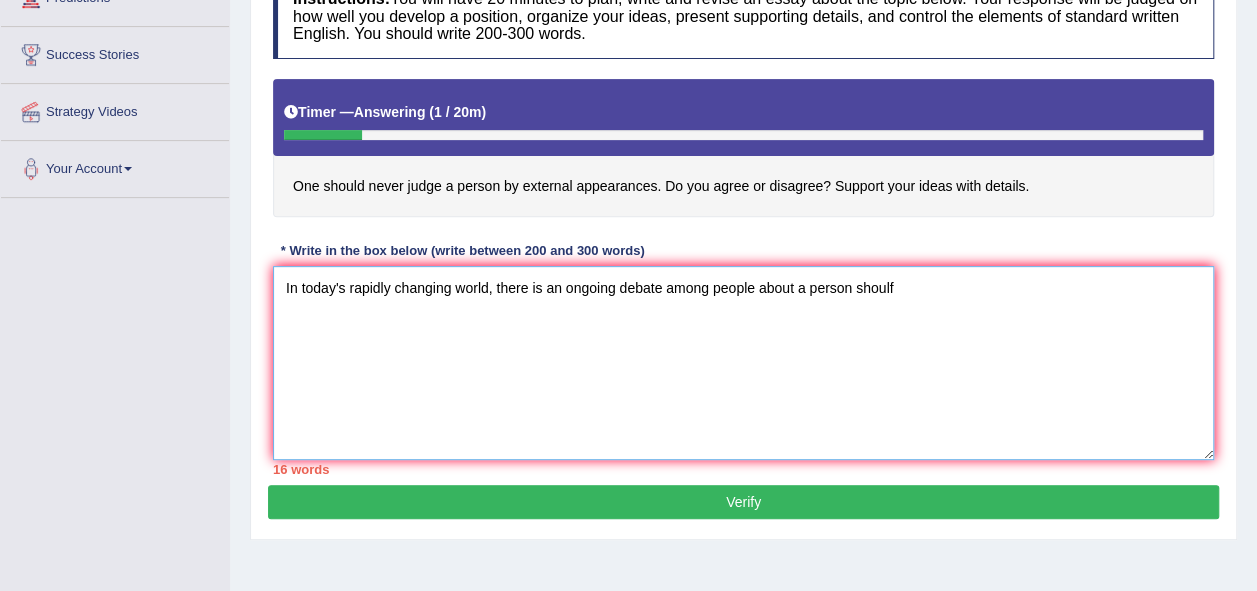 click on "In today's rapidly changing world, there is an ongoing debate among people about a person shoulf" at bounding box center [743, 363] 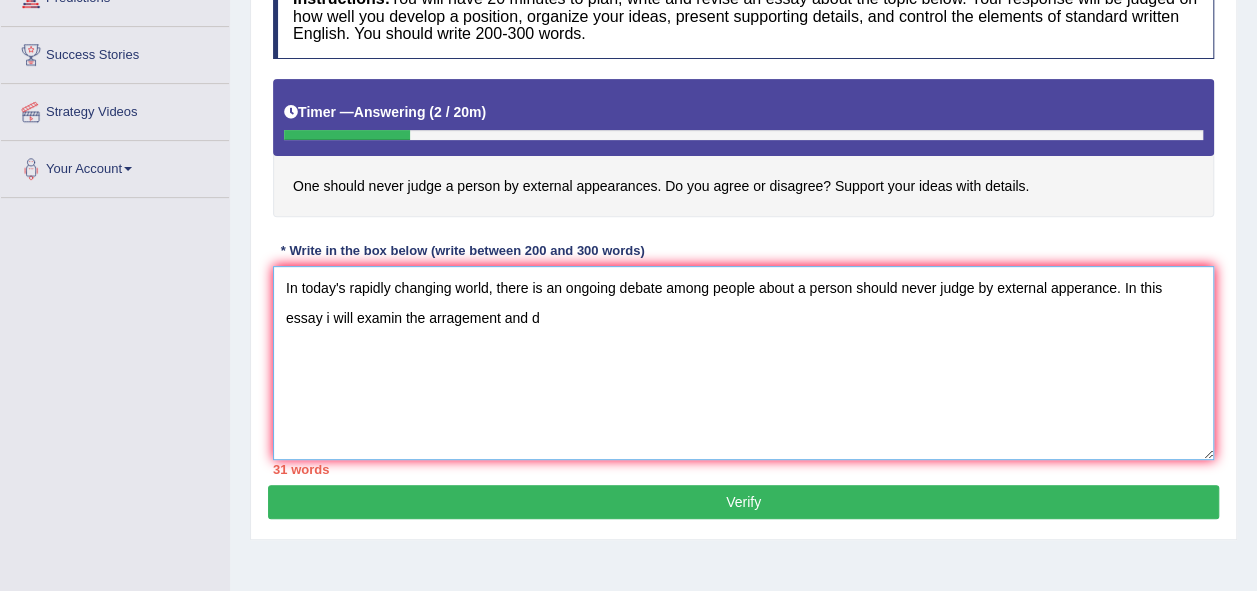 click on "In today's rapidly changing world, there is an ongoing debate among people about a person should never judge by external apperance. In this essay i will examin the arragement and d" at bounding box center (743, 363) 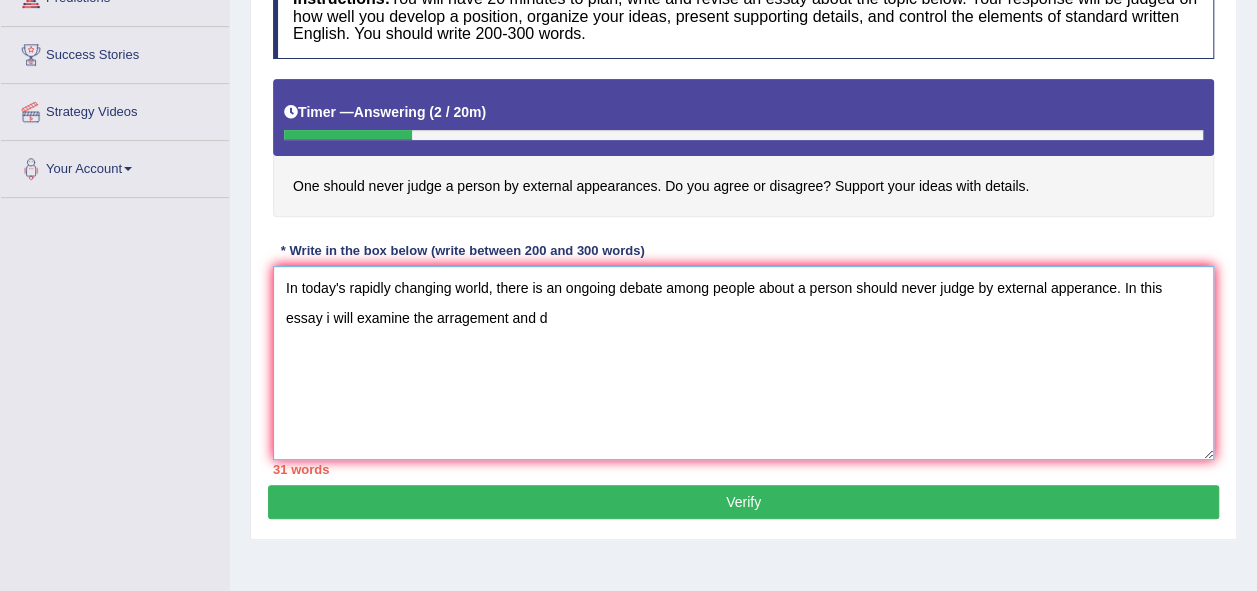 click on "In today's rapidly changing world, there is an ongoing debate among people about a person should never judge by external apperance. In this essay i will examine the arragement and d" at bounding box center (743, 363) 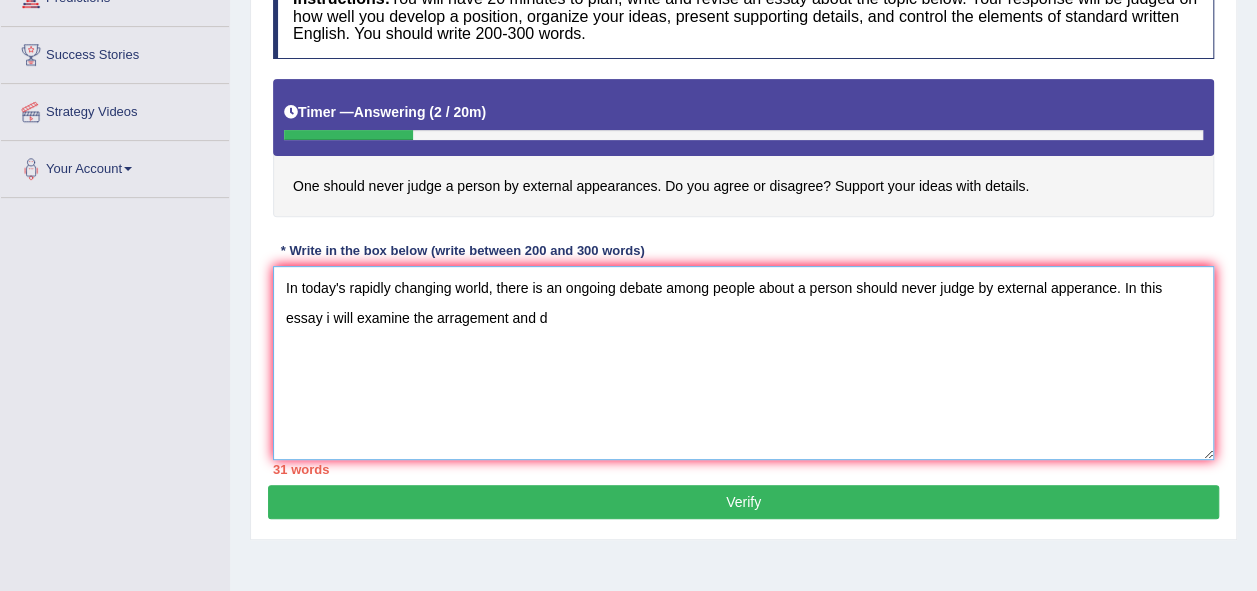drag, startPoint x: 416, startPoint y: 319, endPoint x: 442, endPoint y: 375, distance: 61.741398 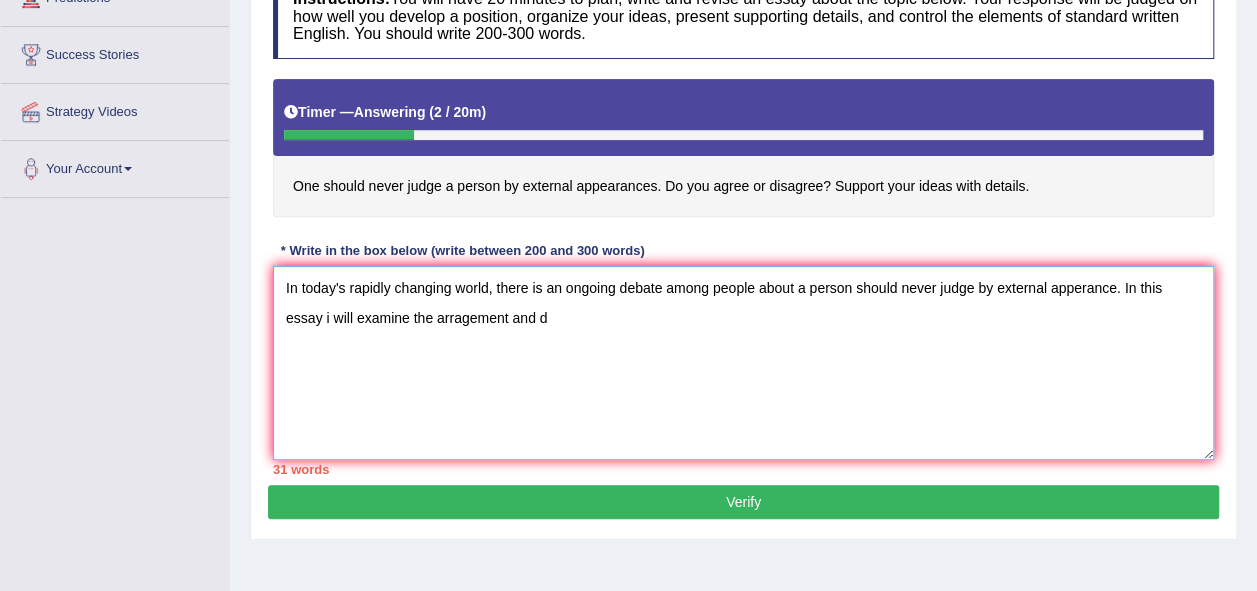 click on "In today's rapidly changing world, there is an ongoing debate among people about a person should never judge by external apperance. In this essay i will examine the arragement and d" at bounding box center [743, 363] 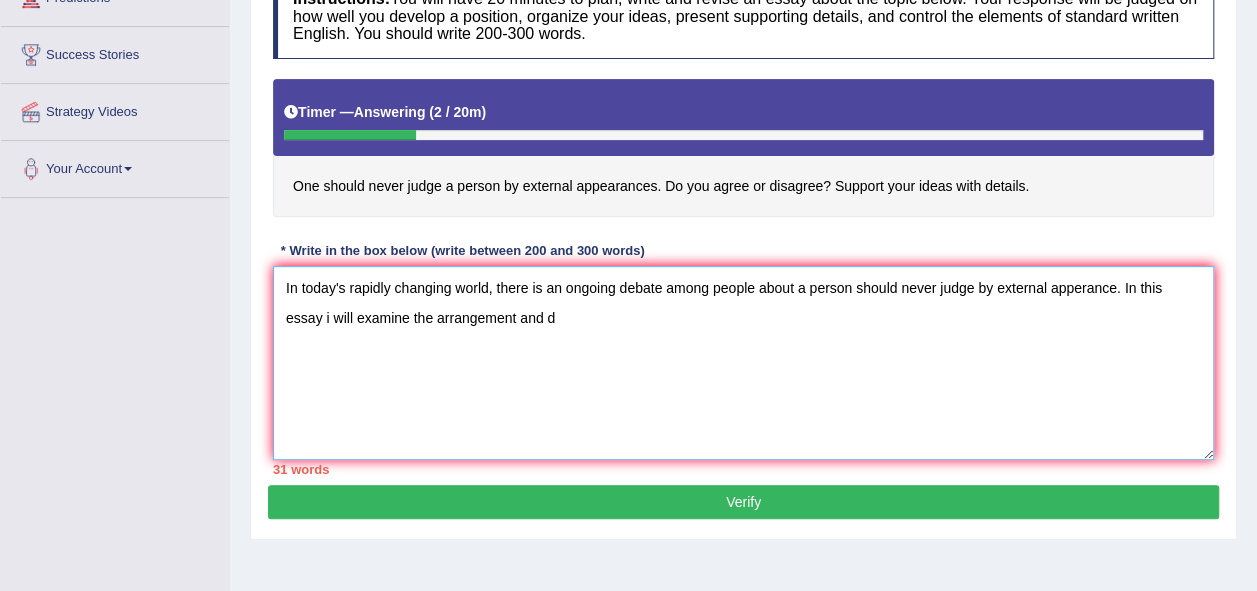 click on "In today's rapidly changing world, there is an ongoing debate among people about a person should never judge by external apperance. In this essay i will examine the arrangement and d" at bounding box center [743, 363] 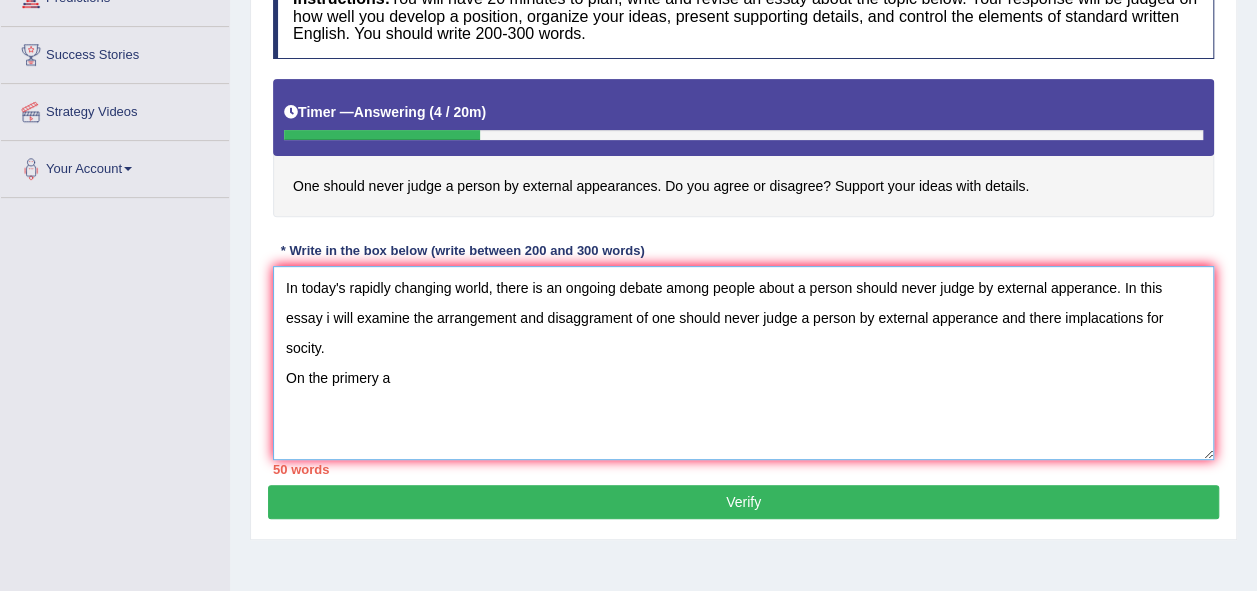 click on "In today's rapidly changing world, there is an ongoing debate among people about a person should never judge by external apperance. In this essay i will examine the arrangement and disaggrament of one should never judge a person by external apperance and there implacations for socity.
On the primery a" at bounding box center [743, 363] 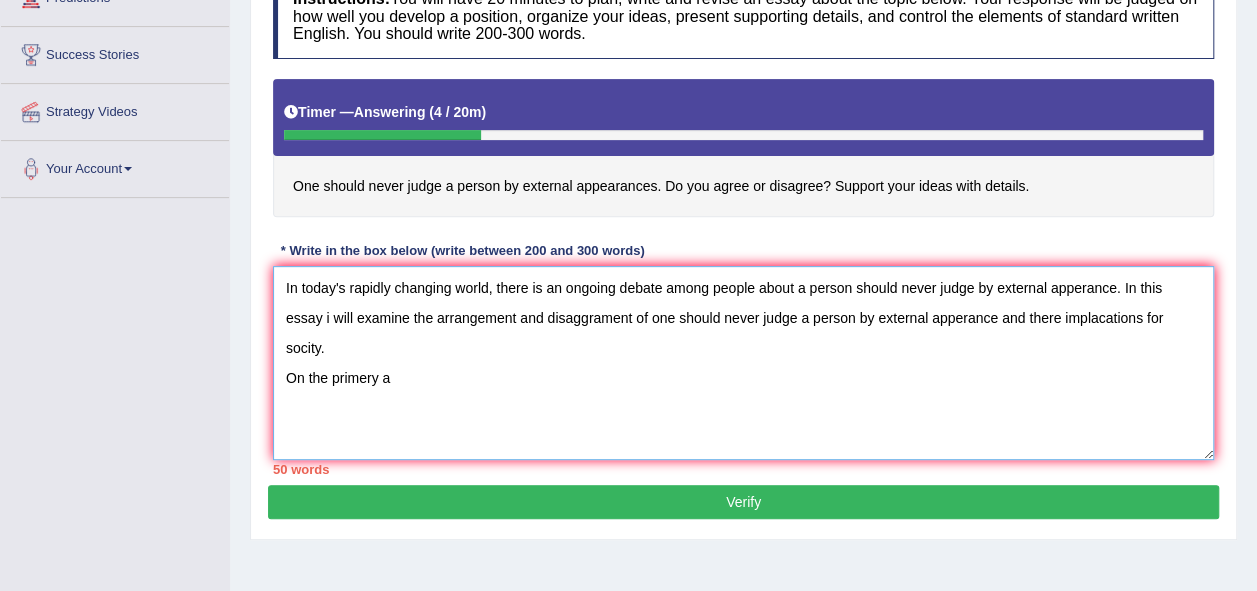 click on "In today's rapidly changing world, there is an ongoing debate among people about a person should never judge by external apperance. In this essay i will examine the arrangement and disaggrament of one should never judge a person by external apperance and there implacations for socity.
On the primery a" at bounding box center [743, 363] 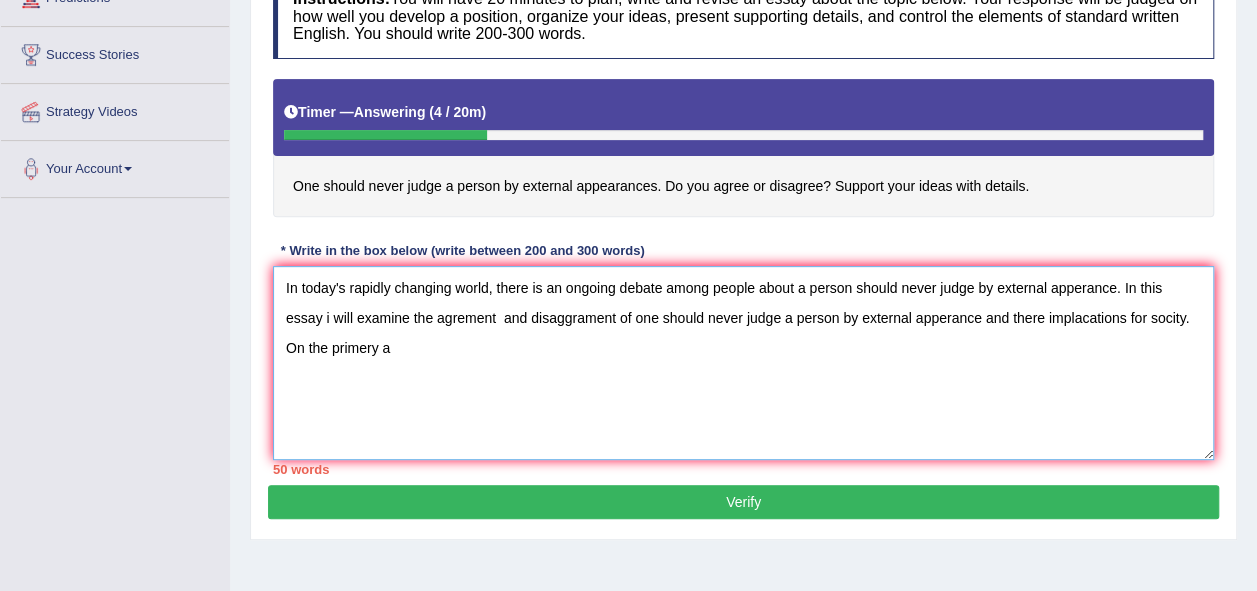 click on "In today's rapidly changing world, there is an ongoing debate among people about a person should never judge by external apperance. In this essay i will examine the agrement  and disaggrament of one should never judge a person by external apperance and there implacations for socity.
On the primery a" at bounding box center [743, 363] 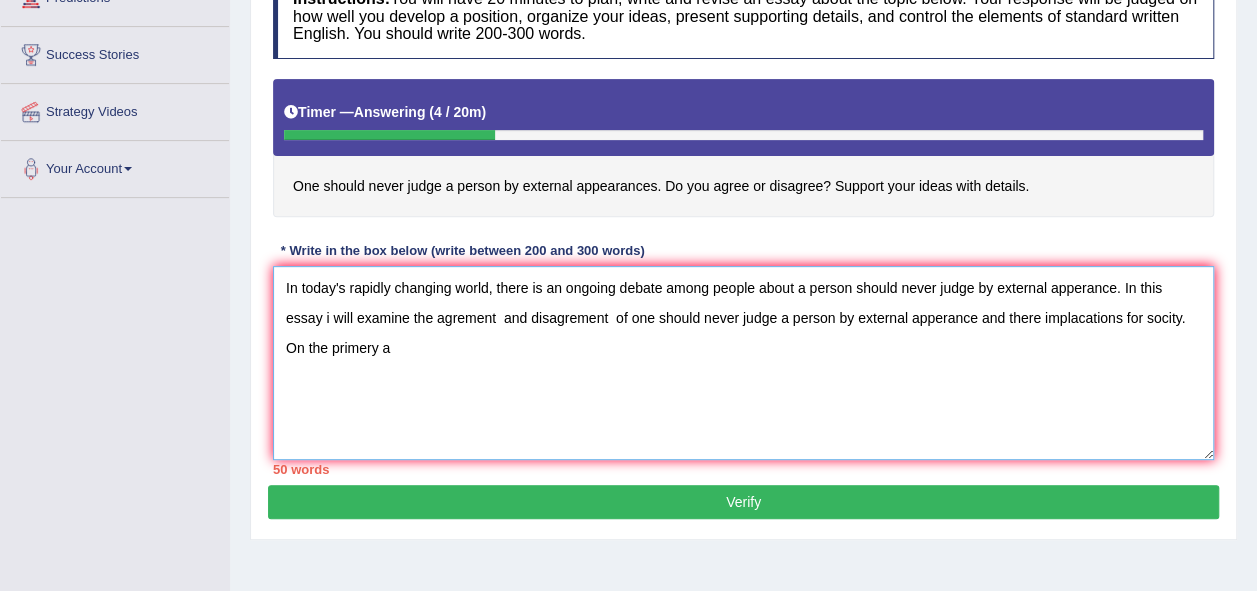 click on "In today's rapidly changing world, there is an ongoing debate among people about a person should never judge by external apperance. In this essay i will examine the agrement  and disagrement  of one should never judge a person by external apperance and there implacations for socity.
On the primery a" at bounding box center [743, 363] 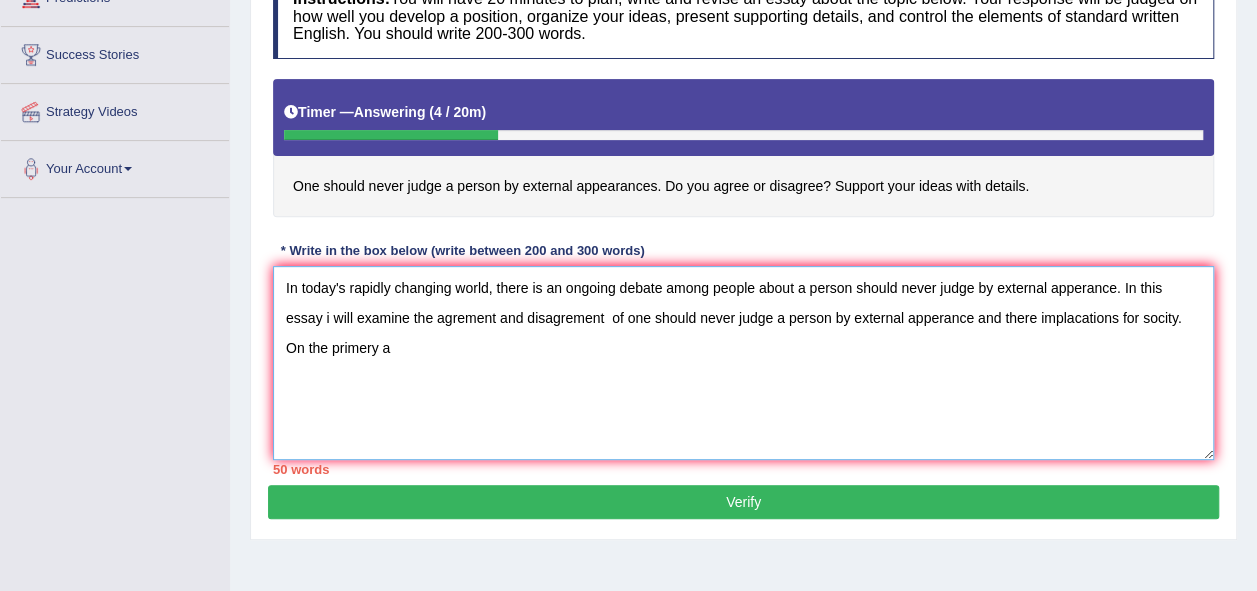 drag, startPoint x: 534, startPoint y: 320, endPoint x: 534, endPoint y: 371, distance: 51 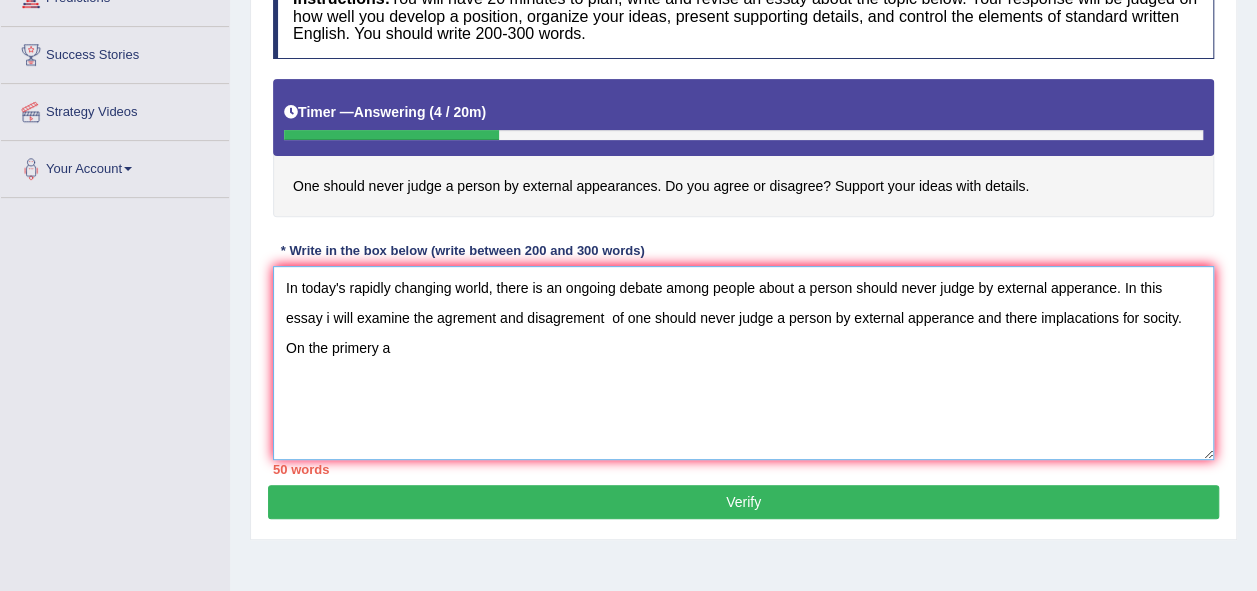 click on "In today's rapidly changing world, there is an ongoing debate among people about a person should never judge by external apperance. In this essay i will examine the agrement and disagrement  of one should never judge a person by external apperance and there implacations for socity.
On the primery a" at bounding box center [743, 363] 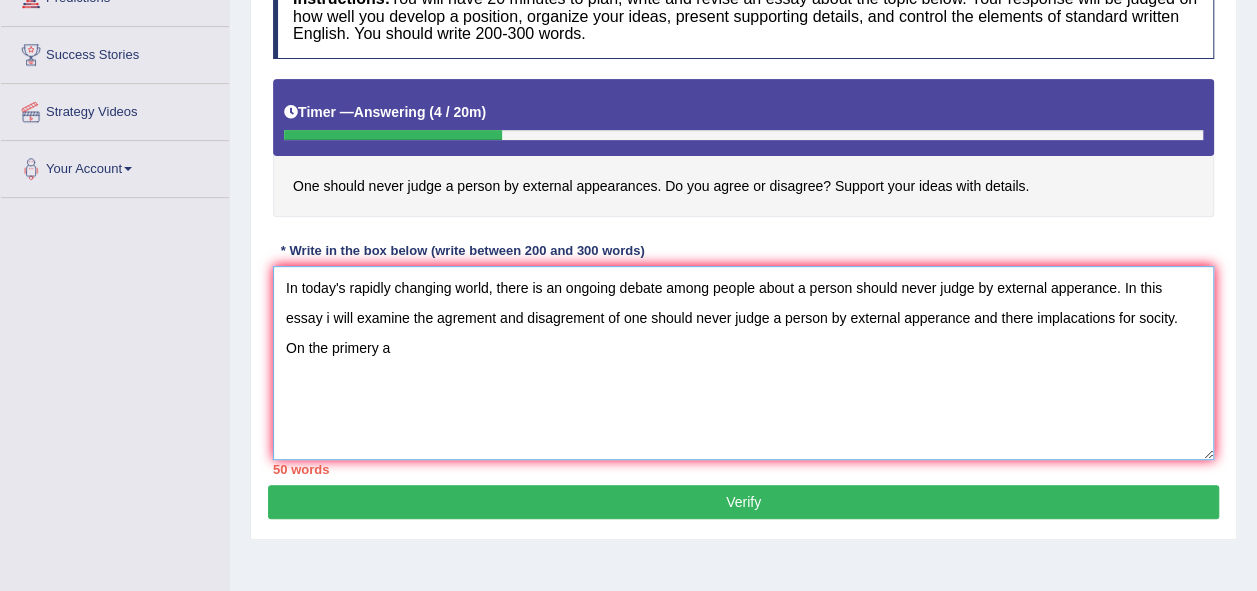 click on "In today's rapidly changing world, there is an ongoing debate among people about a person should never judge by external apperance. In this essay i will examine the agrement and disagrement of one should never judge a person by external apperance and there implacations for socity.
On the primery a" at bounding box center [743, 363] 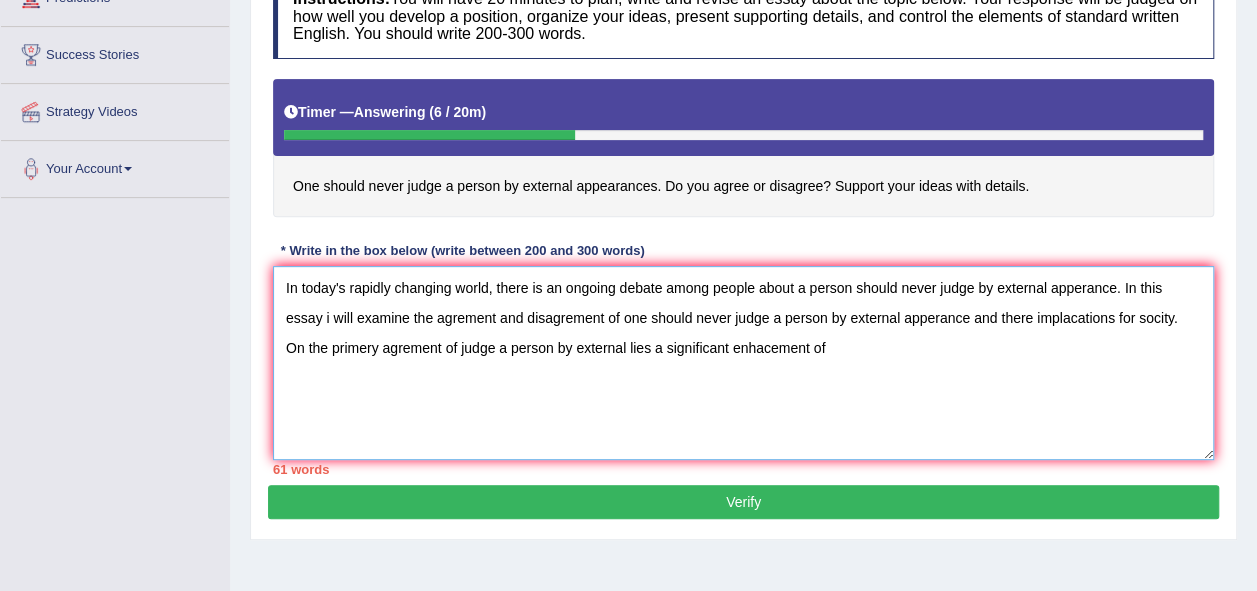 click on "In today's rapidly changing world, there is an ongoing debate among people about a person should never judge by external apperance. In this essay i will examine the agrement and disagrement of one should never judge a person by external apperance and there implacations for socity.
On the primery agrement of judge a person by external lies a significant enhacement of" at bounding box center [743, 363] 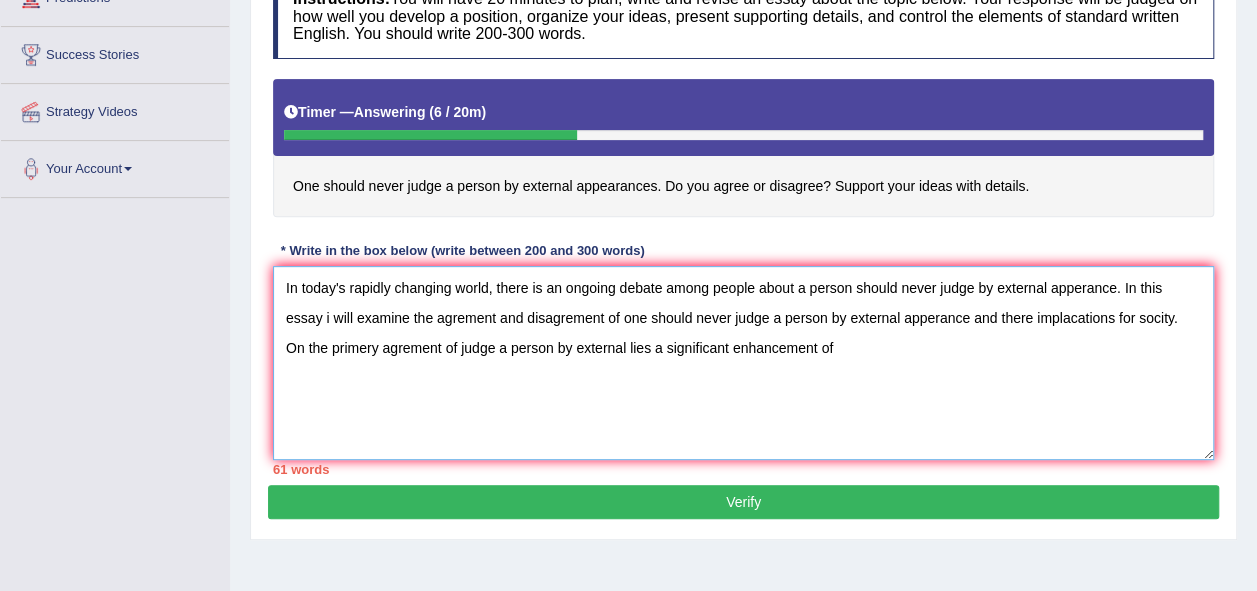 click on "In today's rapidly changing world, there is an ongoing debate among people about a person should never judge by external apperance. In this essay i will examine the agrement and disagrement of one should never judge a person by external apperance and there implacations for socity.
On the primery agrement of judge a person by external lies a significant enhancement of" at bounding box center (743, 363) 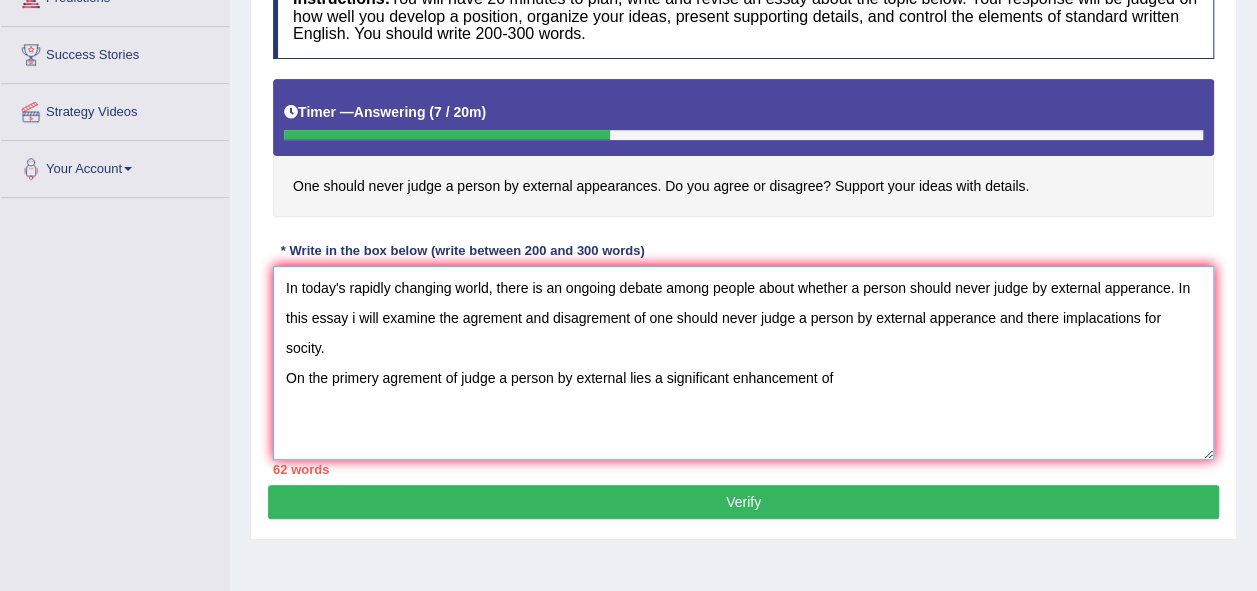 click on "In today's rapidly changing world, there is an ongoing debate among people about whether a person should never judge by external apperance. In this essay i will examine the agrement and disagrement of one should never judge a person by external apperance and there implacations for socity.
On the primery agrement of judge a person by external lies a significant enhancement of" at bounding box center [743, 363] 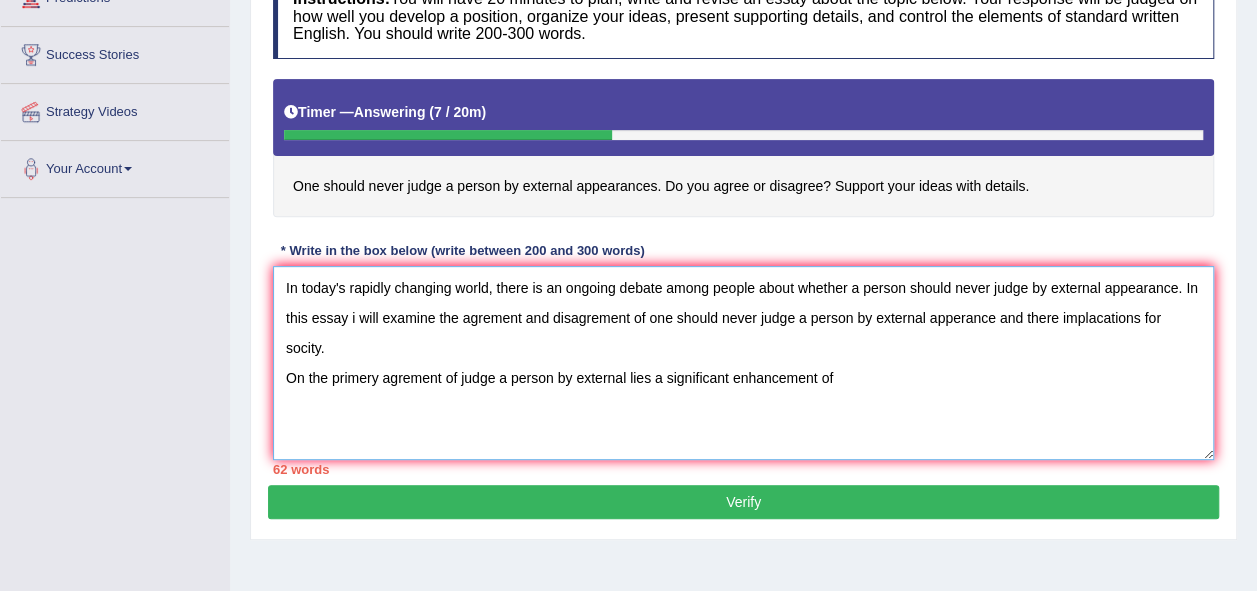click on "In today's rapidly changing world, there is an ongoing debate among people about whether a person should never judge by external appearance. In this essay i will examine the agrement and disagrement of one should never judge a person by external apperance and there implacations for socity.
On the primery agrement of judge a person by external lies a significant enhancement of" at bounding box center [743, 363] 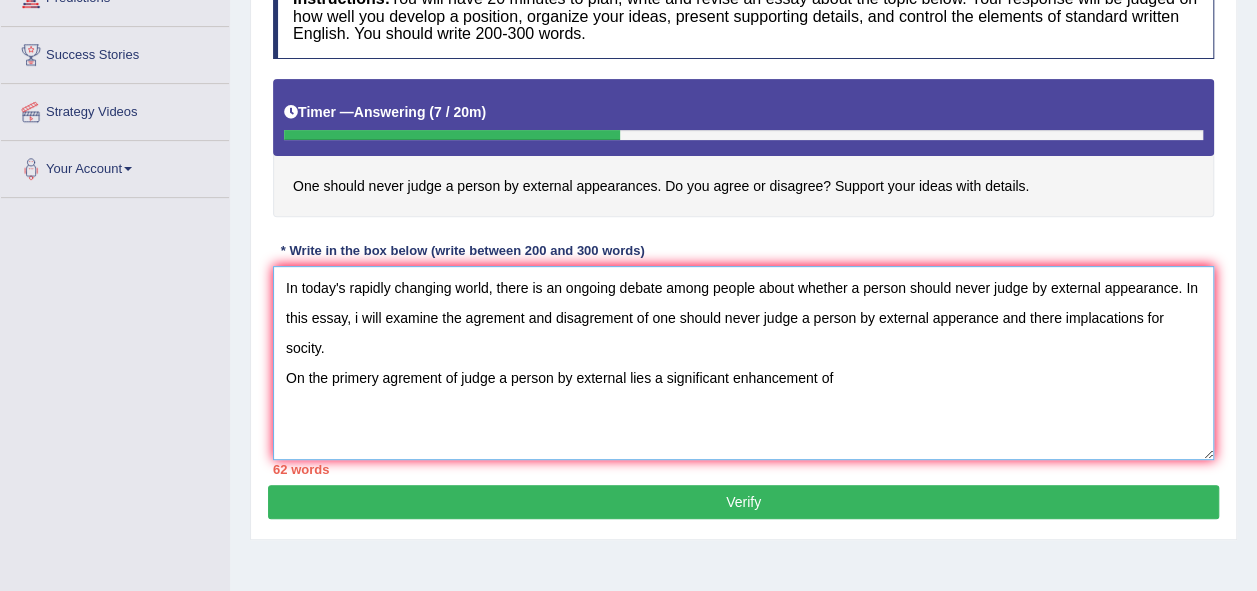 click on "In today's rapidly changing world, there is an ongoing debate among people about whether a person should never judge by external appearance. In this essay, i will examine the agrement and disagrement of one should never judge a person by external apperance and there implacations for socity.
On the primery agrement of judge a person by external lies a significant enhancement of" at bounding box center (743, 363) 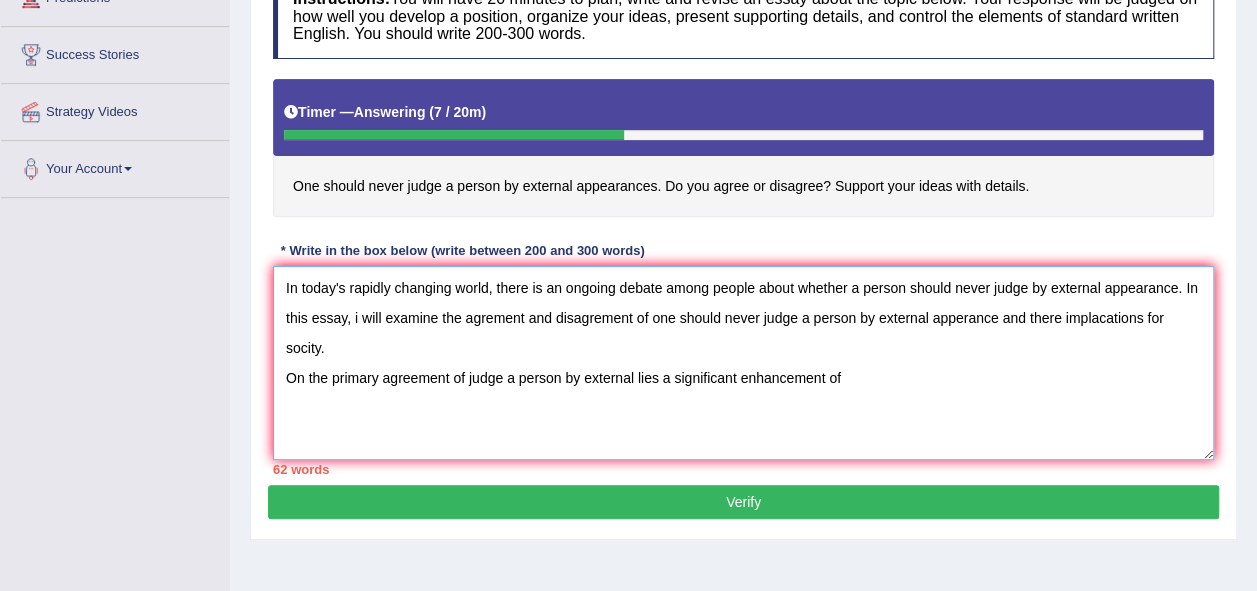click on "In today's rapidly changing world, there is an ongoing debate among people about whether a person should never judge by external appearance. In this essay, i will examine the agrement and disagrement of one should never judge a person by external apperance and there implacations for socity.
On the primary agreement of judge a person by external lies a significant enhancement of" at bounding box center [743, 363] 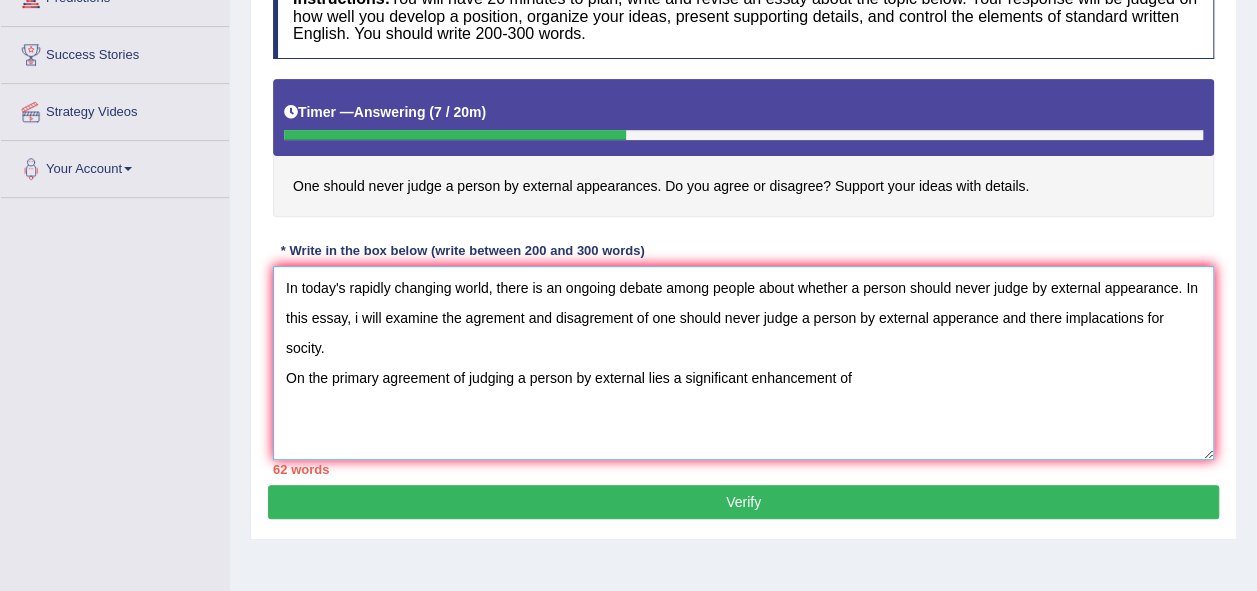 click on "In today's rapidly changing world, there is an ongoing debate among people about whether a person should never judge by external appearance. In this essay, i will examine the agrement and disagrement of one should never judge a person by external apperance and there implacations for socity.
On the primary agreement of judging a person by external lies a significant enhancement of" at bounding box center (743, 363) 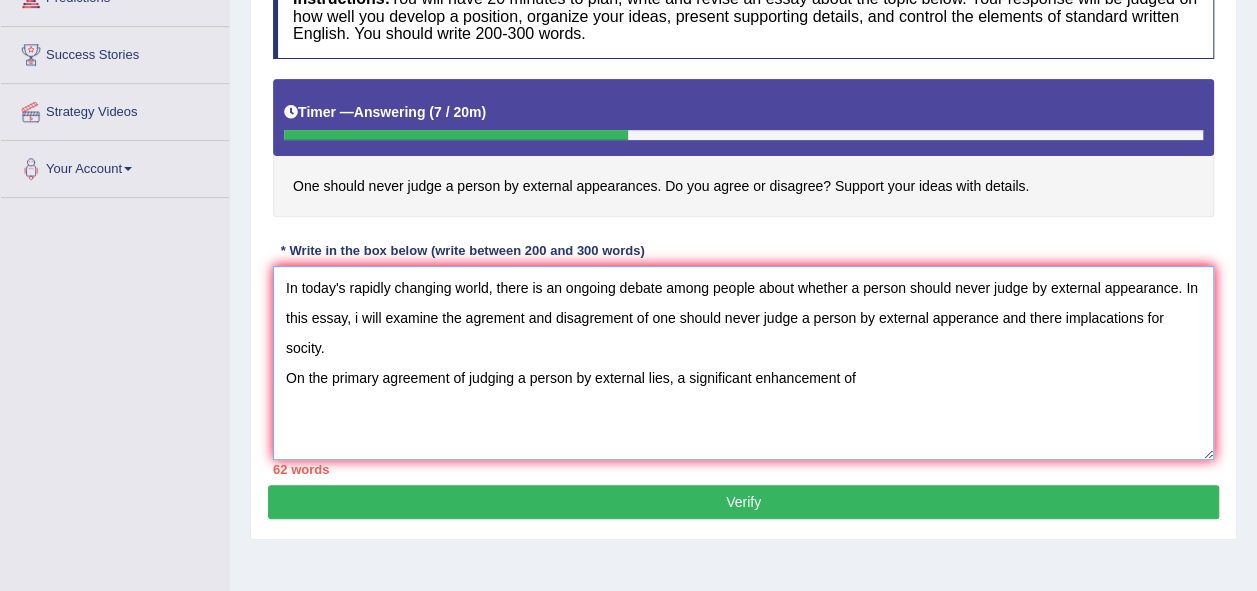 click on "In today's rapidly changing world, there is an ongoing debate among people about whether a person should never judge by external appearance. In this essay, i will examine the agrement and disagrement of one should never judge a person by external apperance and there implacations for socity.
On the primary agreement of judging a person by external lies, a significant enhancement of" at bounding box center [743, 363] 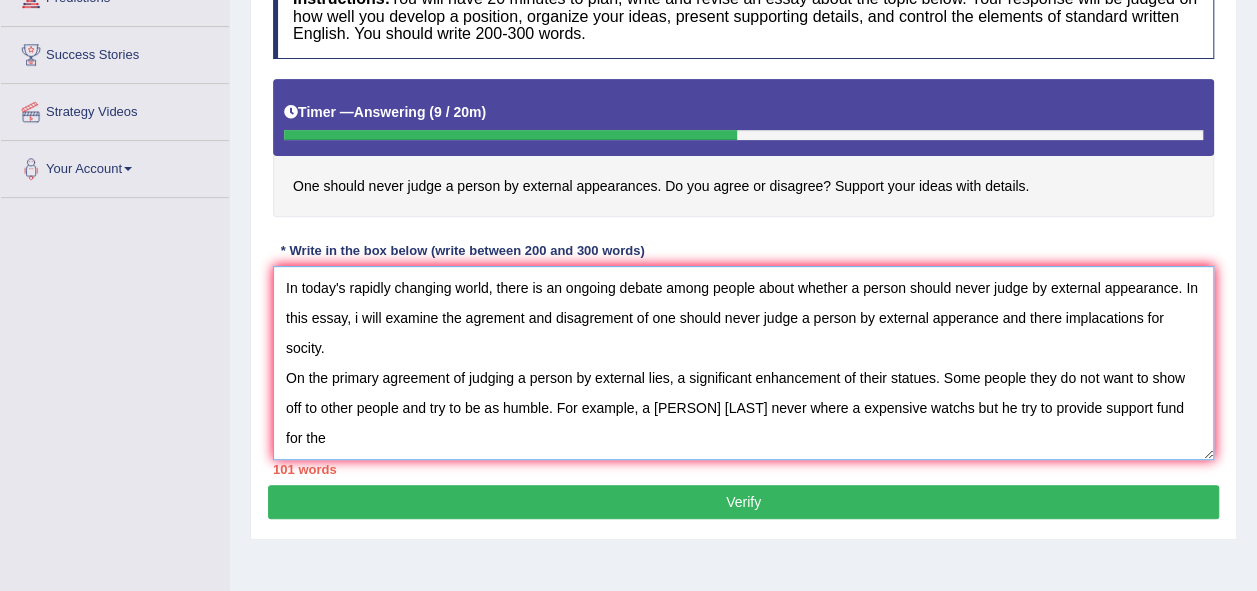 click on "In today's rapidly changing world, there is an ongoing debate among people about whether a person should never judge by external appearance. In this essay, i will examine the agrement and disagrement of one should never judge a person by external apperance and there implacations for socity.
On the primary agreement of judging a person by external lies, a significant enhancement of their statues. Some people they do not want to show off to other people and try to be as humble. For example, a Bill gates never where a expensive watchs but he try to provide support fund for the" at bounding box center [743, 363] 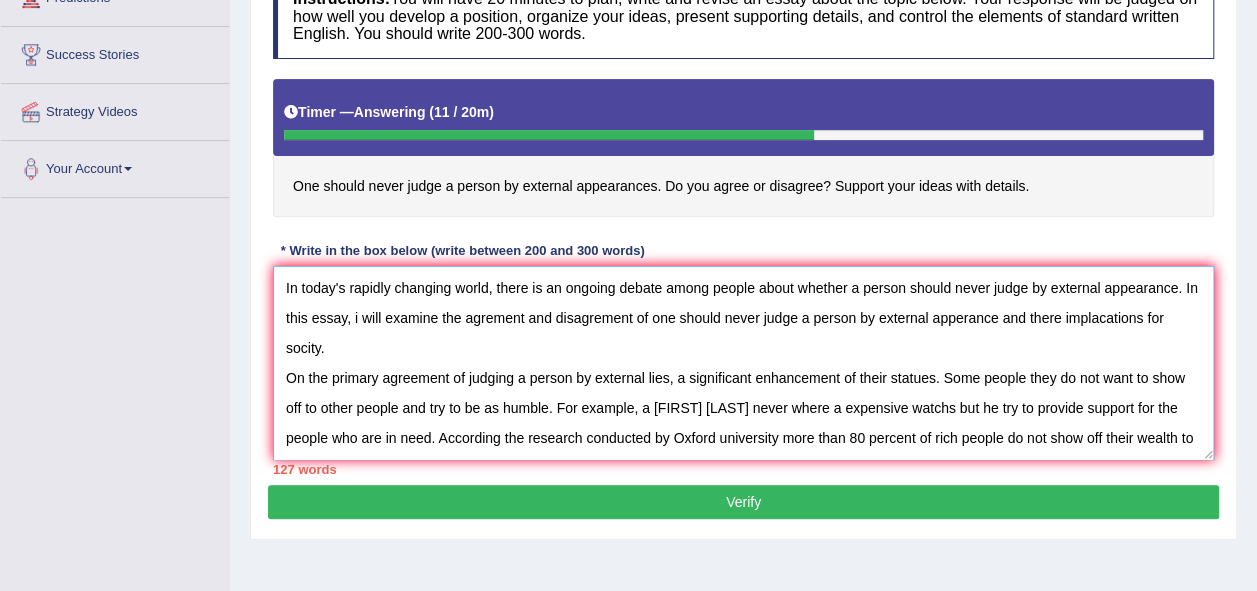 click on "In today's rapidly changing world, there is an ongoing debate among people about whether a person should never judge by external appearance. In this essay, i will examine the agrement and disagrement of one should never judge a person by external apperance and there implacations for socity.
On the primary agreement of judging a person by external lies, a significant enhancement of their statues. Some people they do not want to show off to other people and try to be as humble. For example, a Bill gates never where a expensive watchs but he try to provide support for the people who are in need. According the research conducted by Oxford university more than 80 percent of rich people do not show off their wealth to the" at bounding box center (743, 363) 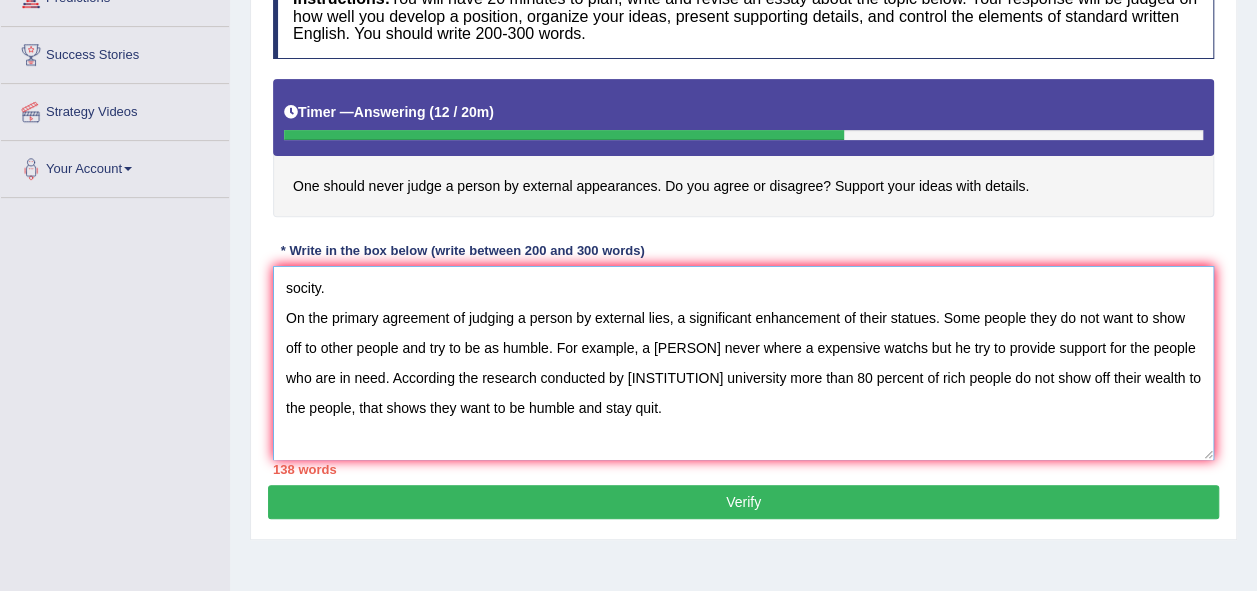 scroll, scrollTop: 78, scrollLeft: 0, axis: vertical 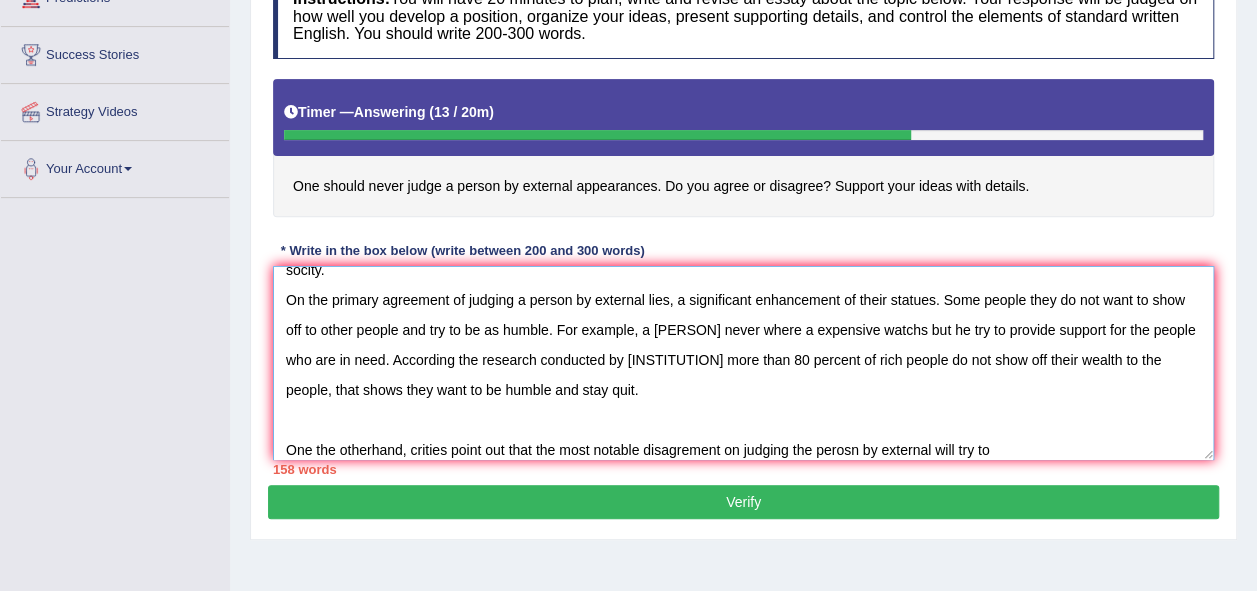 click on "In today's rapidly changing world, there is an ongoing debate among people about whether a person should never judge by external appearance. In this essay, i will examine the agrement and disagrement of one should never judge a person by external apperance and there implacations for socity.
On the primary agreement of judging a person by external lies, a significant enhancement of their statues. Some people they do not want to show off to other people and try to be as humble. For example, a Bill gates never where a expensive watchs but he try to provide support for the people who are in need. According the research conducted by Oxford university more than 80 percent of rich people do not show off their wealth to the people, that shows they want to be humble and stay quit.
One the otherhand, crities point out that the most notable disagrement on judging the perosn by external will try to" at bounding box center [743, 363] 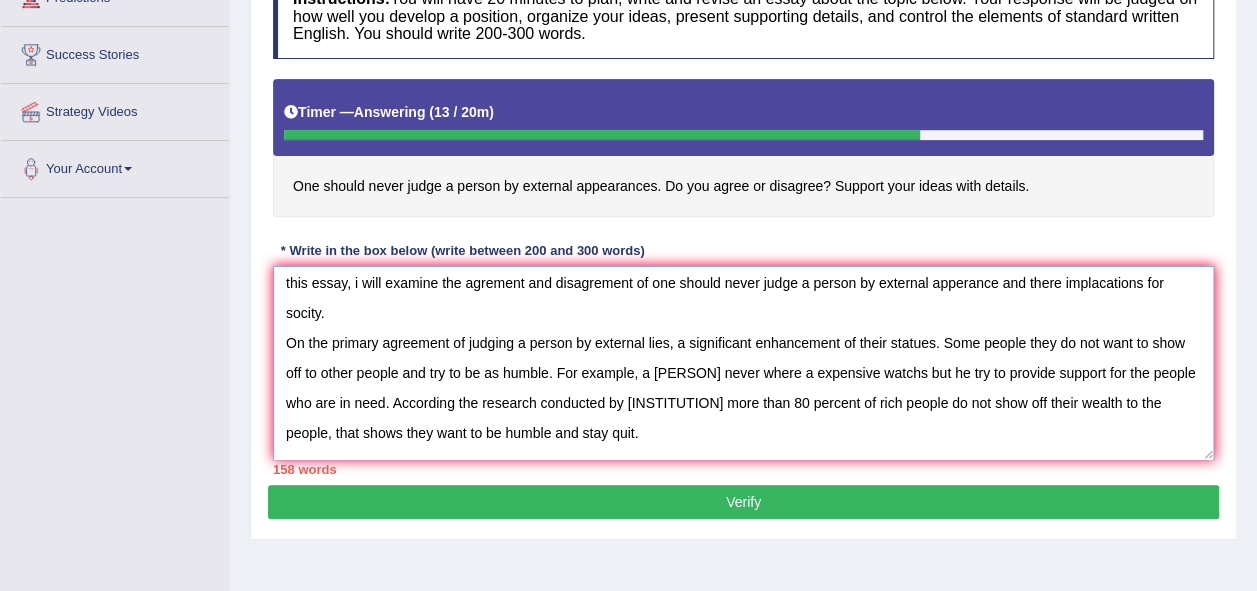 scroll, scrollTop: 90, scrollLeft: 0, axis: vertical 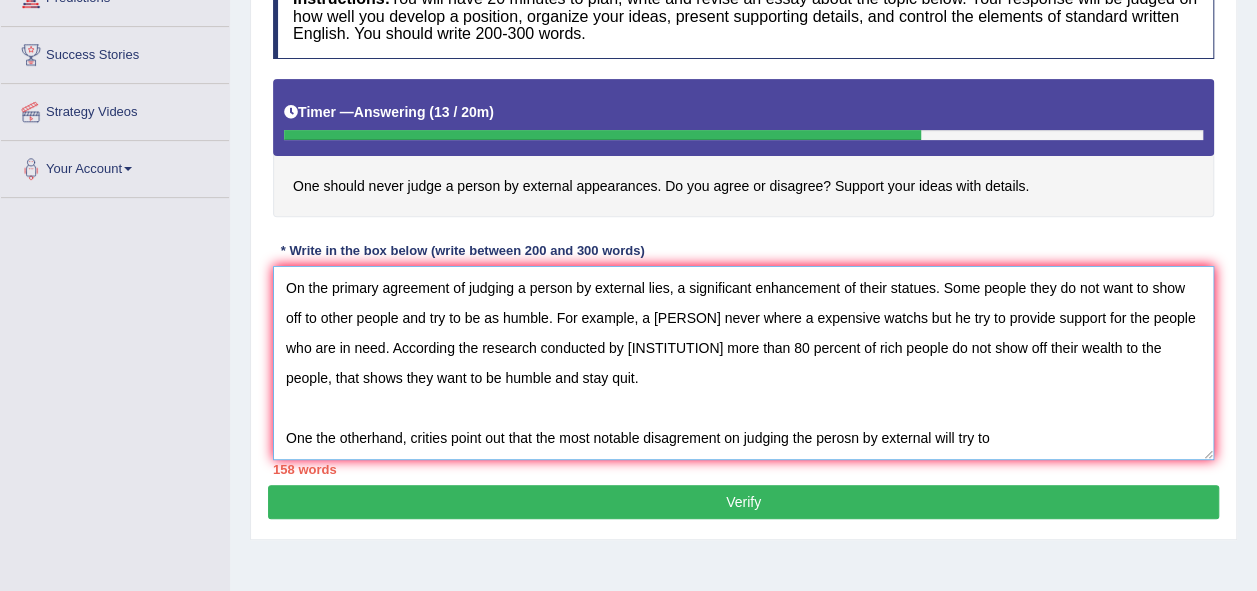 click on "In today's rapidly changing world, there is an ongoing debate among people about whether a person should never judge by external appearance. In this essay, i will examine the agrement and disagrement of one should never judge a person by external apperance and there implacations for socity.
On the primary agreement of judging a person by external lies, a significant enhancement of their statues. Some people they do not want to show off to other people and try to be as humble. For example, a Bill gates never where a expensive watchs but he try to provide support for the people who are in need. According the research conducted by Oxford university more than 80 percent of rich people do not show off their wealth to the people, that shows they want to be humble and stay quit.
One the otherhand, crities point out that the most notable disagrement on judging the perosn by external will try to" at bounding box center (743, 363) 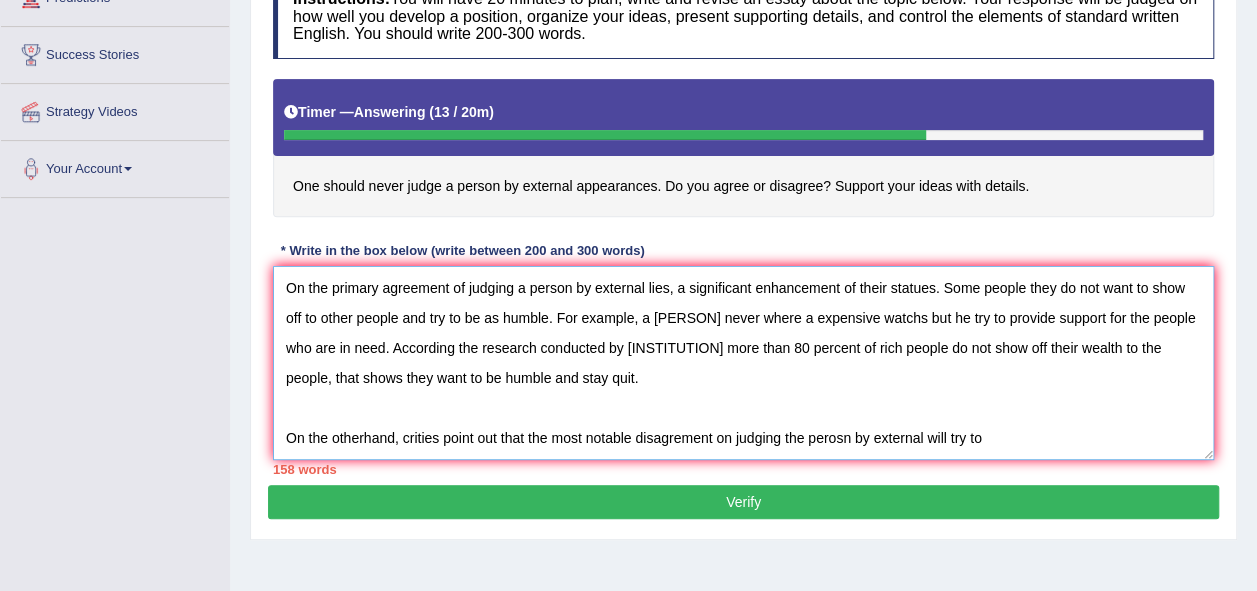 click on "In today's rapidly changing world, there is an ongoing debate among people about whether a person should never judge by external appearance. In this essay, i will examine the agrement and disagrement of one should never judge a person by external apperance and there implacations for socity.
On the primary agreement of judging a person by external lies, a significant enhancement of their statues. Some people they do not want to show off to other people and try to be as humble. For example, a Bill gates never where a expensive watchs but he try to provide support for the people who are in need. According the research conducted by Oxford university more than 80 percent of rich people do not show off their wealth to the people, that shows they want to be humble and stay quit.
On the otherhand, crities point out that the most notable disagrement on judging the perosn by external will try to" at bounding box center [743, 363] 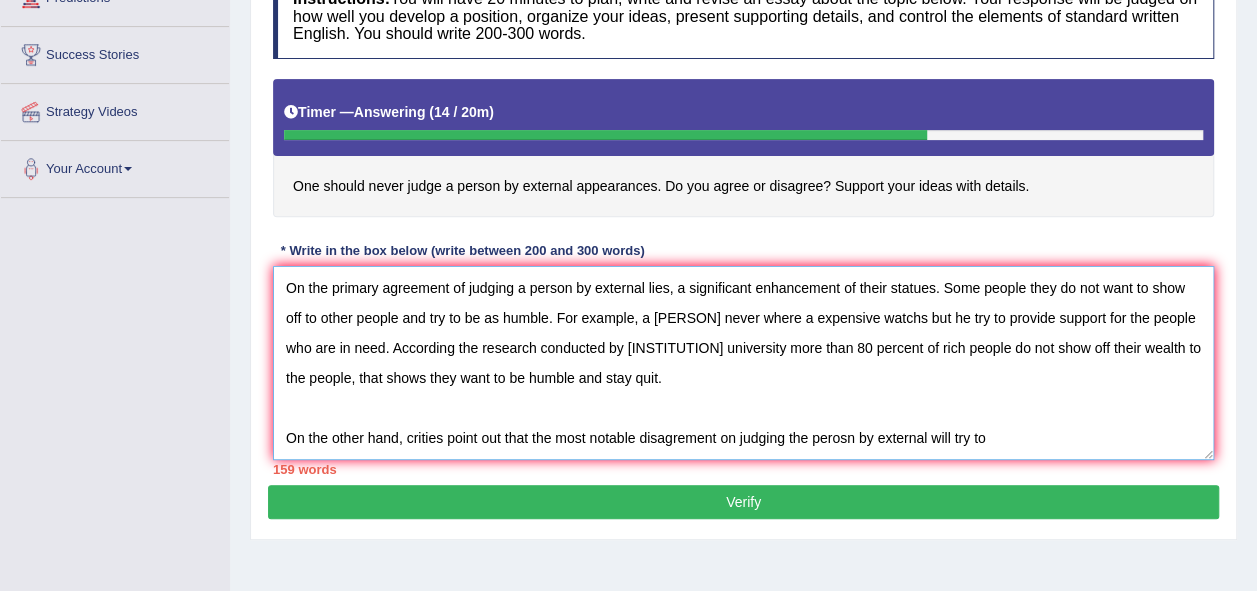 click on "In today's rapidly changing world, there is an ongoing debate among people about whether a person should never judge by external appearance. In this essay, i will examine the agrement and disagrement of one should never judge a person by external apperance and there implacations for socity.
On the primary agreement of judging a person by external lies, a significant enhancement of their statues. Some people they do not want to show off to other people and try to be as humble. For example, a Bill gates never where a expensive watchs but he try to provide support for the people who are in need. According the research conducted by Oxford university more than 80 percent of rich people do not show off their wealth to the people, that shows they want to be humble and stay quit.
On the other hand, crities point out that the most notable disagrement on judging the perosn by external will try to" at bounding box center (743, 363) 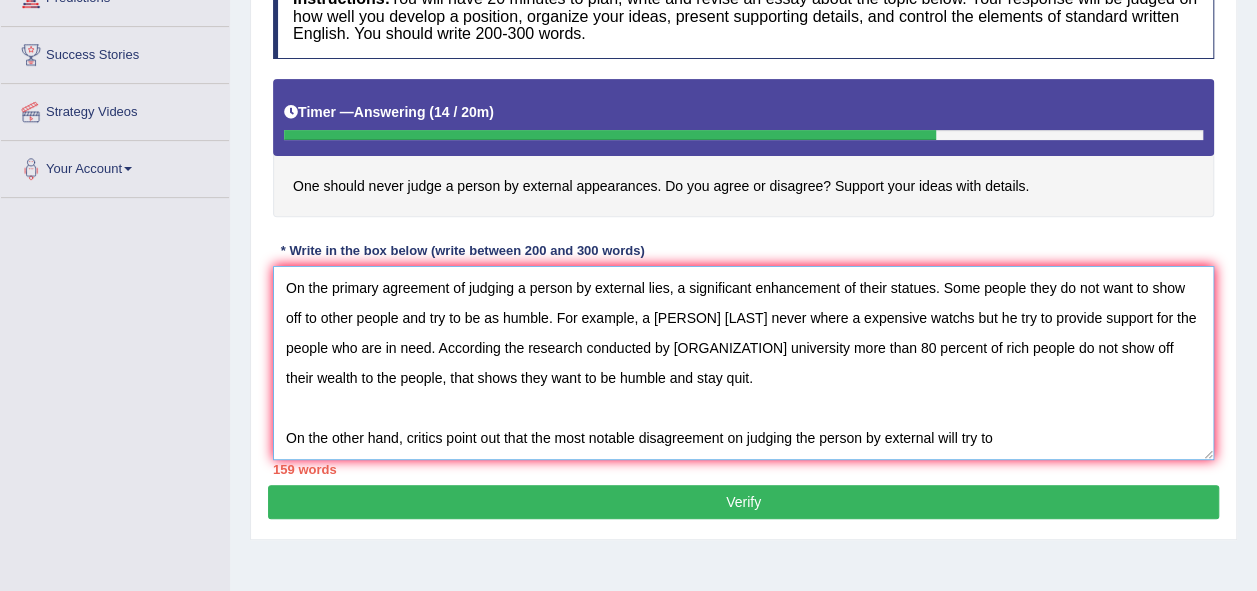 click on "In today's rapidly changing world, there is an ongoing debate among people about whether a person should never judge by external appearance. In this essay, i will examine the agrement and disagrement of one should never judge a person by external apperance and there implacations for socity.
On the primary agreement of judging a person by external lies, a significant enhancement of their statues. Some people they do not want to show off to other people and try to be as humble. For example, a Bill gates never where a expensive watchs but he try to provide support for the people who are in need. According the research conducted by Oxford university more than 80 percent of rich people do not show off their wealth to the people, that shows they want to be humble and stay quit.
On the other hand, critics point out that the most notable disagreement on judging the person by external will try to" at bounding box center [743, 363] 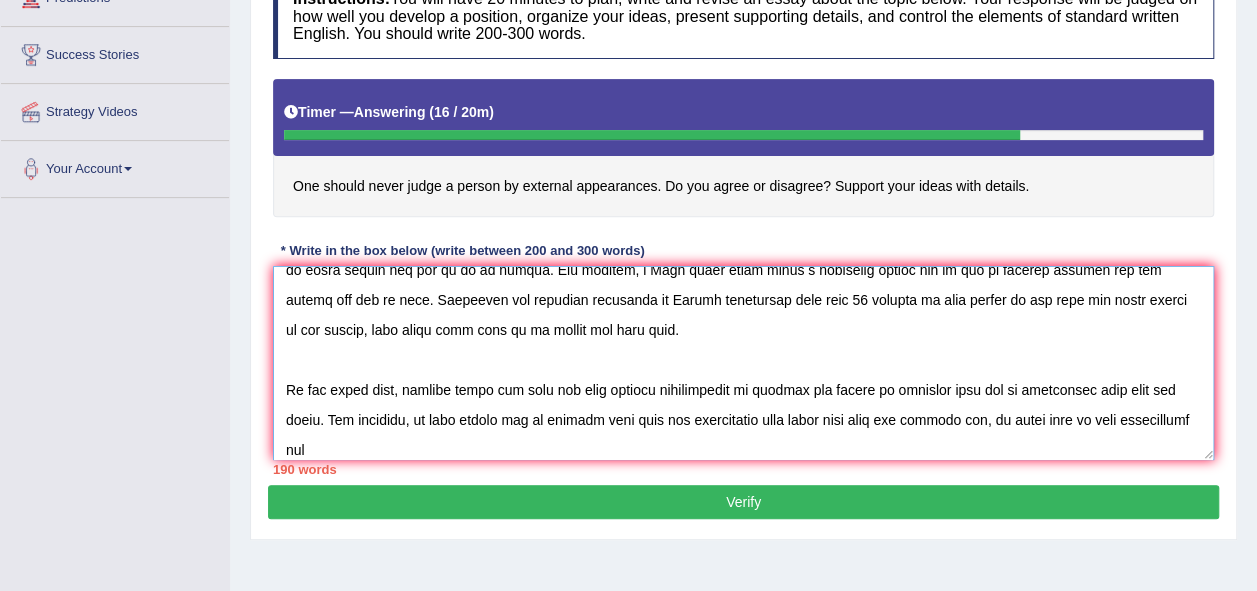 scroll, scrollTop: 138, scrollLeft: 0, axis: vertical 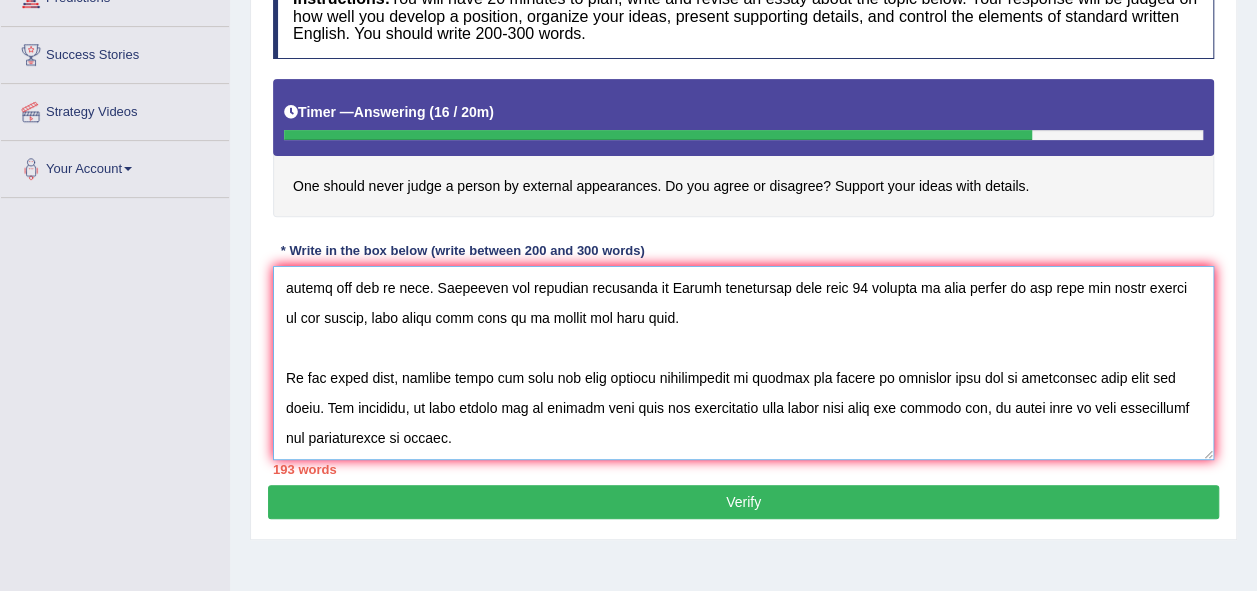 click at bounding box center [743, 363] 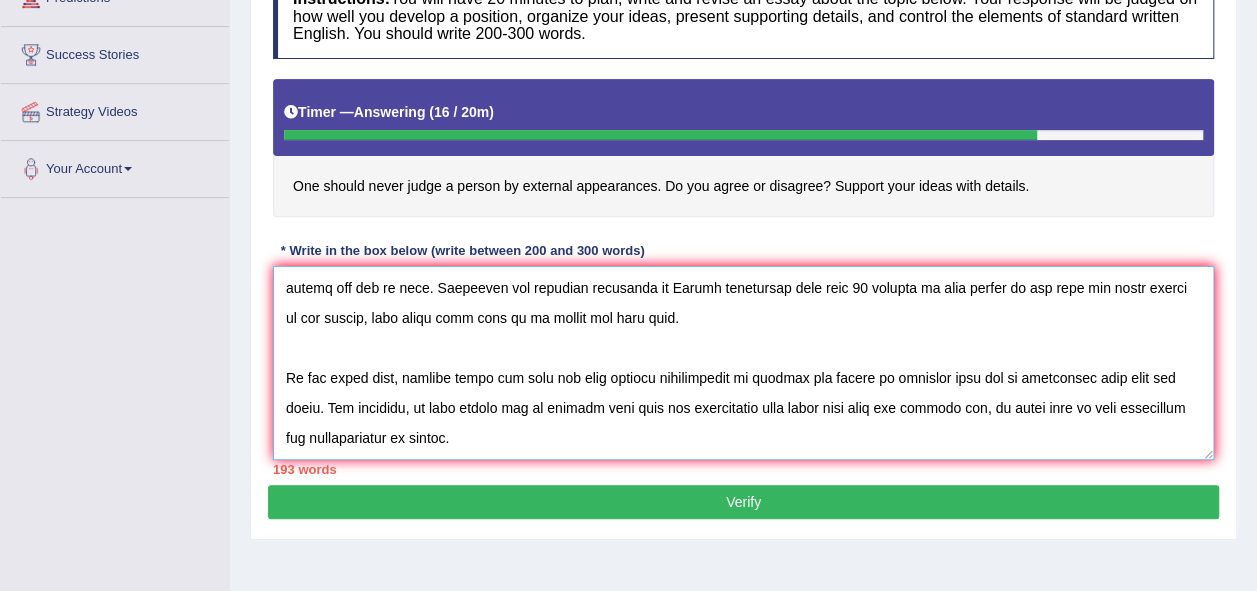click at bounding box center [743, 363] 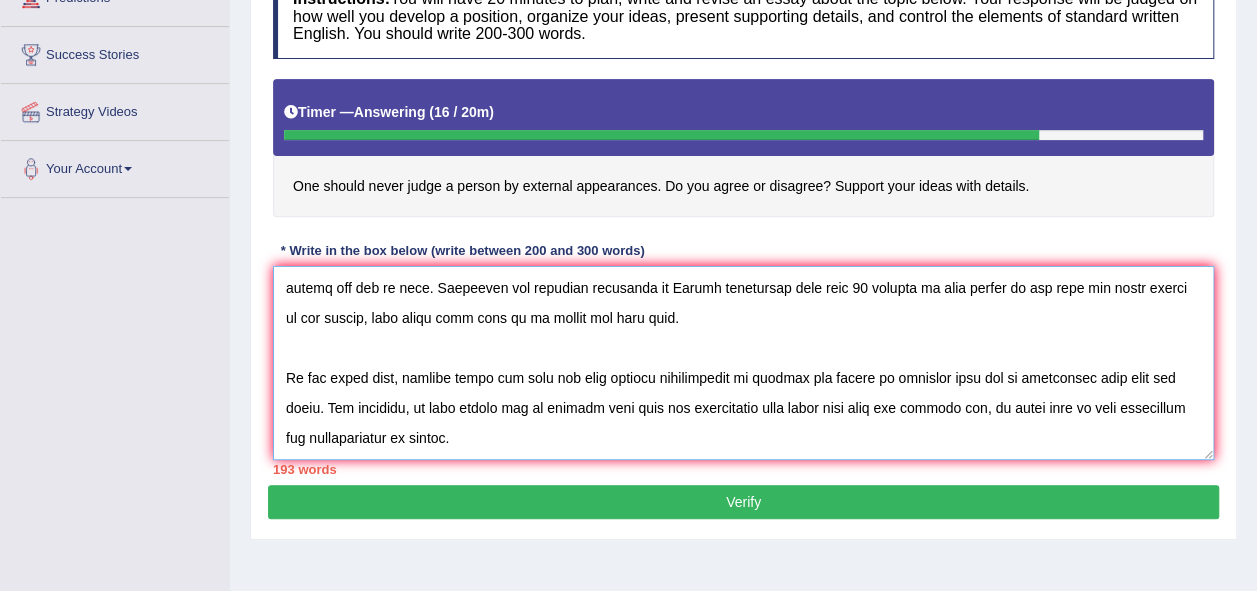 click at bounding box center (743, 363) 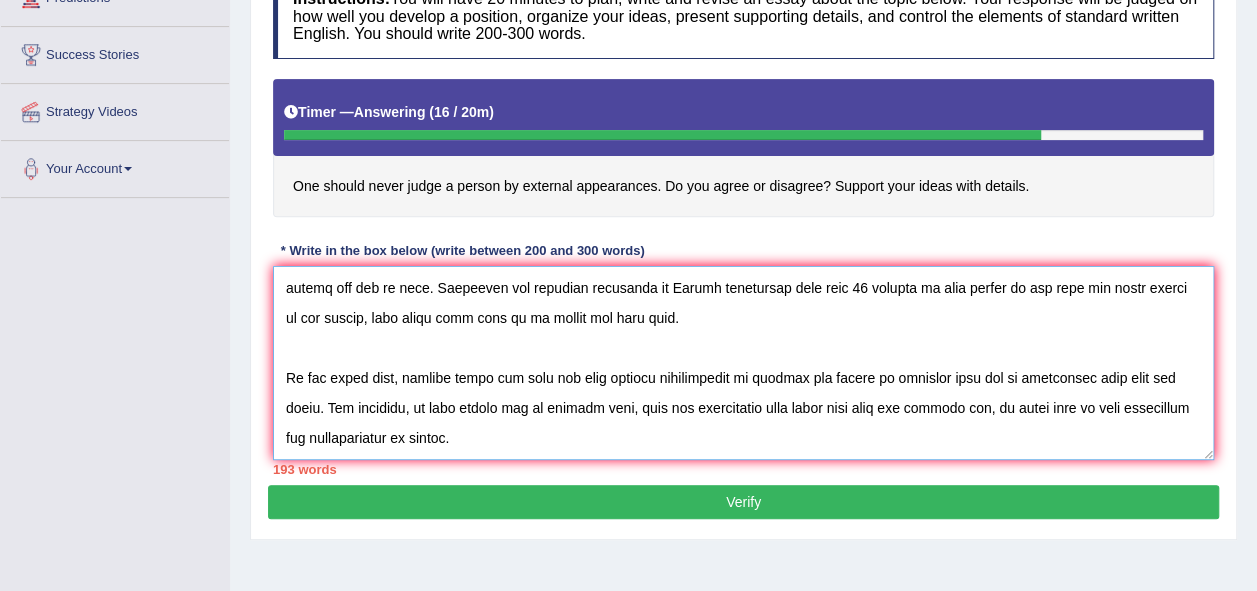 click at bounding box center (743, 363) 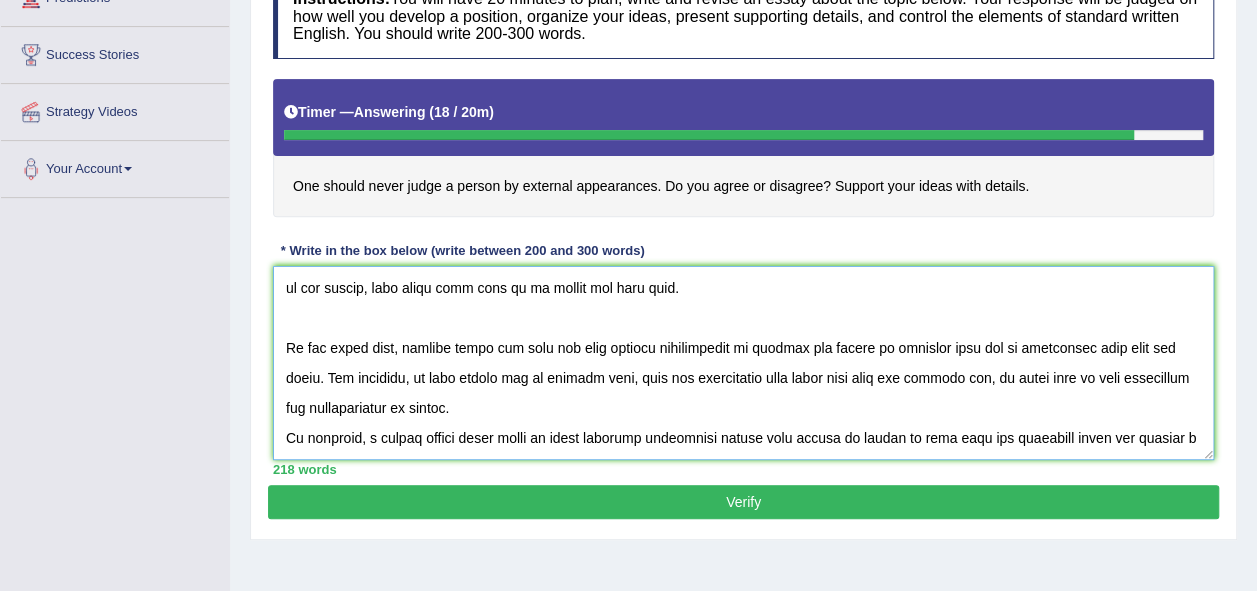 scroll, scrollTop: 198, scrollLeft: 0, axis: vertical 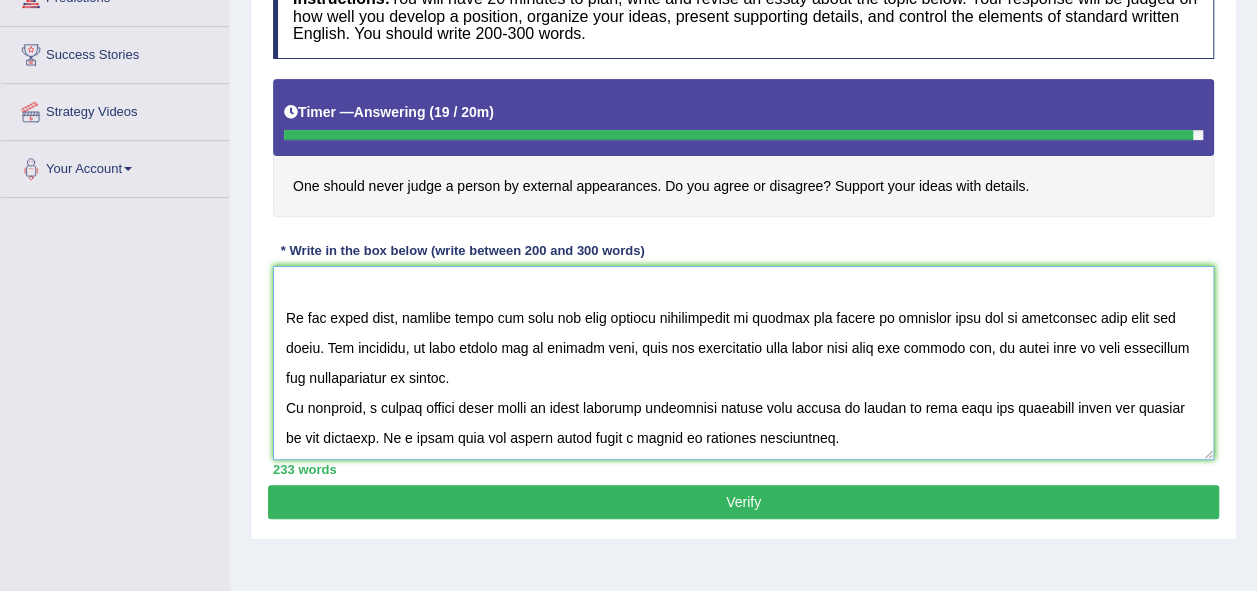 click at bounding box center [743, 363] 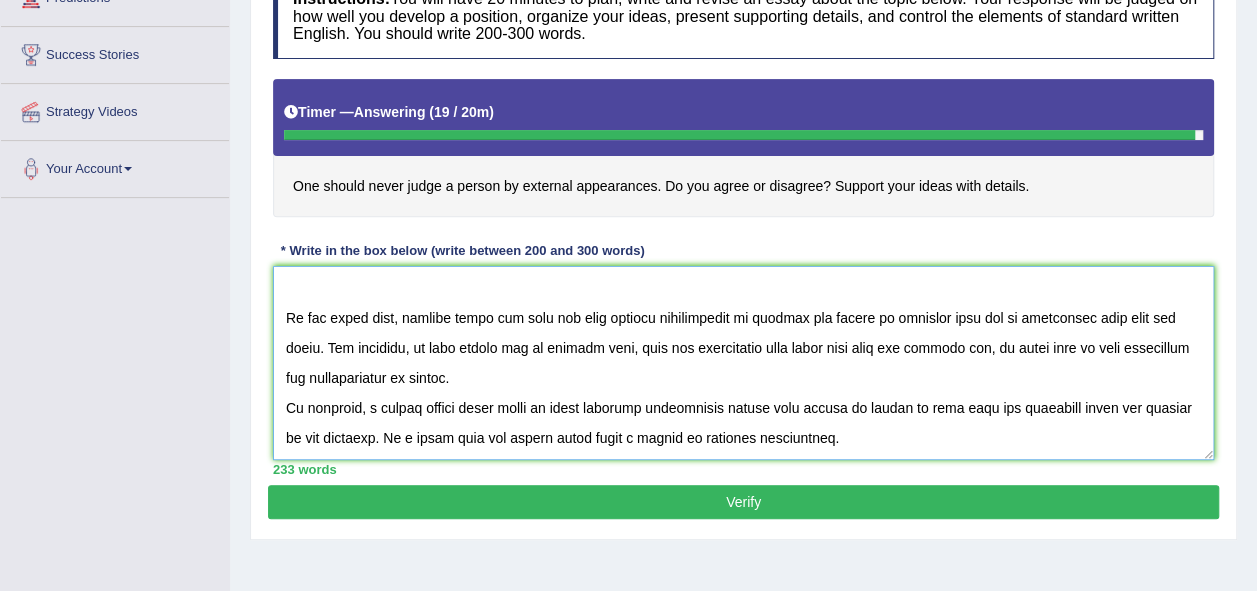 click at bounding box center [743, 363] 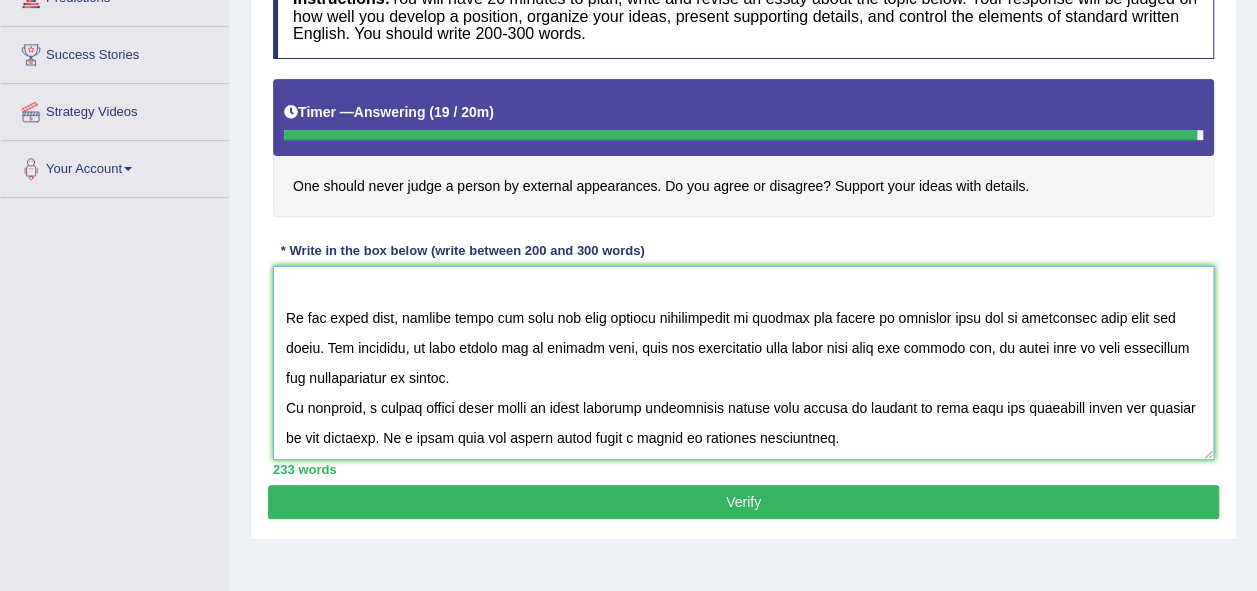 scroll, scrollTop: 0, scrollLeft: 0, axis: both 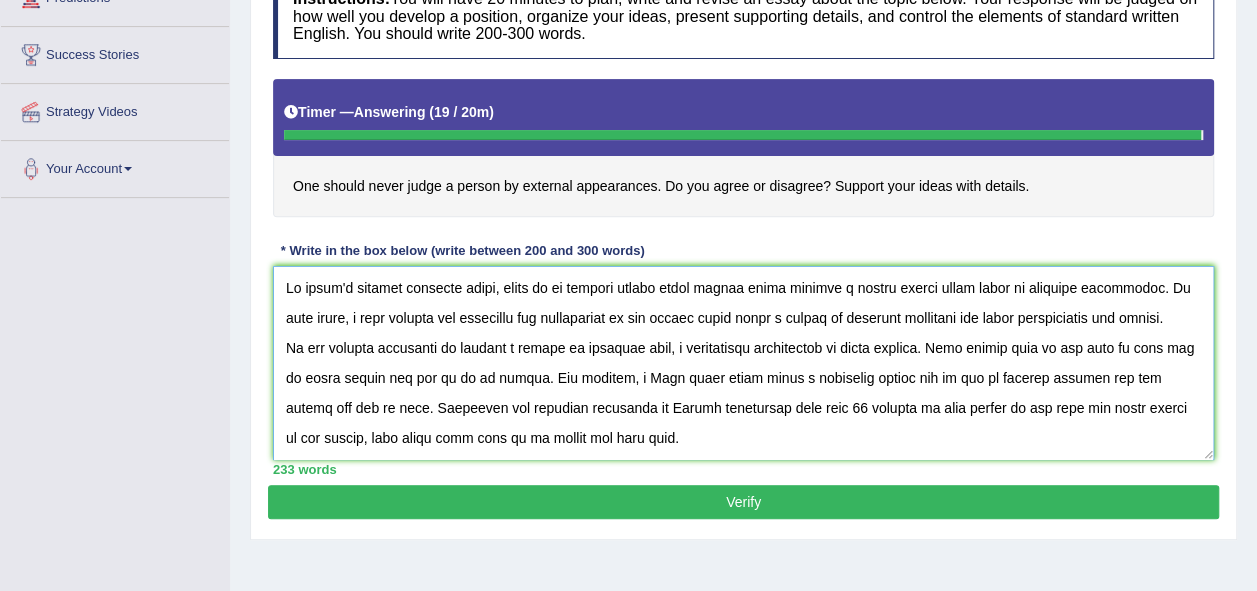 click at bounding box center (743, 363) 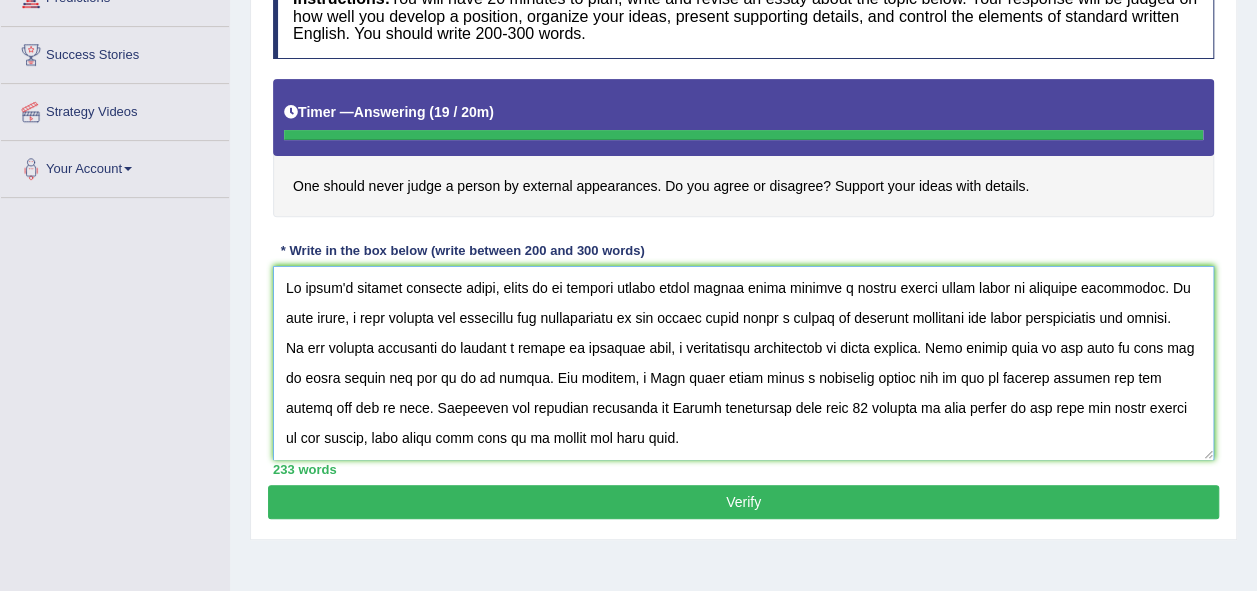 click at bounding box center [743, 363] 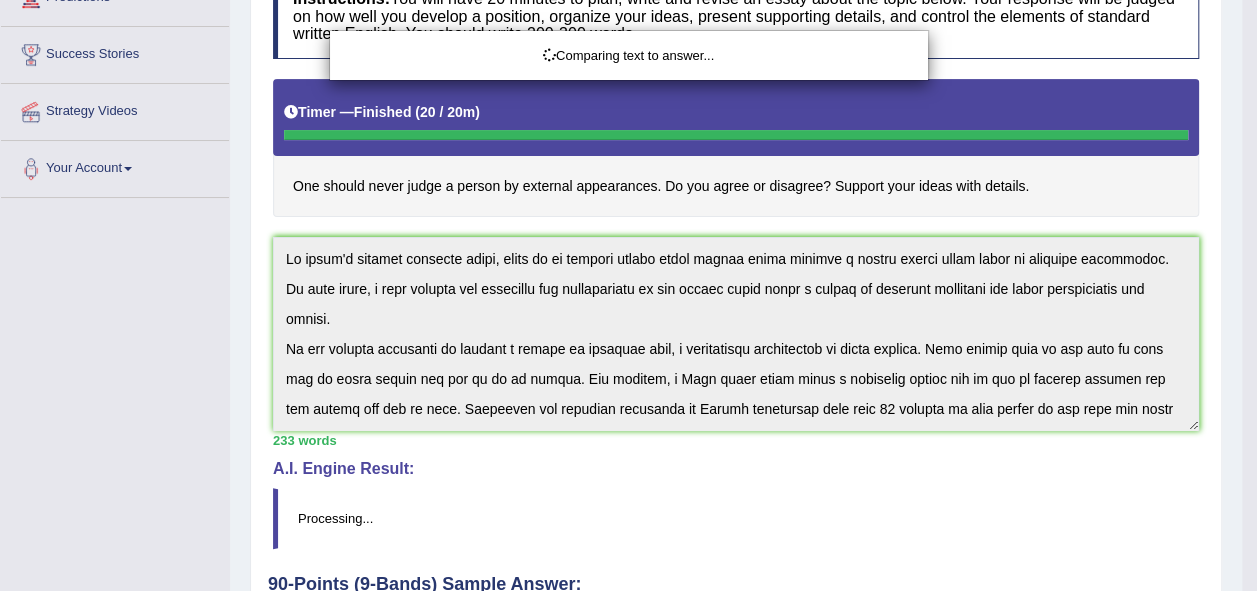 click on "Toggle navigation
Home
Practice Questions   Speaking Practice Read Aloud
Repeat Sentence
Describe Image
Re-tell Lecture
Answer Short Question
Summarize Group Discussion
Respond To A Situation
Writing Practice  Summarize Written Text
Write Essay
Reading Practice  Reading & Writing: Fill In The Blanks
Choose Multiple Answers
Re-order Paragraphs
Fill In The Blanks
Choose Single Answer
Listening Practice  Summarize Spoken Text
Highlight Incorrect Words
Highlight Correct Summary
Select Missing Word
Choose Single Answer
Choose Multiple Answers
Fill In The Blanks
Write From Dictation
Pronunciation
Tests  Take Practice Sectional Test" at bounding box center (628, -5) 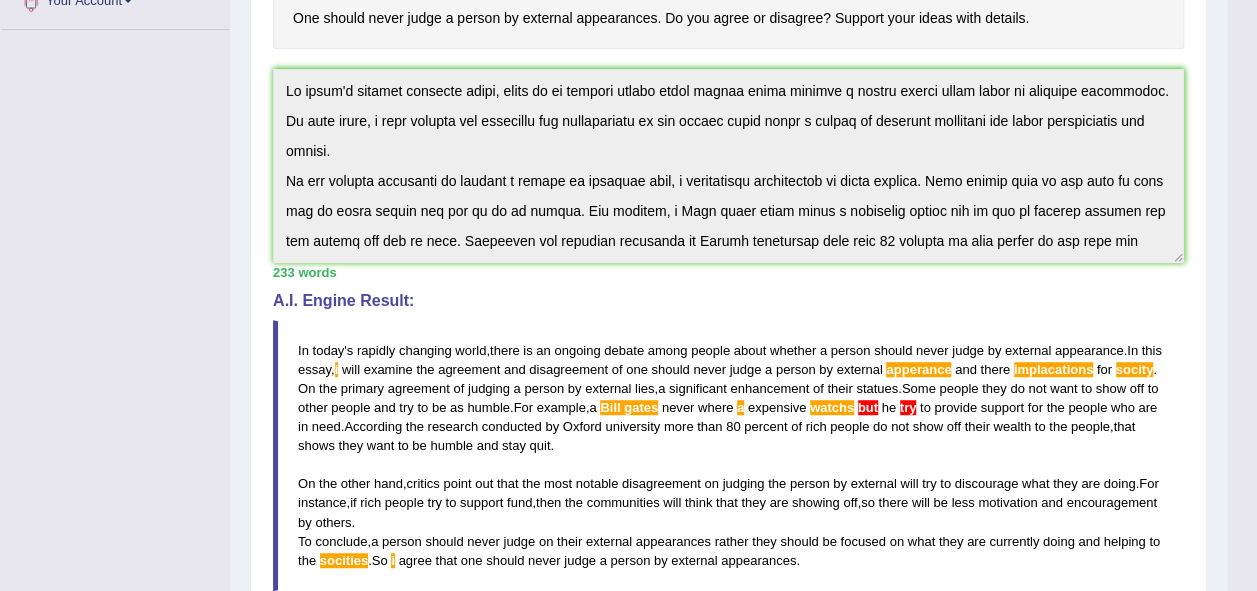 scroll, scrollTop: 300, scrollLeft: 0, axis: vertical 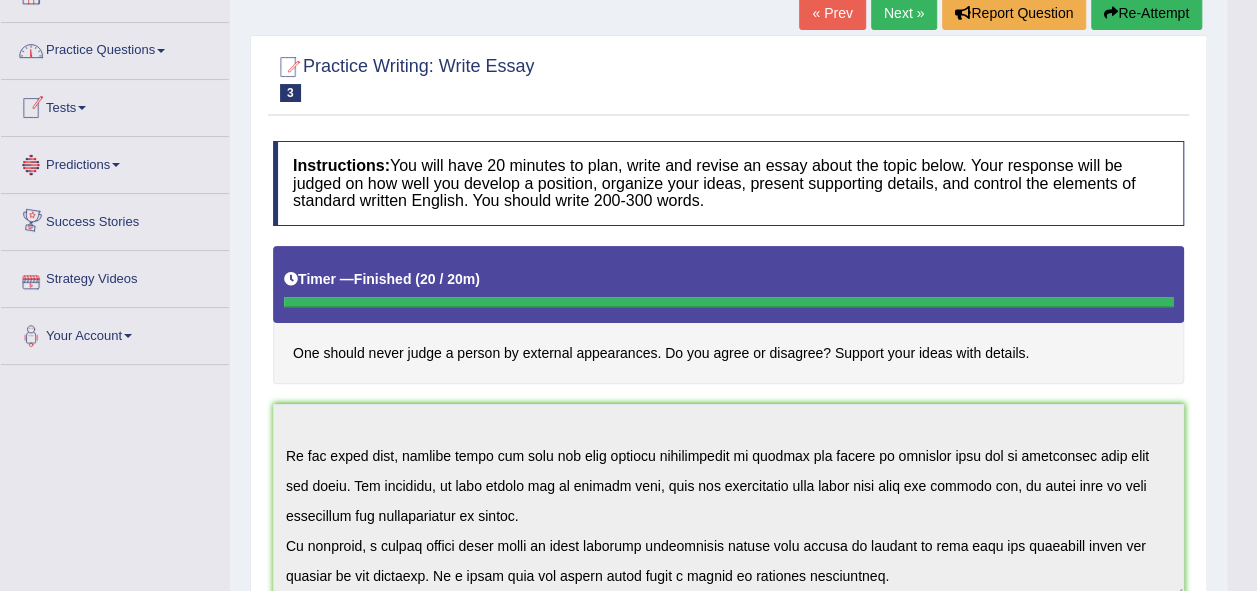 click on "Practice Questions" at bounding box center (115, 48) 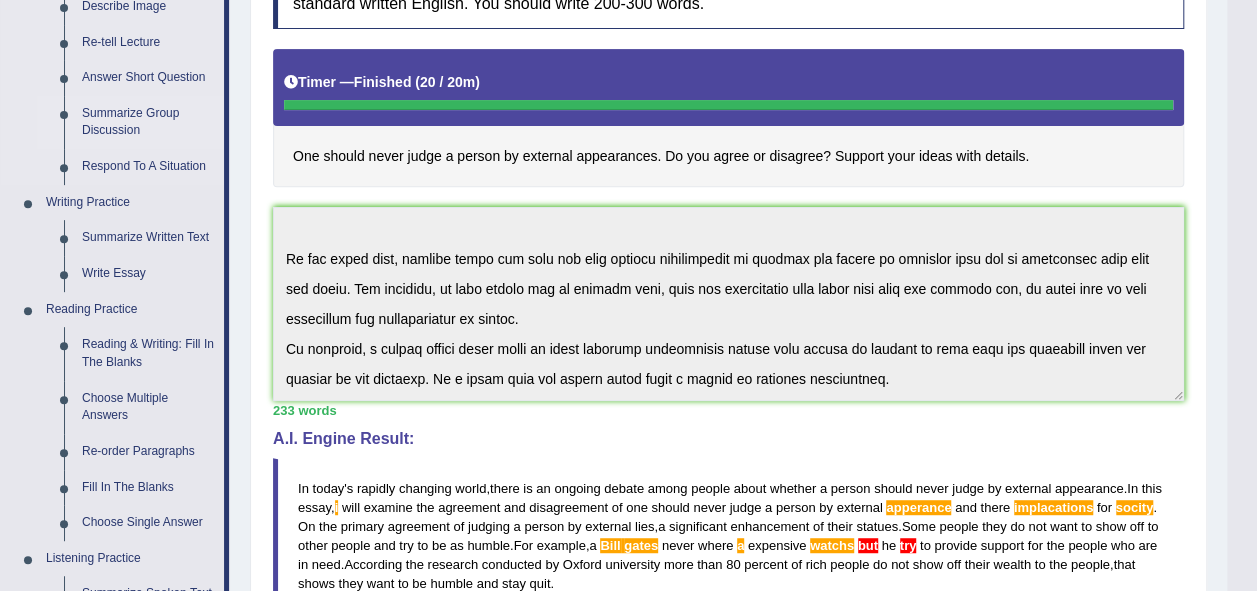 scroll, scrollTop: 433, scrollLeft: 0, axis: vertical 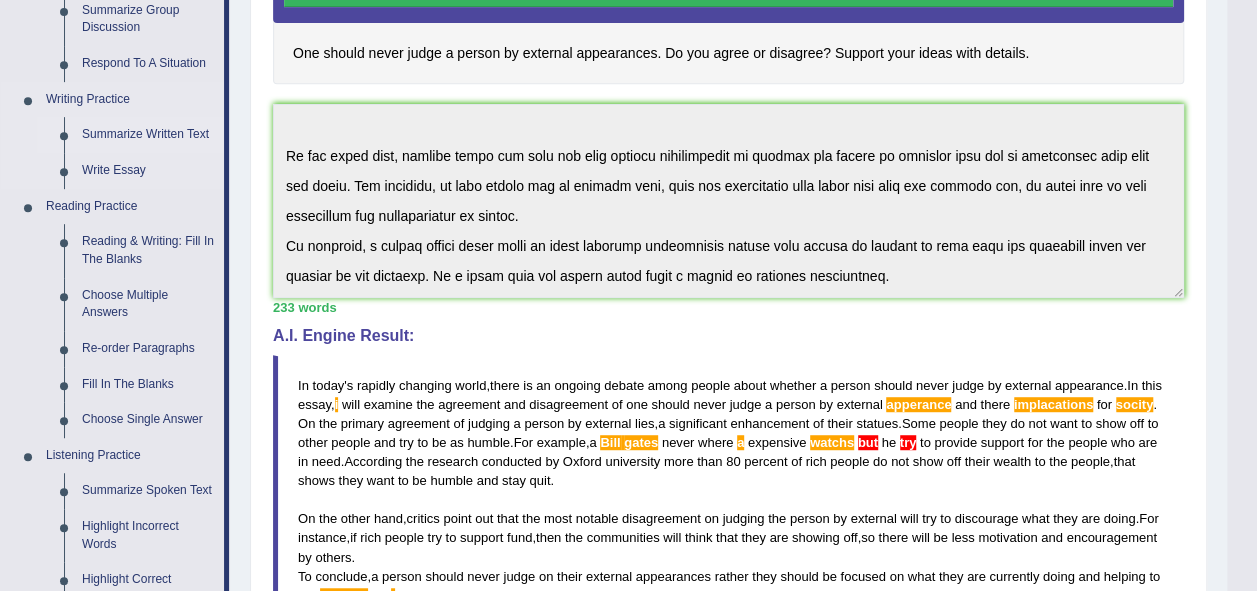 click on "Summarize Written Text" at bounding box center [148, 135] 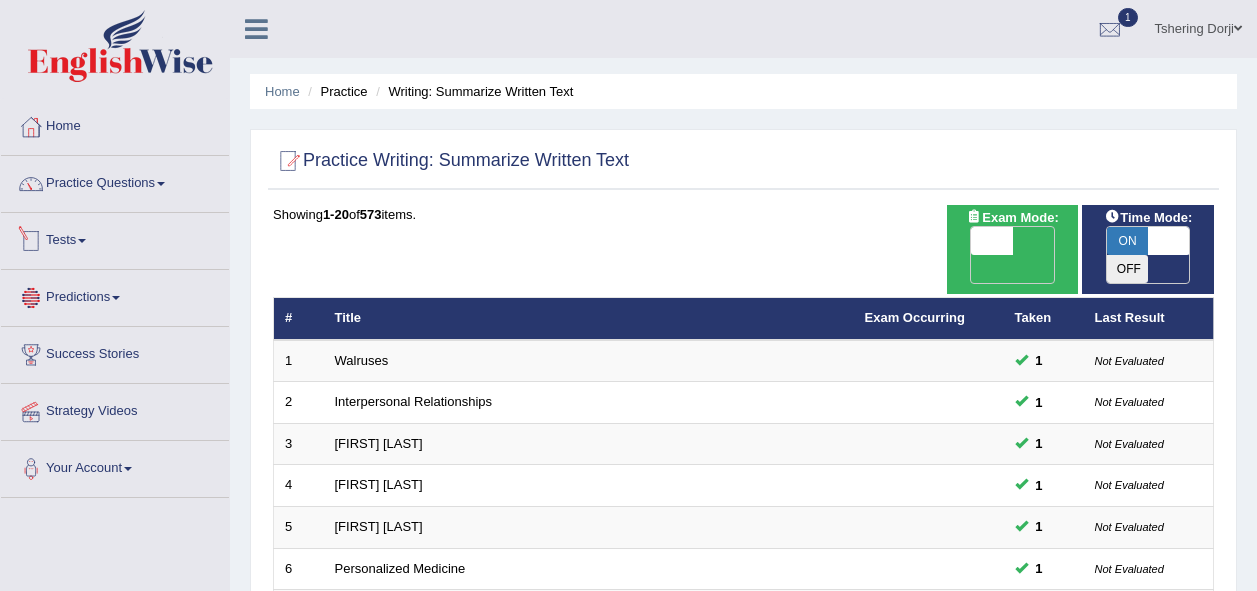 scroll, scrollTop: 0, scrollLeft: 0, axis: both 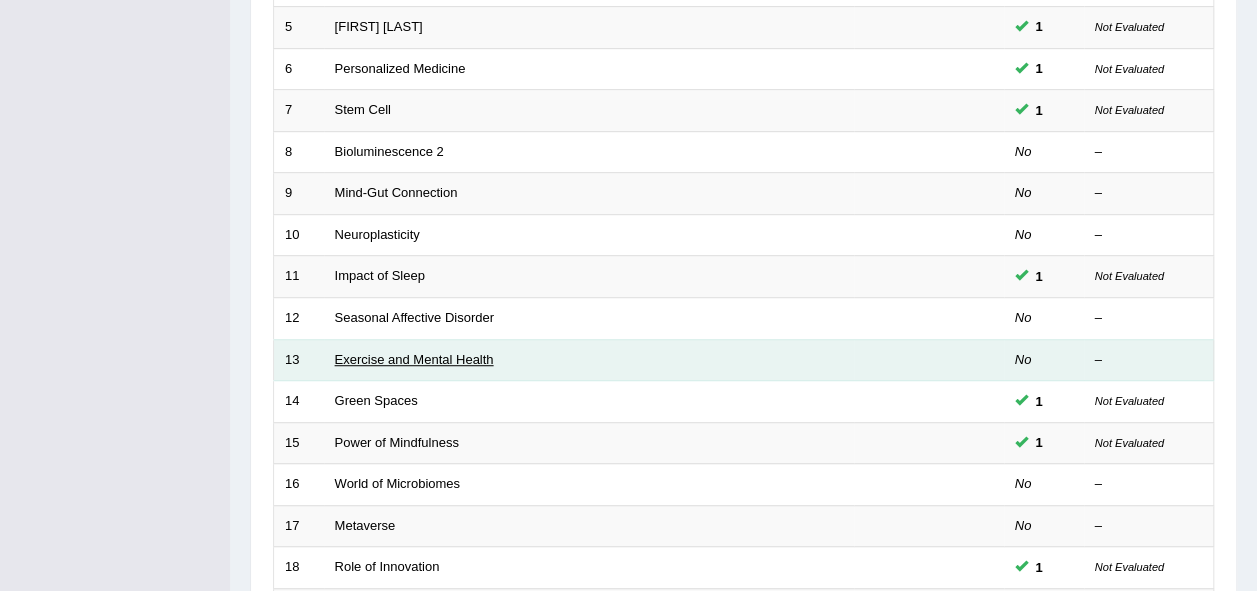 click on "Exercise and Mental Health" at bounding box center [414, 359] 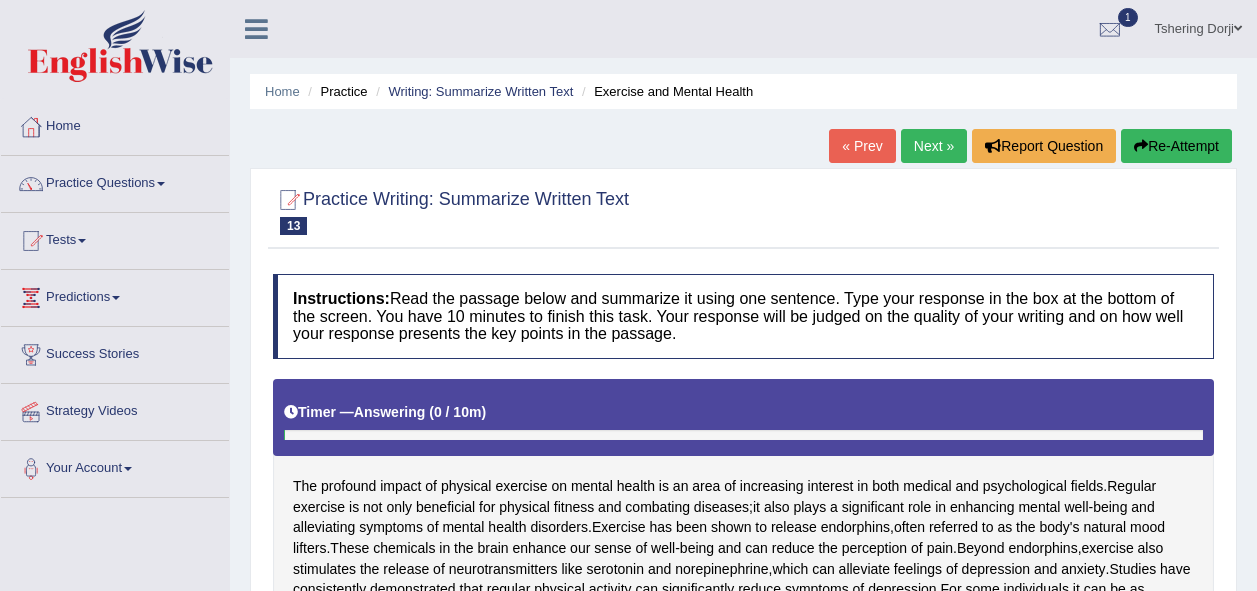 scroll, scrollTop: 0, scrollLeft: 0, axis: both 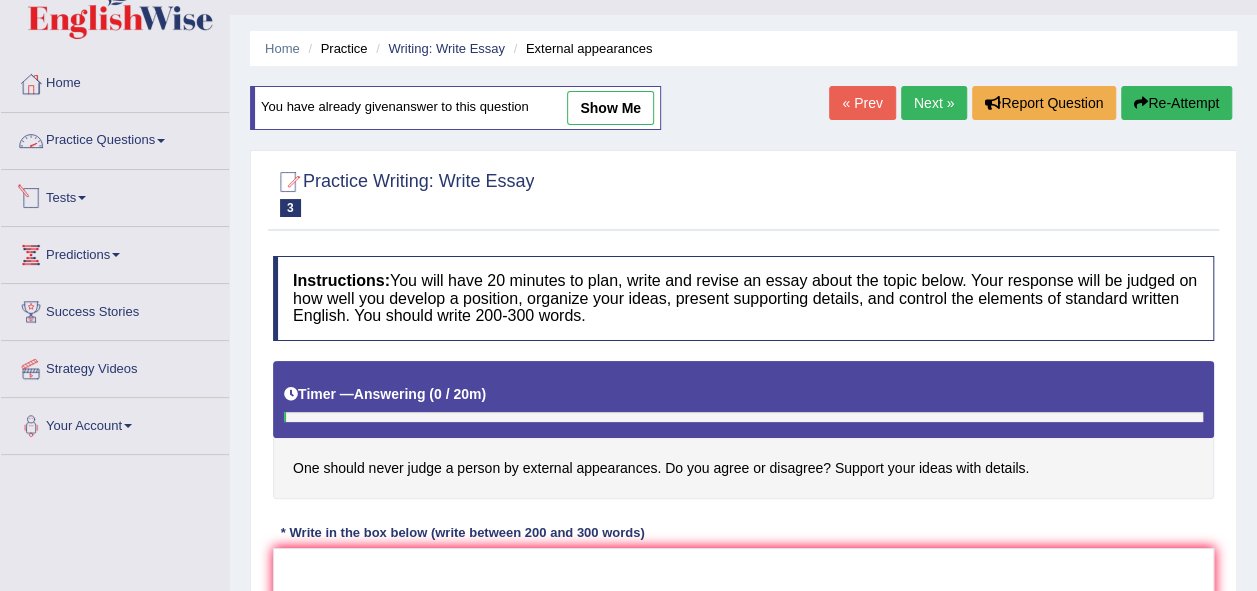 click on "Practice Questions" at bounding box center (115, 138) 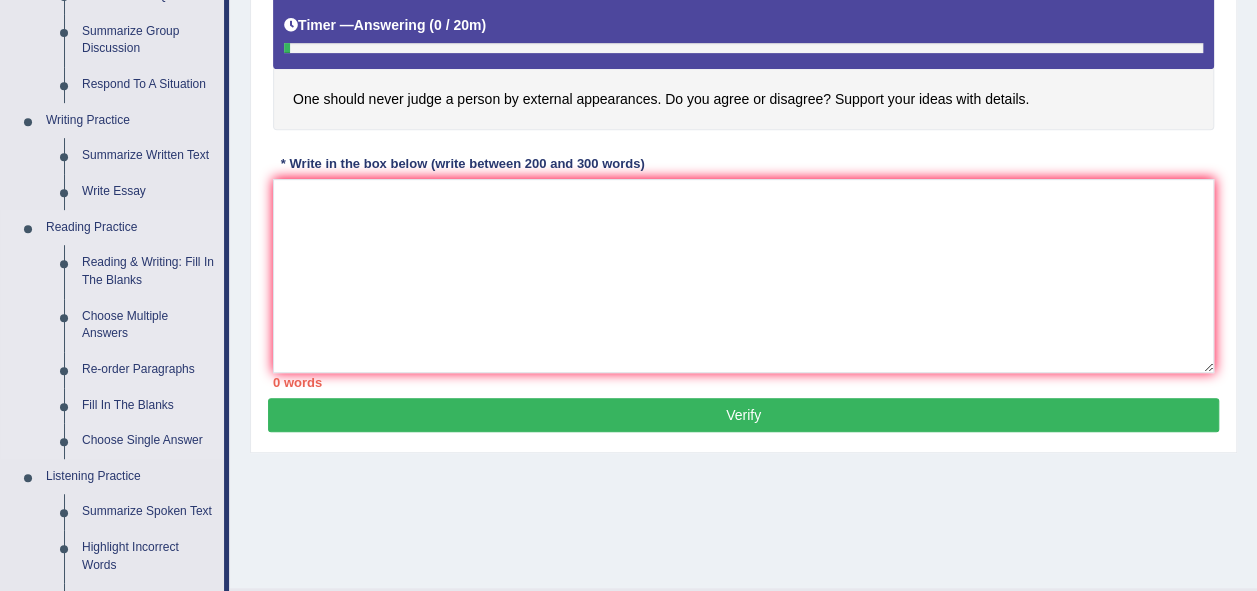 scroll, scrollTop: 443, scrollLeft: 0, axis: vertical 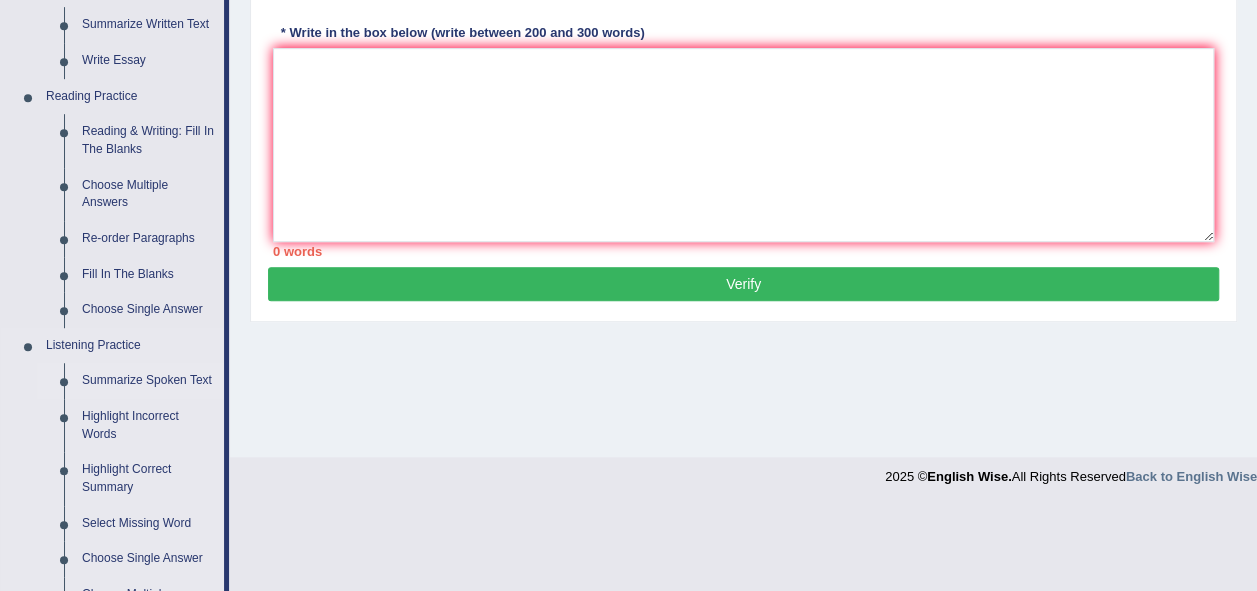 click on "Summarize Spoken Text" at bounding box center (148, 381) 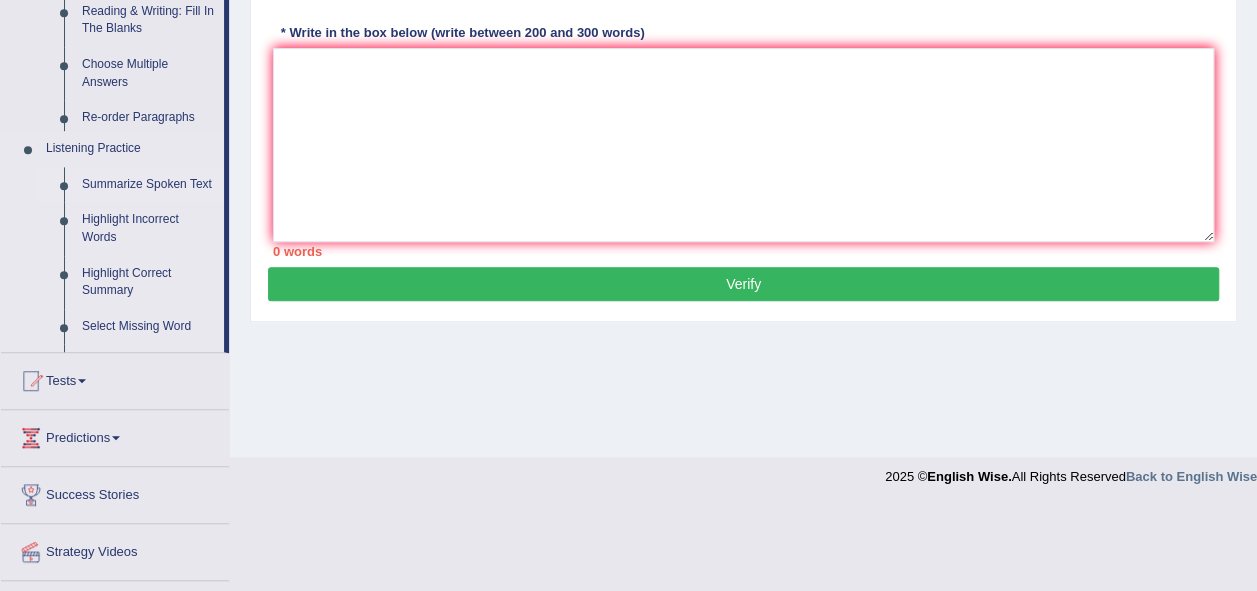 scroll, scrollTop: 408, scrollLeft: 0, axis: vertical 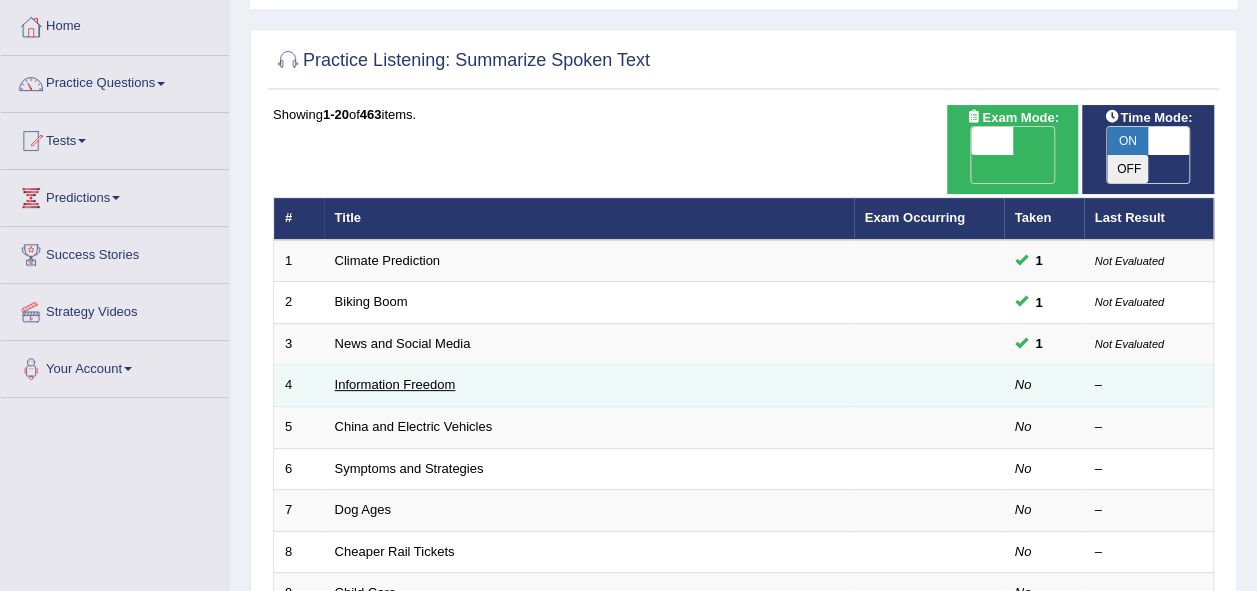 click on "Information Freedom" at bounding box center [395, 384] 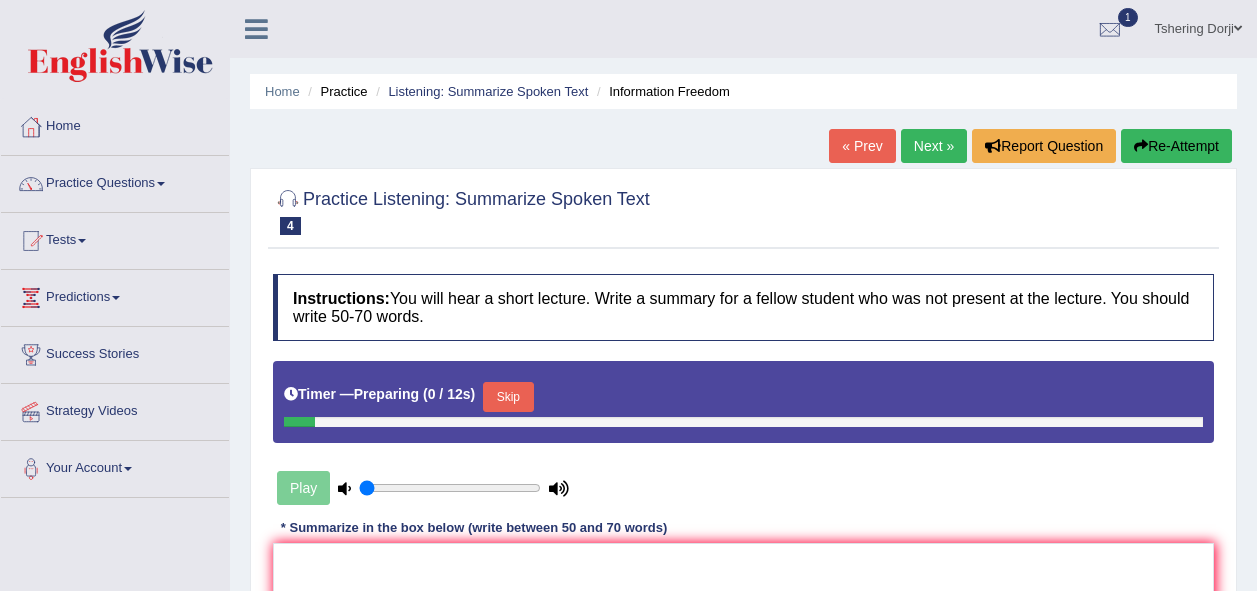 scroll, scrollTop: 0, scrollLeft: 0, axis: both 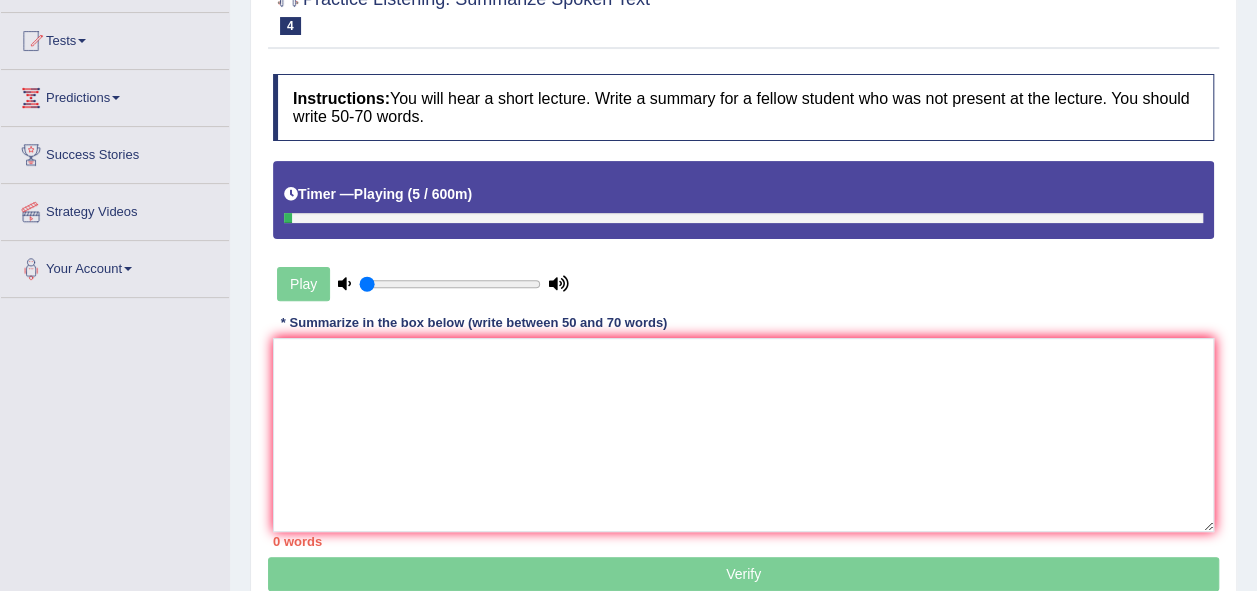 drag, startPoint x: 1229, startPoint y: 642, endPoint x: 1275, endPoint y: 642, distance: 46 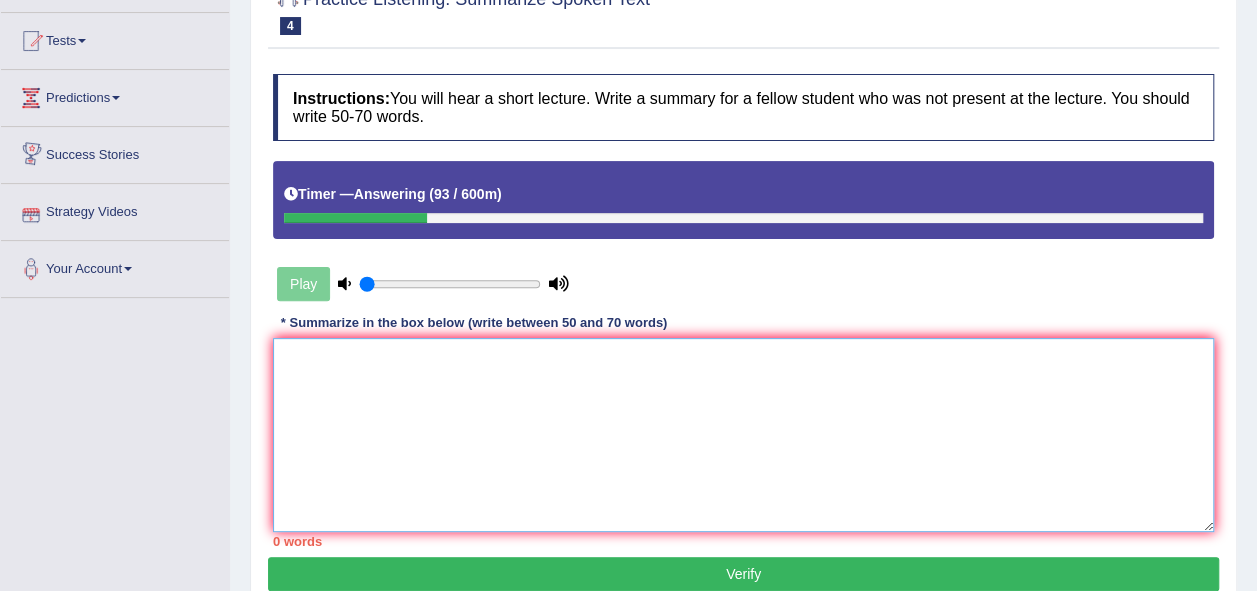 click at bounding box center [743, 435] 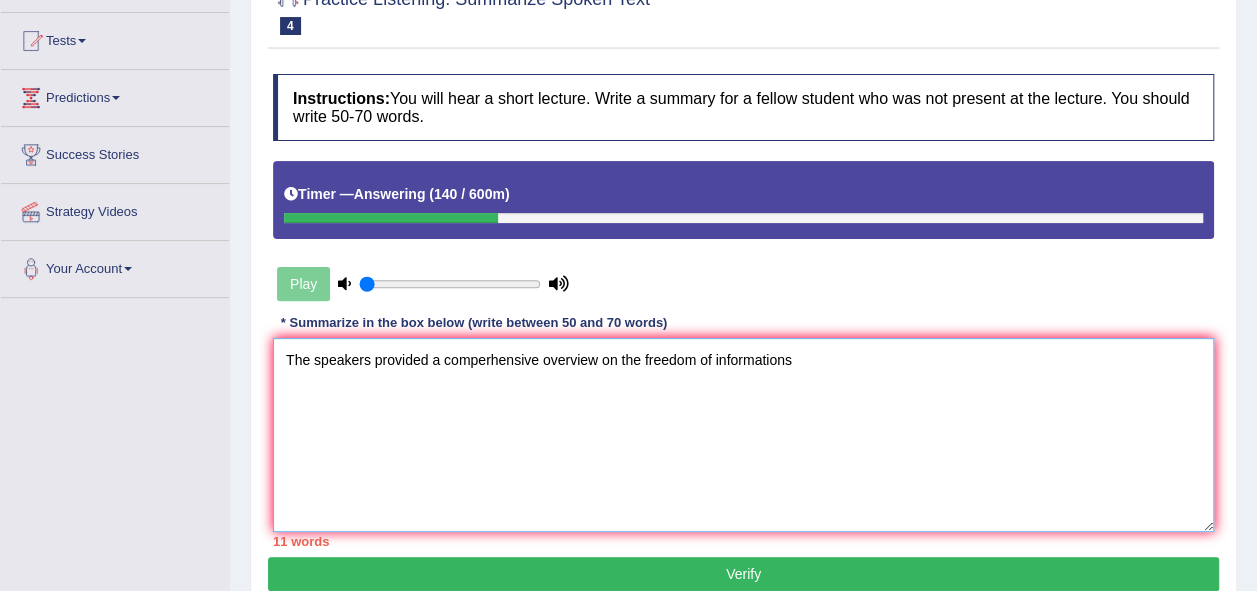 click on "The speakers provided a comperhensive overview on the freedom of informations" at bounding box center [743, 435] 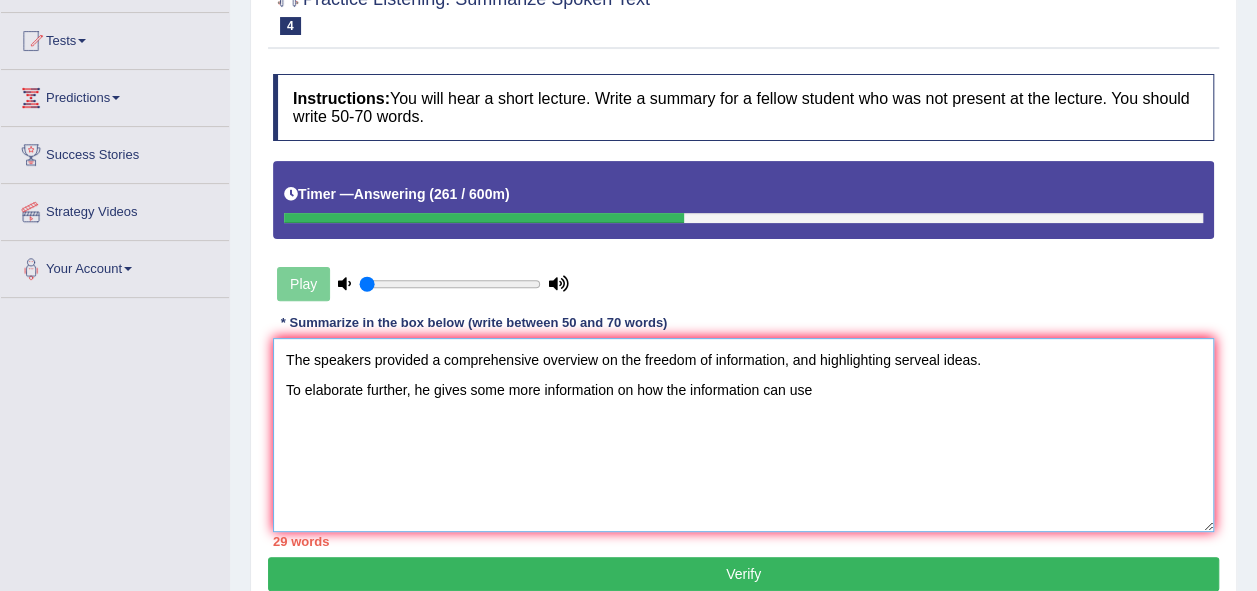 click on "The speakers provided a comprehensive overview on the freedom of information, and highlighting serveal ideas.
To elaborate further, he gives some more information on how the information can use" at bounding box center (743, 435) 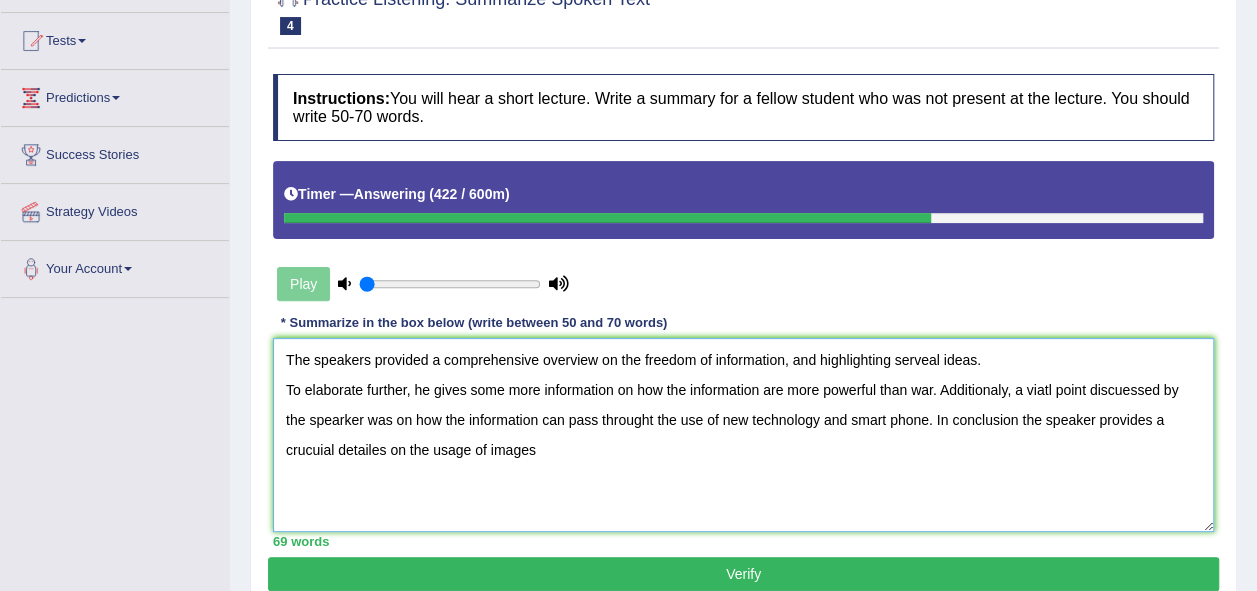 click on "The speakers provided a comprehensive overview on the freedom of information, and highlighting serveal ideas.
To elaborate further, he gives some more information on how the information are more powerful than war. Additionaly, a viatl point discuessed by the spearker was on how the information can pass throught the use of new technology and smart phone. In conclusion the speaker provides a crucuial detailes on the usage of images" at bounding box center [743, 435] 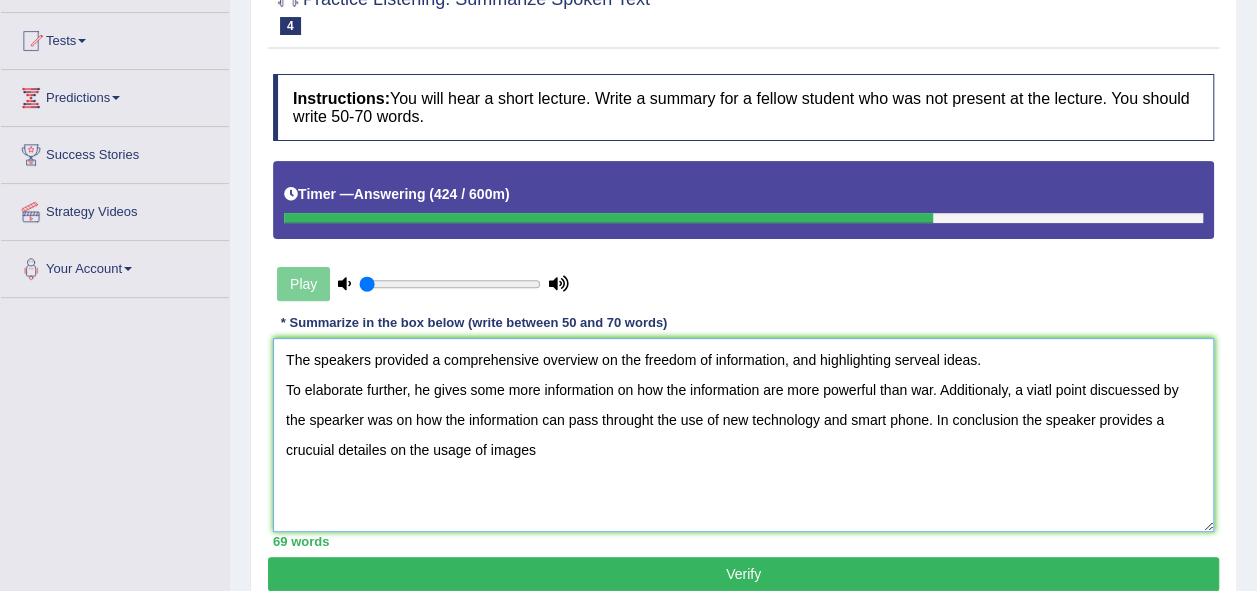 click on "The speakers provided a comprehensive overview on the freedom of information, and highlighting serveal ideas.
To elaborate further, he gives some more information on how the information are more powerful than war. Additionaly, a viatl point discuessed by the spearker was on how the information can pass throught the use of new technology and smart phone. In conclusion the speaker provides a crucuial detailes on the usage of images" at bounding box center (743, 435) 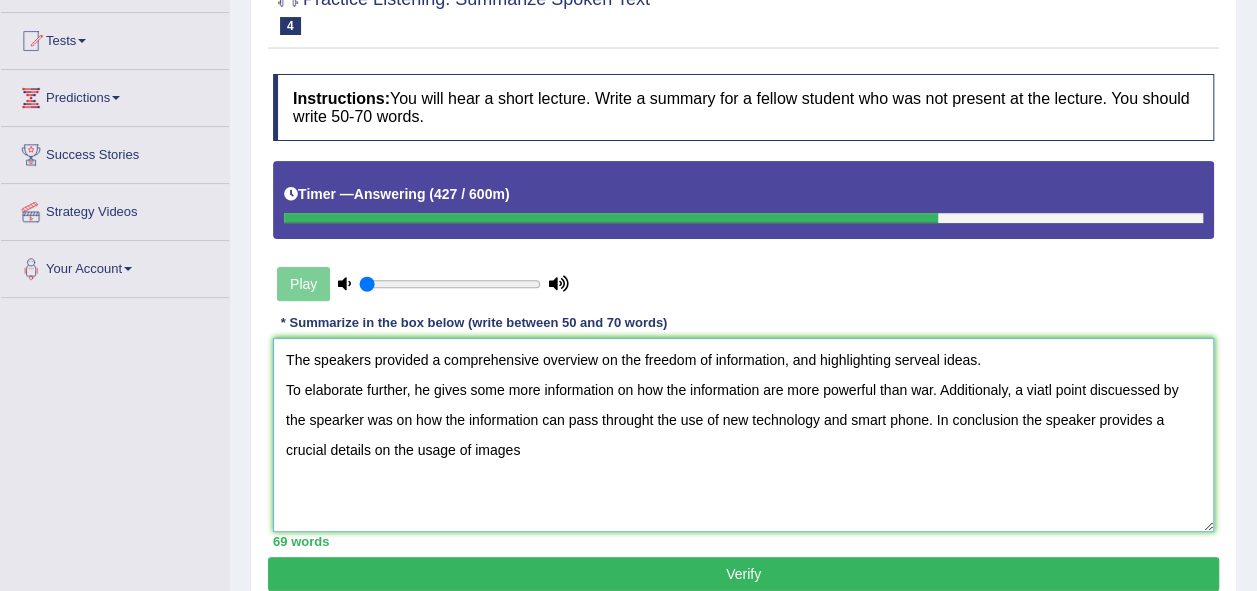 click on "The speakers provided a comprehensive overview on the freedom of information, and highlighting serveal ideas.
To elaborate further, he gives some more information on how the information are more powerful than war. Additionaly, a viatl point discuessed by the spearker was on how the information can pass throught the use of new technology and smart phone. In conclusion the speaker provides a crucial details on the usage of images" at bounding box center [743, 435] 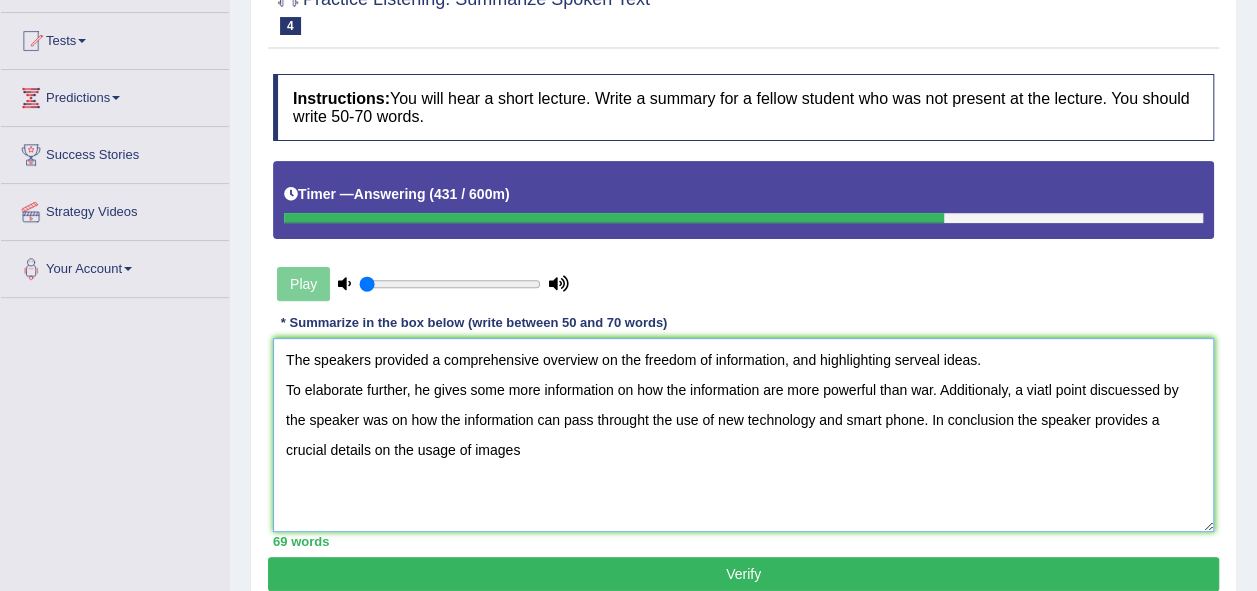click on "The speakers provided a comprehensive overview on the freedom of information, and highlighting serveal ideas.
To elaborate further, he gives some more information on how the information are more powerful than war. Additionaly, a viatl point discuessed by the speaker was on how the information can pass throught the use of new technology and smart phone. In conclusion the speaker provides a crucial details on the usage of images" at bounding box center (743, 435) 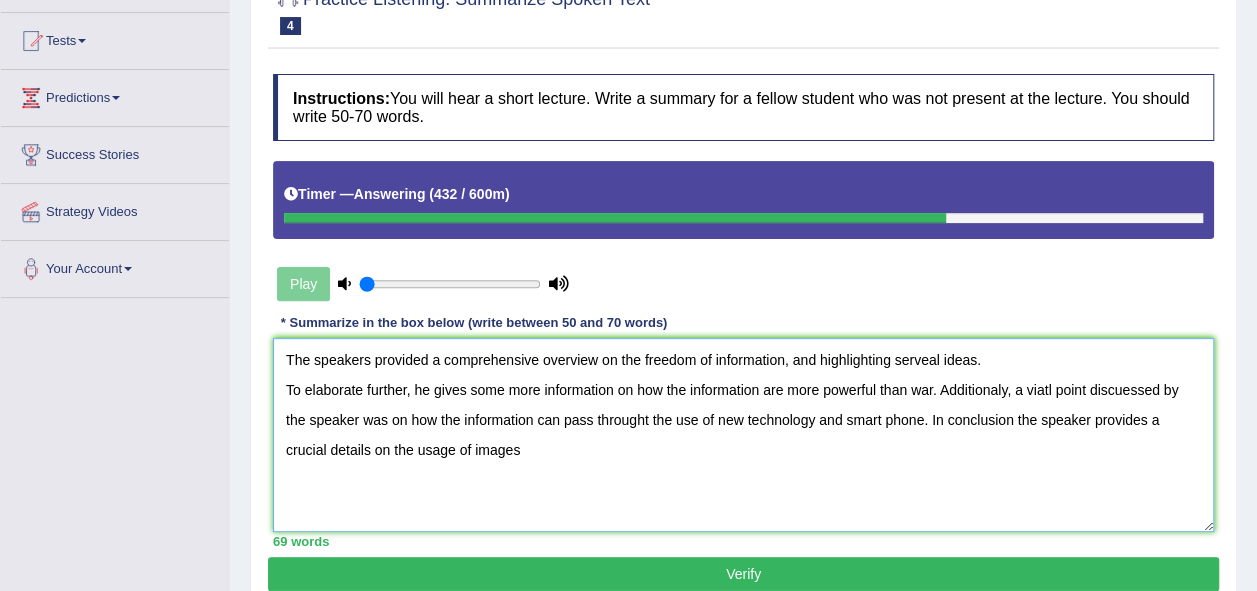 click on "The speakers provided a comprehensive overview on the freedom of information, and highlighting serveal ideas.
To elaborate further, he gives some more information on how the information are more powerful than war. Additionaly, a viatl point discuessed by the speaker was on how the information can pass throught the use of new technology and smart phone. In conclusion the speaker provides a crucial details on the usage of images" at bounding box center [743, 435] 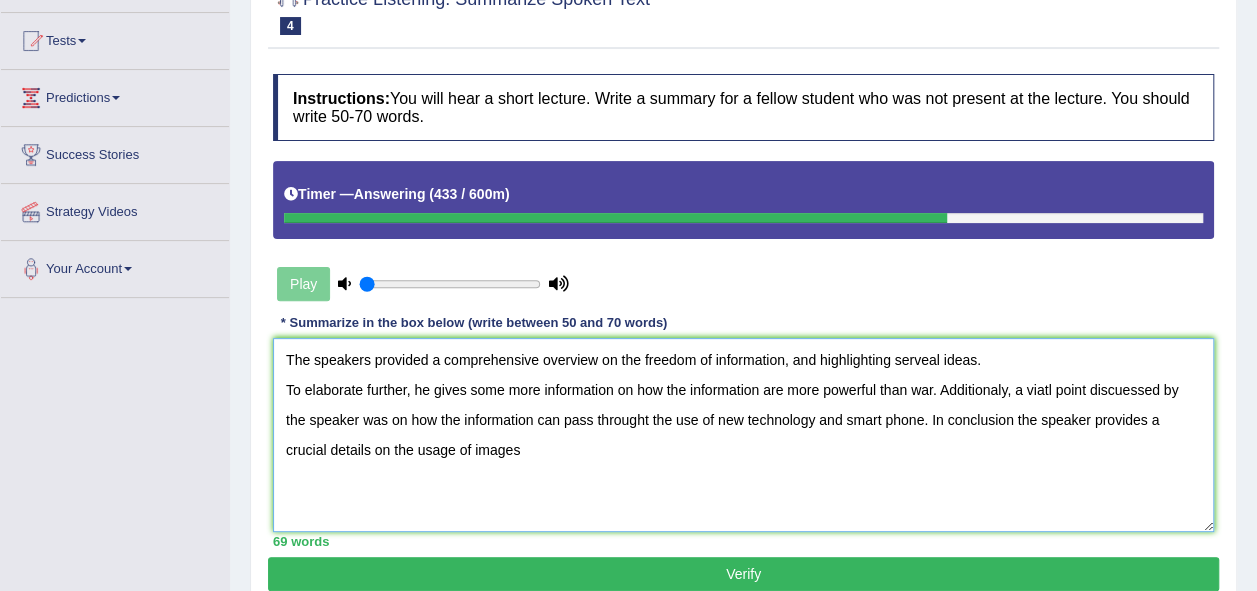 click on "The speakers provided a comprehensive overview on the freedom of information, and highlighting serveal ideas.
To elaborate further, he gives some more information on how the information are more powerful than war. Additionaly, a viatl point discuessed by the speaker was on how the information can pass throught the use of new technology and smart phone. In conclusion the speaker provides a crucial details on the usage of images" at bounding box center (743, 435) 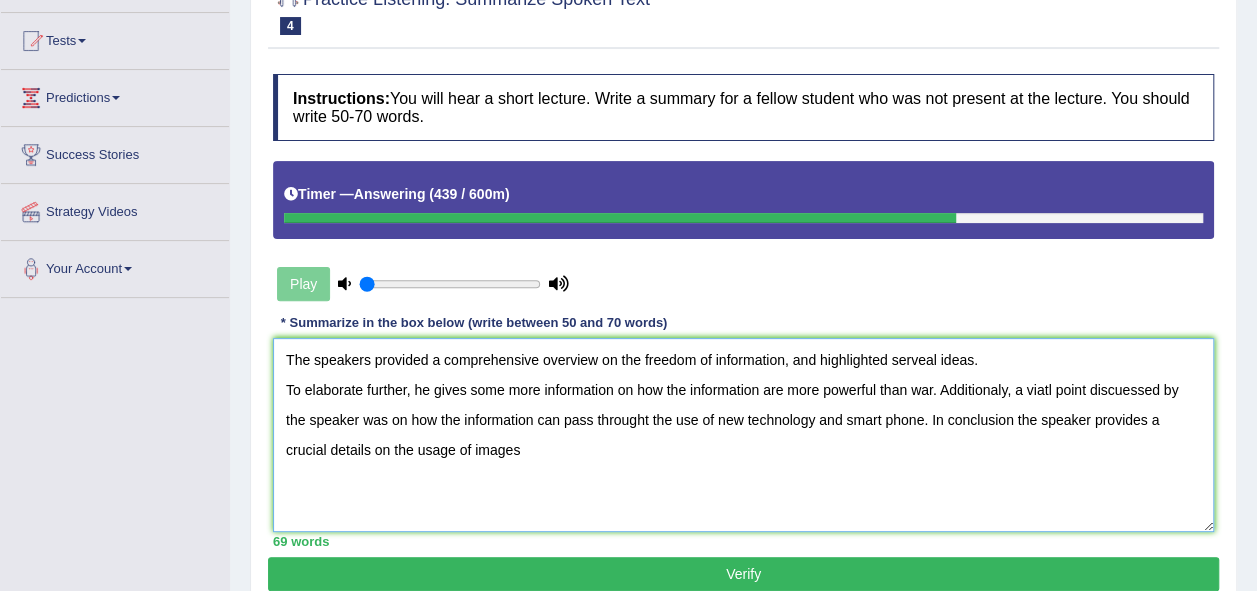 click on "The speakers provided a comprehensive overview on the freedom of information, and highlighted serveal ideas.
To elaborate further, he gives some more information on how the information are more powerful than war. Additionaly, a viatl point discuessed by the speaker was on how the information can pass throught the use of new technology and smart phone. In conclusion the speaker provides a crucial details on the usage of images" at bounding box center [743, 435] 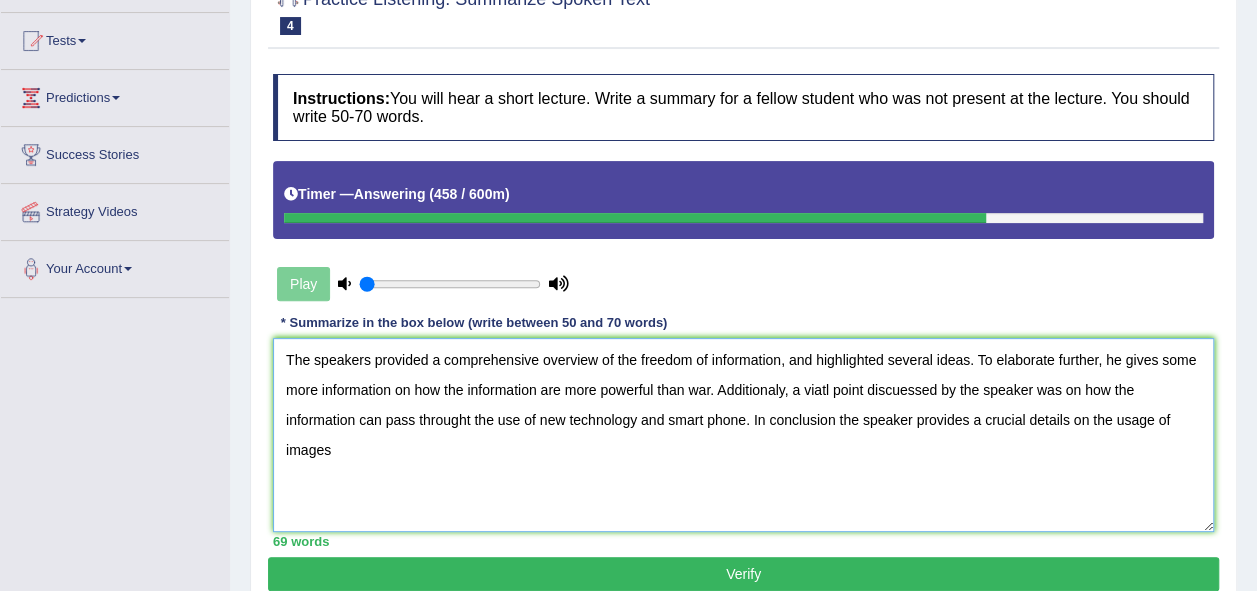 click on "The speakers provided a comprehensive overview of the freedom of information, and highlighted several ideas. To elaborate further, he gives some more information on how the information are more powerful than war. Additionaly, a viatl point discuessed by the speaker was on how the information can pass throught the use of new technology and smart phone. In conclusion the speaker provides a crucial details on the usage of images" at bounding box center [743, 435] 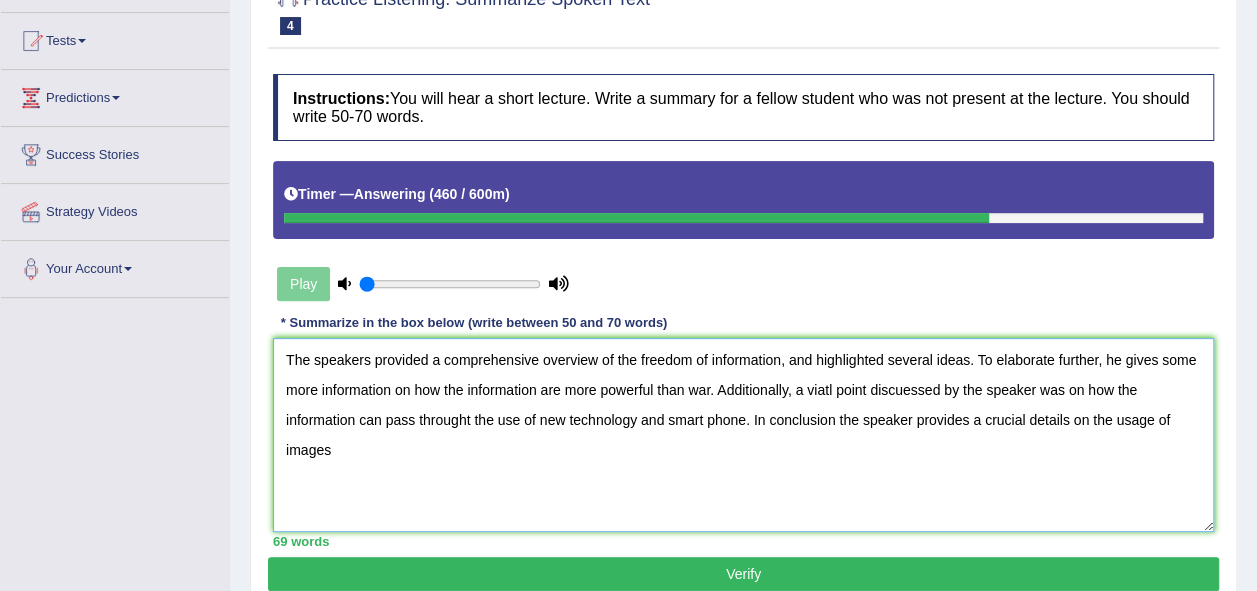 click on "The speakers provided a comprehensive overview of the freedom of information, and highlighted several ideas. To elaborate further, he gives some more information on how the information are more powerful than war. Additionally, a viatl point discuessed by the speaker was on how the information can pass throught the use of new technology and smart phone. In conclusion the speaker provides a crucial details on the usage of images" at bounding box center [743, 435] 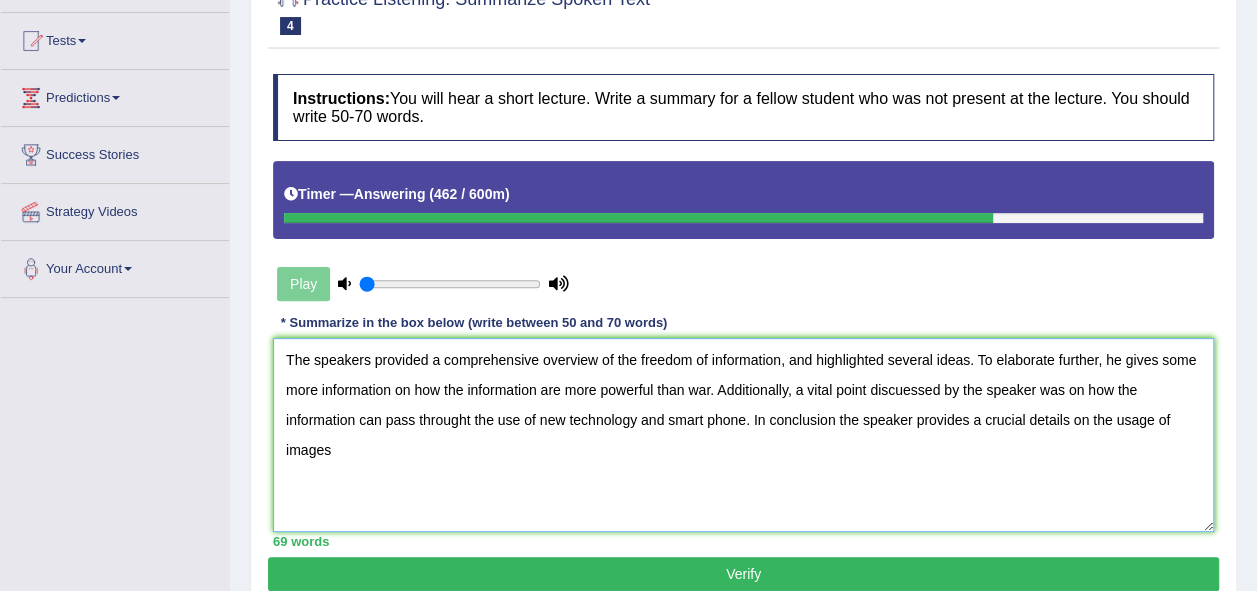 click on "The speakers provided a comprehensive overview of the freedom of information, and highlighted several ideas. To elaborate further, he gives some more information on how the information are more powerful than war. Additionally, a vital point discuessed by the speaker was on how the information can pass throught the use of new technology and smart phone. In conclusion the speaker provides a crucial details on the usage of images" at bounding box center (743, 435) 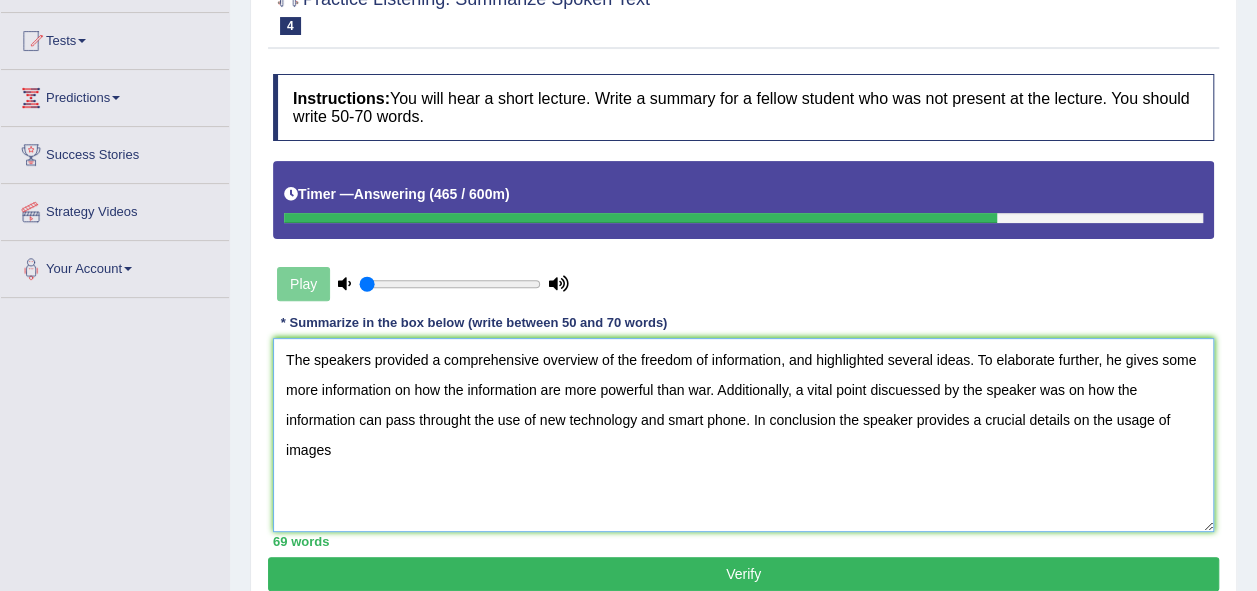 click on "The speakers provided a comprehensive overview of the freedom of information, and highlighted several ideas. To elaborate further, he gives some more information on how the information are more powerful than war. Additionally, a vital point discuessed by the speaker was on how the information can pass throught the use of new technology and smart phone. In conclusion the speaker provides a crucial details on the usage of images" at bounding box center [743, 435] 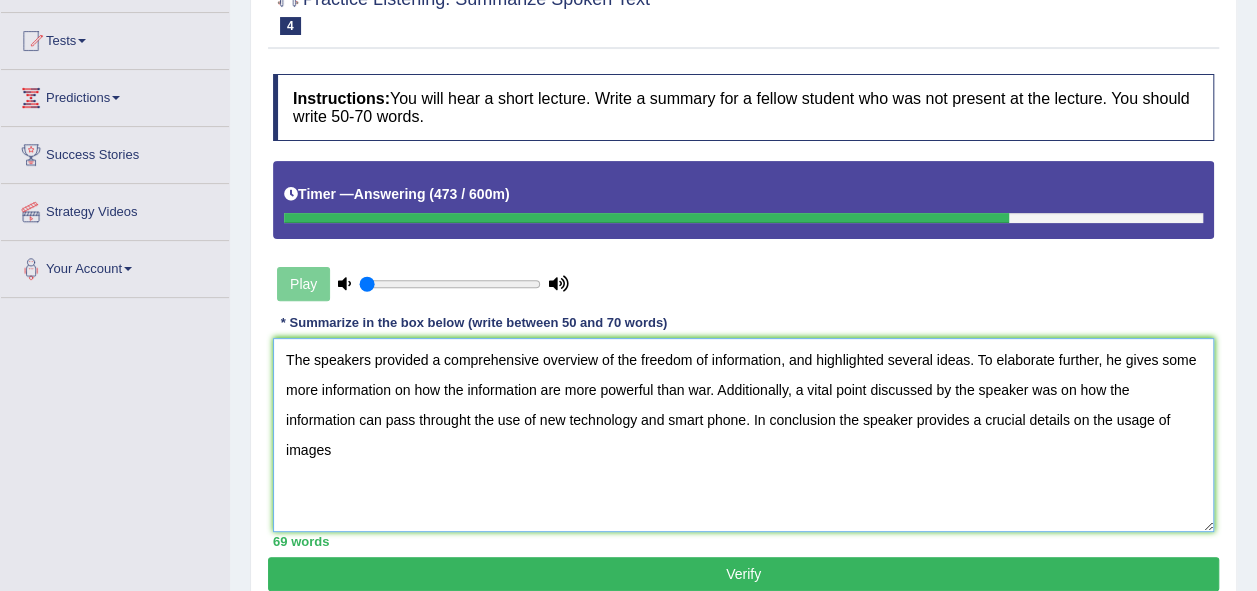 click on "The speakers provided a comprehensive overview of the freedom of information, and highlighted several ideas. To elaborate further, he gives some more information on how the information are more powerful than war. Additionally, a vital point discussed by the speaker was on how the information can pass throught the use of new technology and smart phone. In conclusion the speaker provides a crucial details on the usage of images" at bounding box center (743, 435) 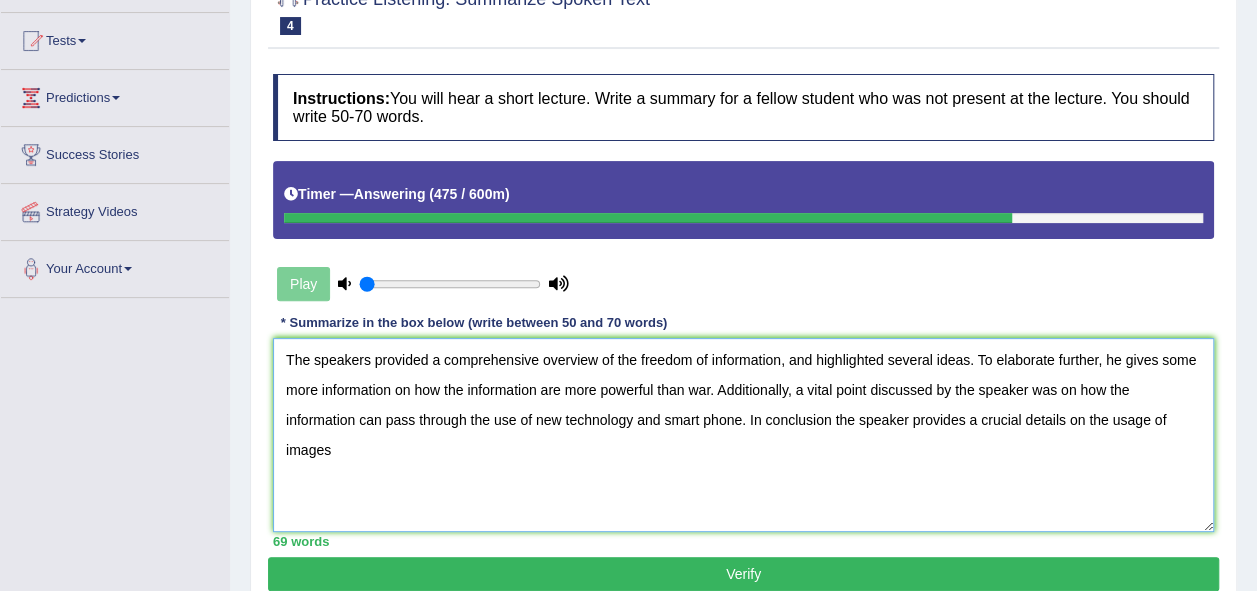 click on "The speakers provided a comprehensive overview of the freedom of information, and highlighted several ideas. To elaborate further, he gives some more information on how the information are more powerful than war. Additionally, a vital point discussed by the speaker was on how the information can pass through the use of new technology and smart phone. In conclusion the speaker provides a crucial details on the usage of images" at bounding box center [743, 435] 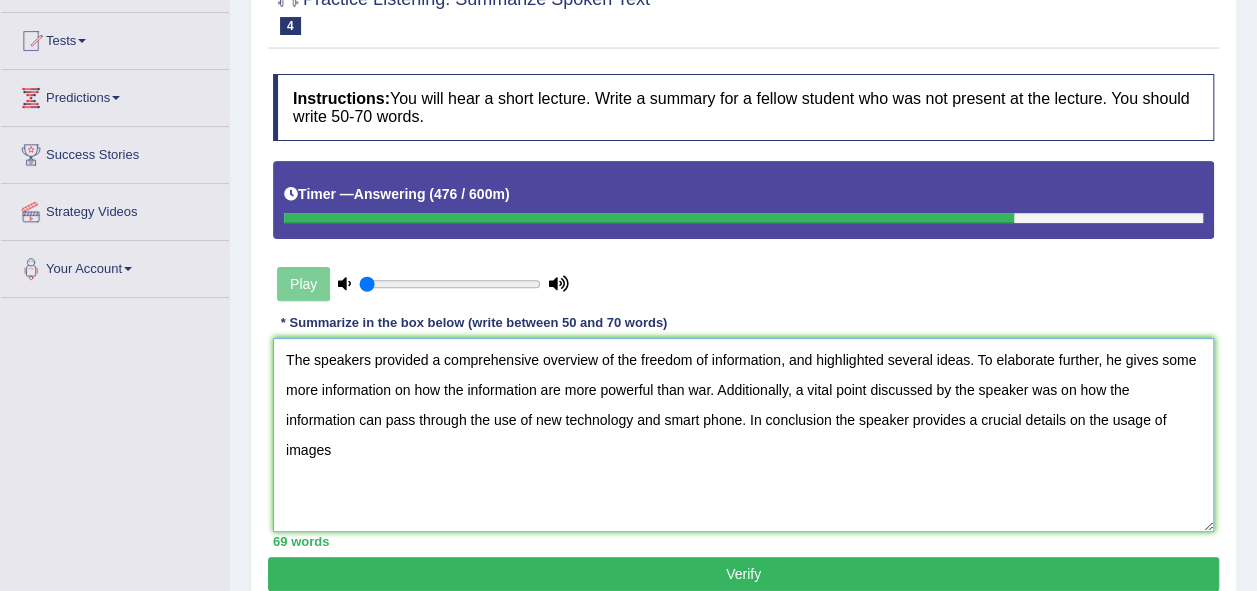 click on "The speakers provided a comprehensive overview of the freedom of information, and highlighted several ideas. To elaborate further, he gives some more information on how the information are more powerful than war. Additionally, a vital point discussed by the speaker was on how the information can pass through the use of new technology and smart phone. In conclusion the speaker provides a crucial details on the usage of images" at bounding box center (743, 435) 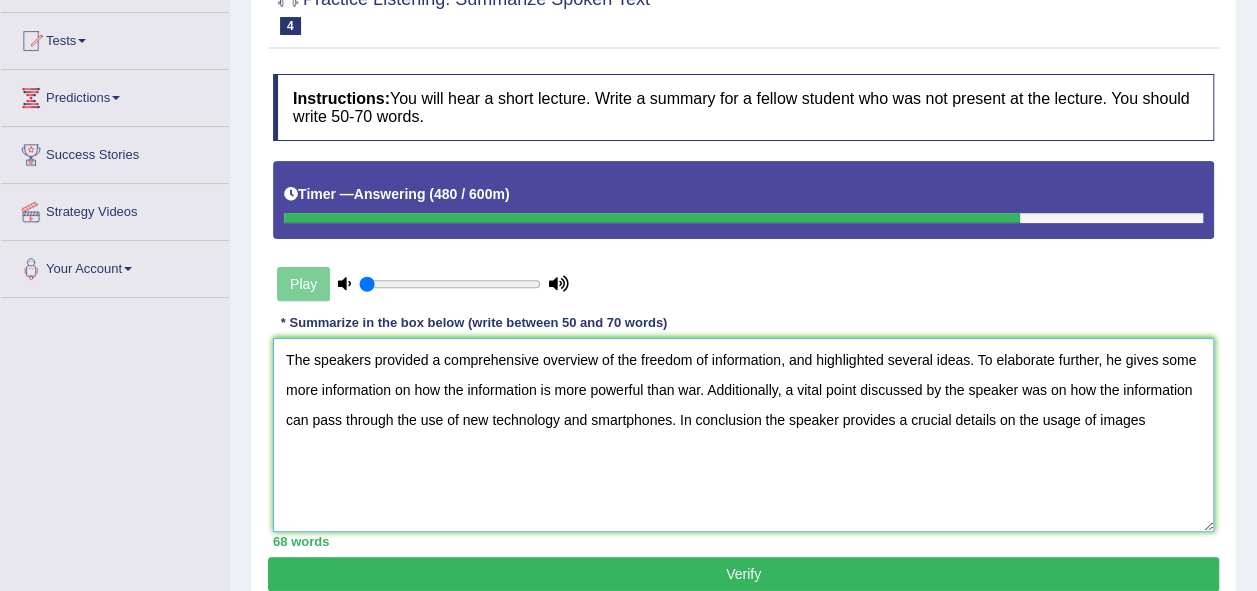 click on "The speakers provided a comprehensive overview of the freedom of information, and highlighted several ideas. To elaborate further, he gives some more information on how the information is more powerful than war. Additionally, a vital point discussed by the speaker was on how the information can pass through the use of new technology and smartphones. In conclusion the speaker provides a crucial details on the usage of images" at bounding box center (743, 435) 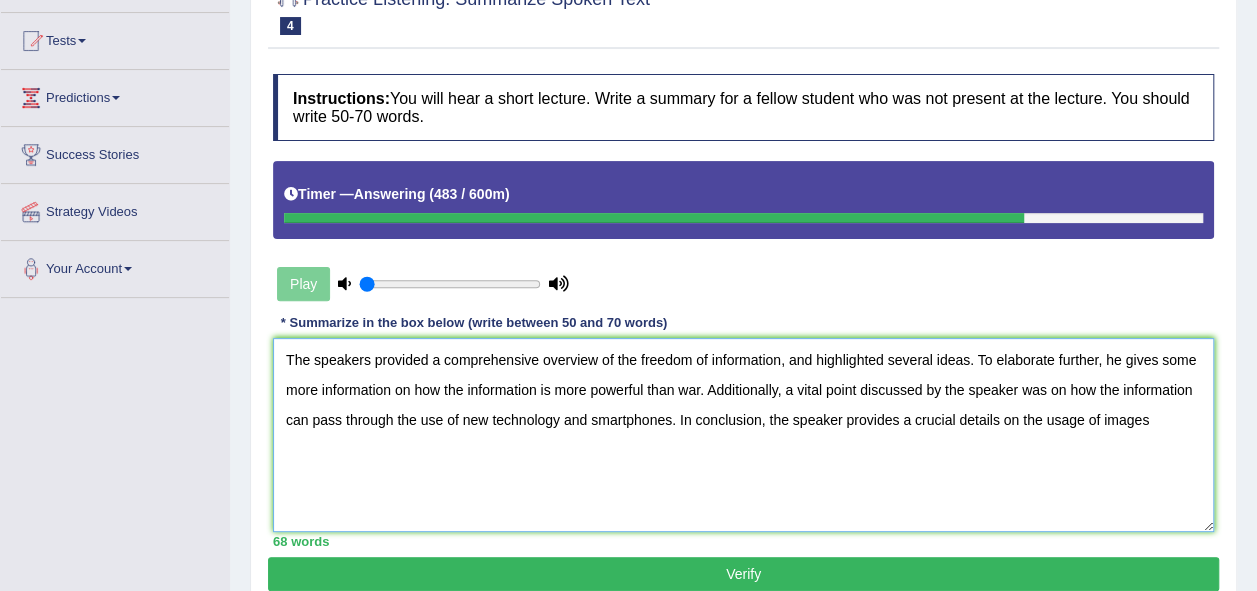 click on "The speakers provided a comprehensive overview of the freedom of information, and highlighted several ideas. To elaborate further, he gives some more information on how the information is more powerful than war. Additionally, a vital point discussed by the speaker was on how the information can pass through the use of new technology and smartphones. In conclusion, the speaker provides a crucial details on the usage of images" at bounding box center [743, 435] 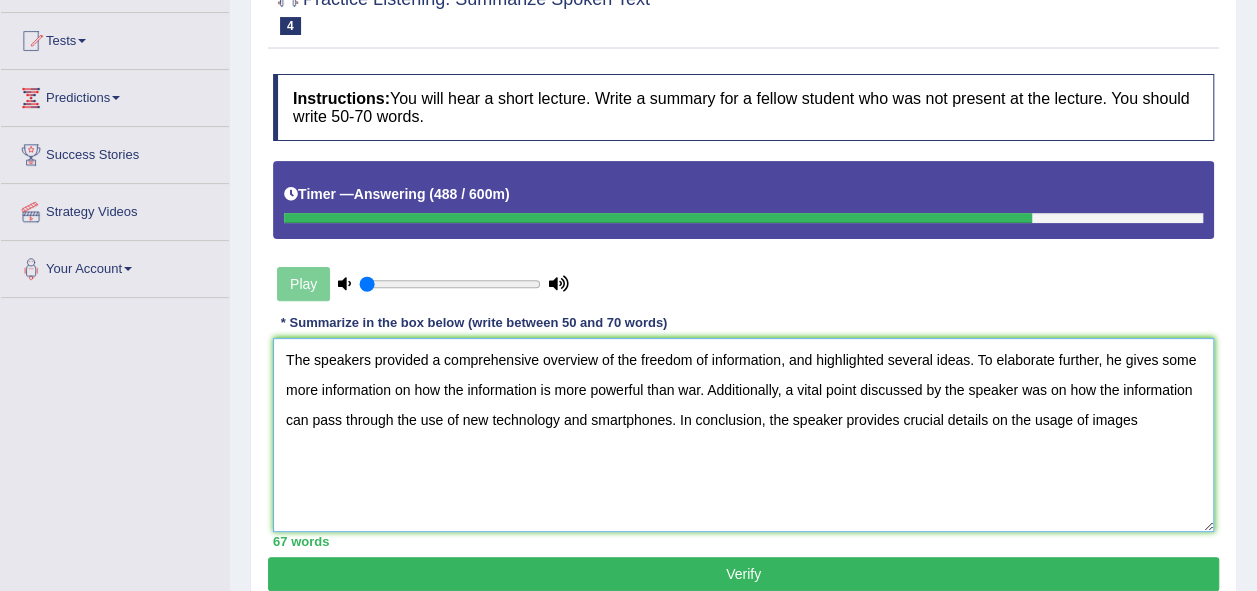 click on "The speakers provided a comprehensive overview of the freedom of information, and highlighted several ideas. To elaborate further, he gives some more information on how the information is more powerful than war. Additionally, a vital point discussed by the speaker was on how the information can pass through the use of new technology and smartphones. In conclusion, the speaker provides crucial details on the usage of images" at bounding box center (743, 435) 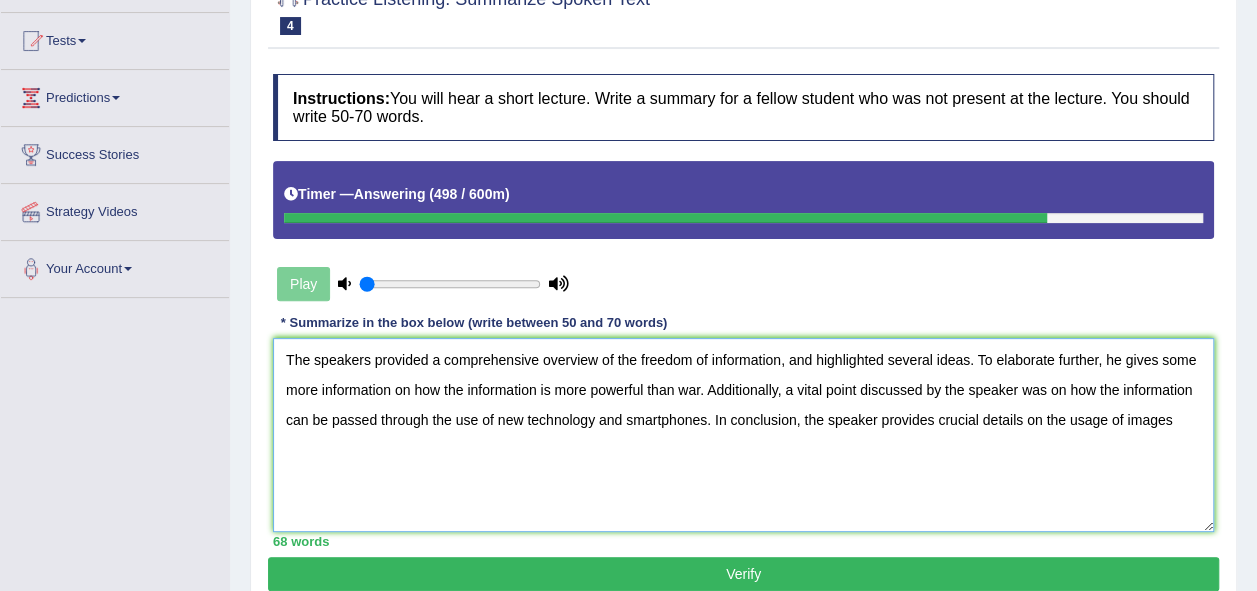 click on "The speakers provided a comprehensive overview of the freedom of information, and highlighted several ideas. To elaborate further, he gives some more information on how the information is more powerful than war. Additionally, a vital point discussed by the speaker was on how the information can be passed through the use of new technology and smartphones. In conclusion, the speaker provides crucial details on the usage of images" at bounding box center (743, 435) 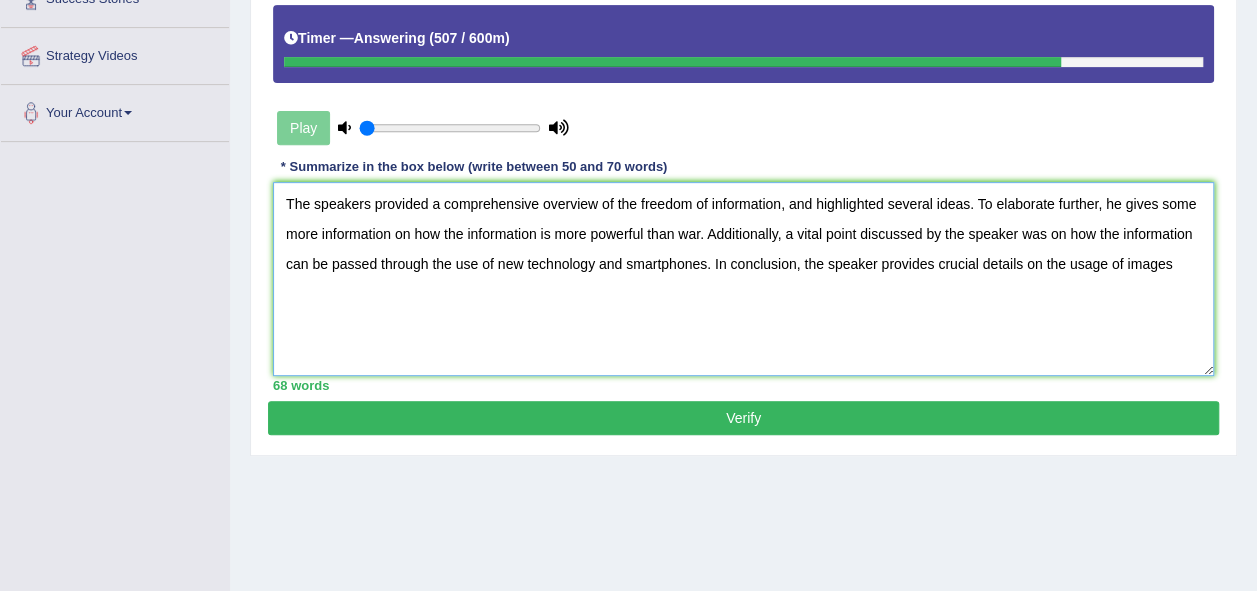 scroll, scrollTop: 400, scrollLeft: 0, axis: vertical 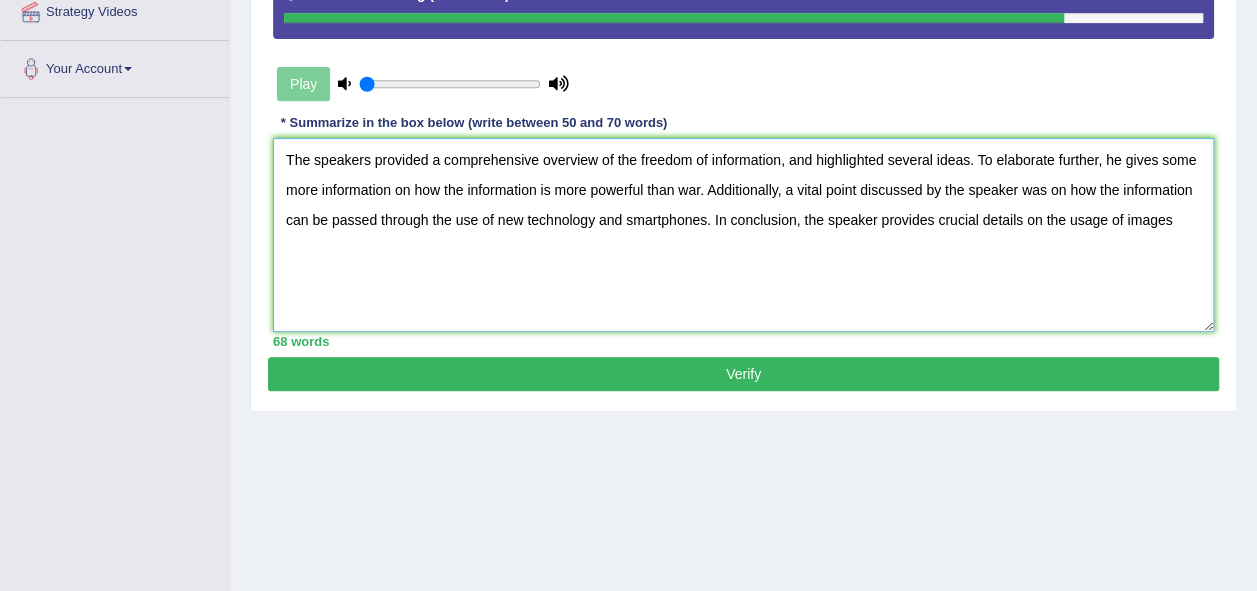 type on "The speakers provided a comprehensive overview of the freedom of information, and highlighted several ideas. To elaborate further, he gives some more information on how the information is more powerful than war. Additionally, a vital point discussed by the speaker was on how the information can be passed through the use of new technology and smartphones. In conclusion, the speaker provides crucial details on the usage of images" 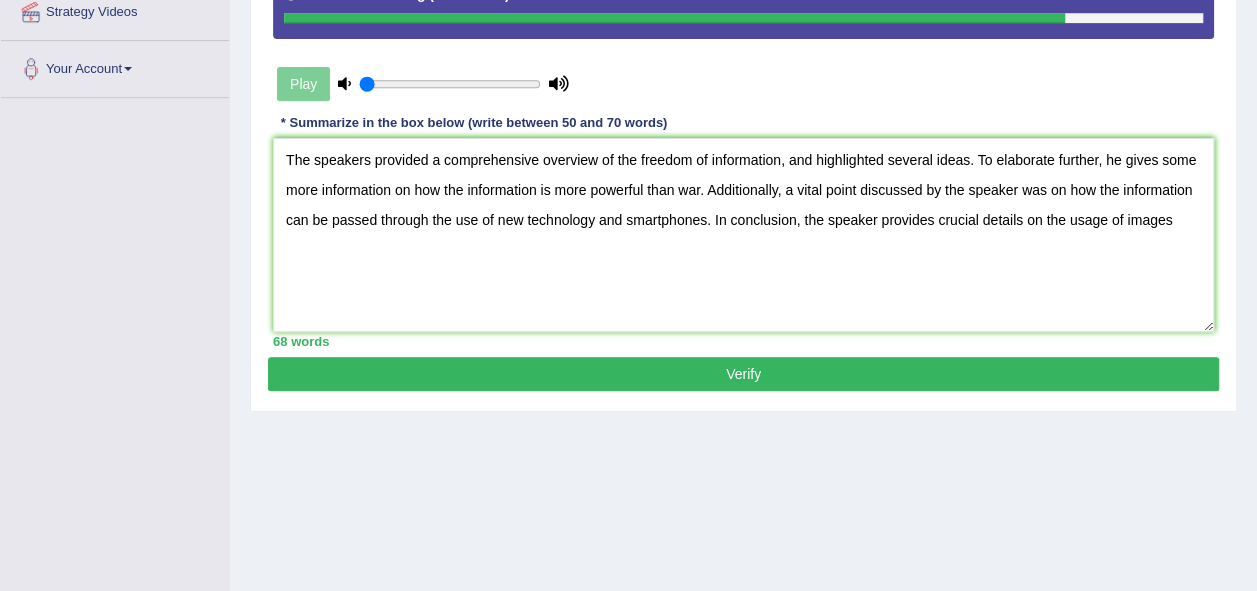 click on "Verify" at bounding box center (743, 374) 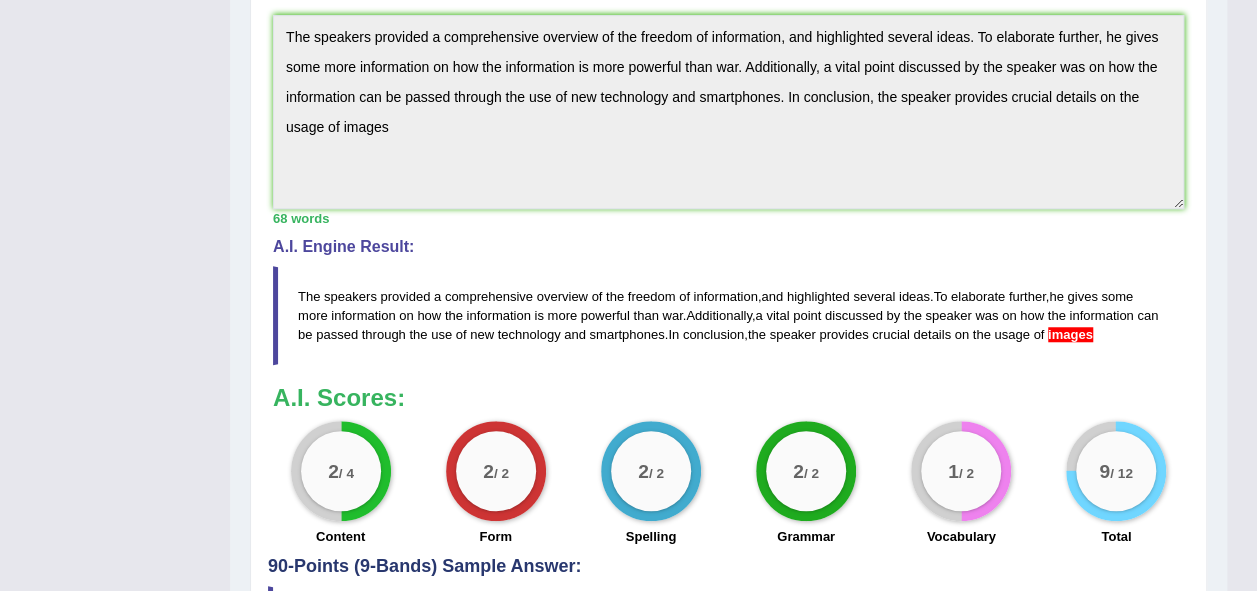 scroll, scrollTop: 736, scrollLeft: 0, axis: vertical 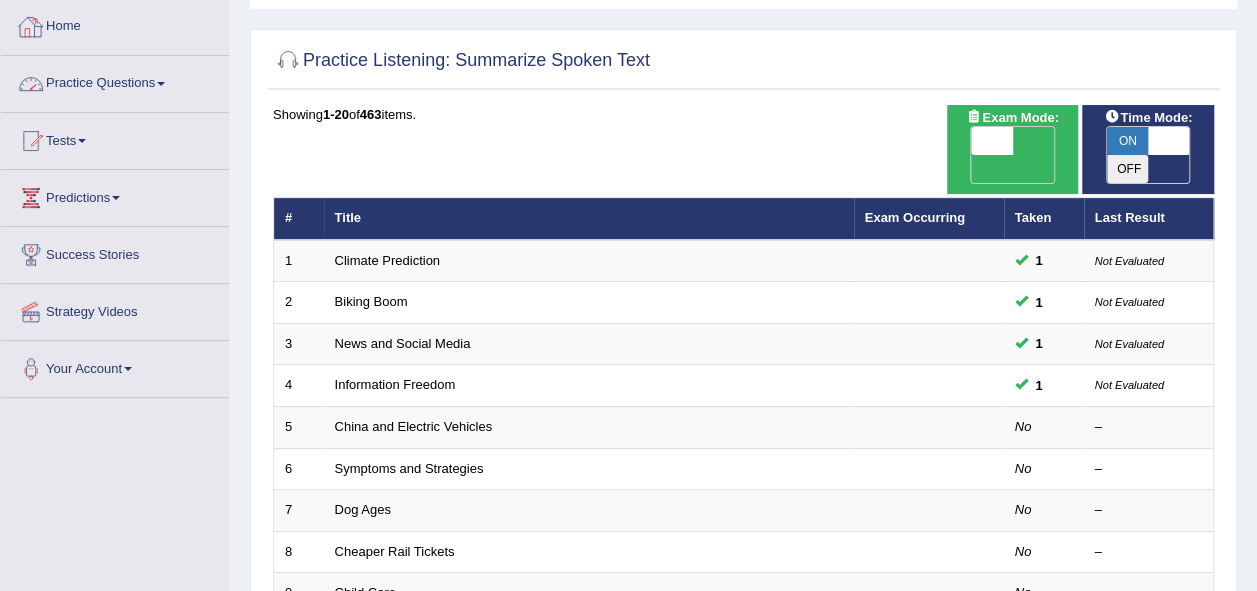 click on "Practice Questions" at bounding box center (115, 81) 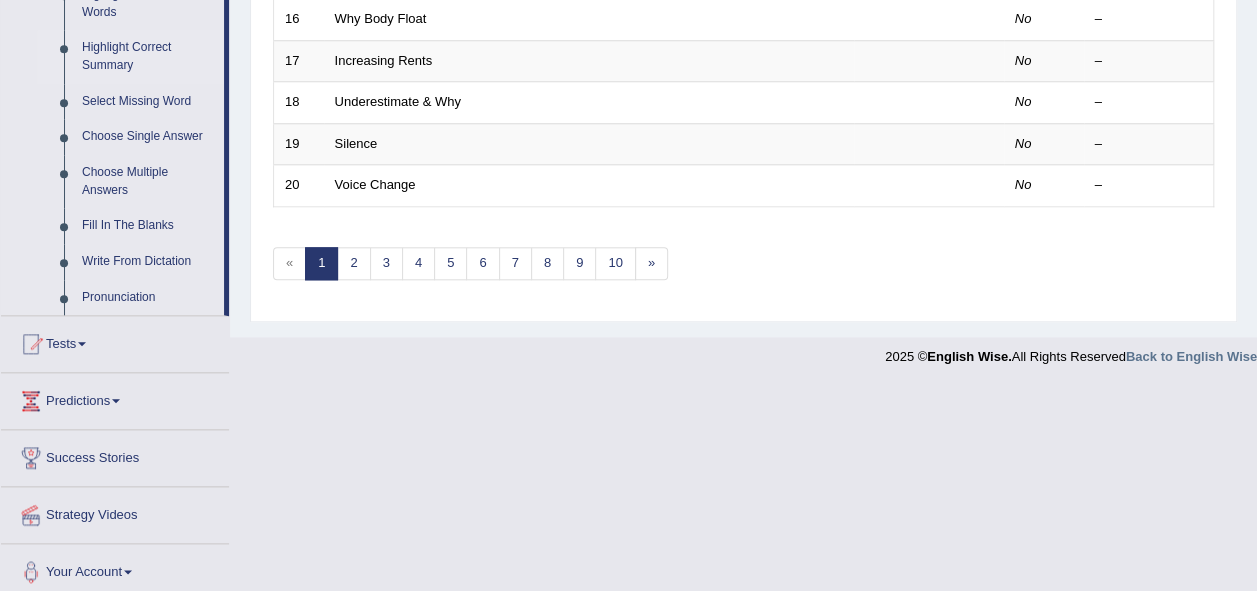 scroll, scrollTop: 972, scrollLeft: 0, axis: vertical 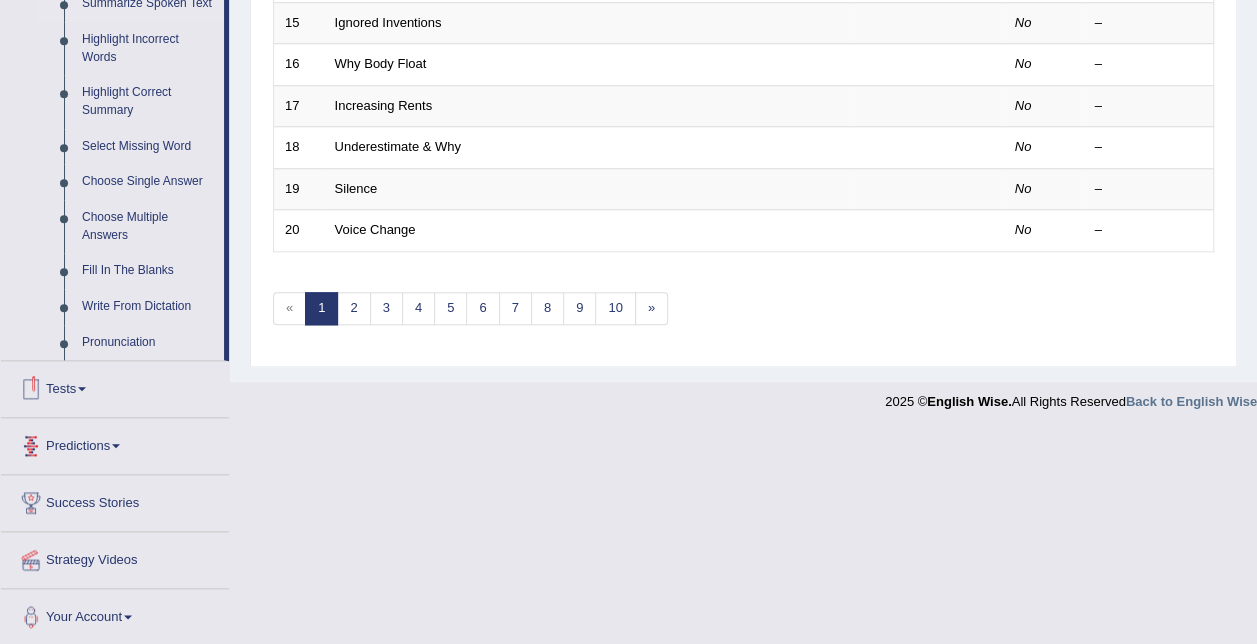click on "Tests" at bounding box center [115, 386] 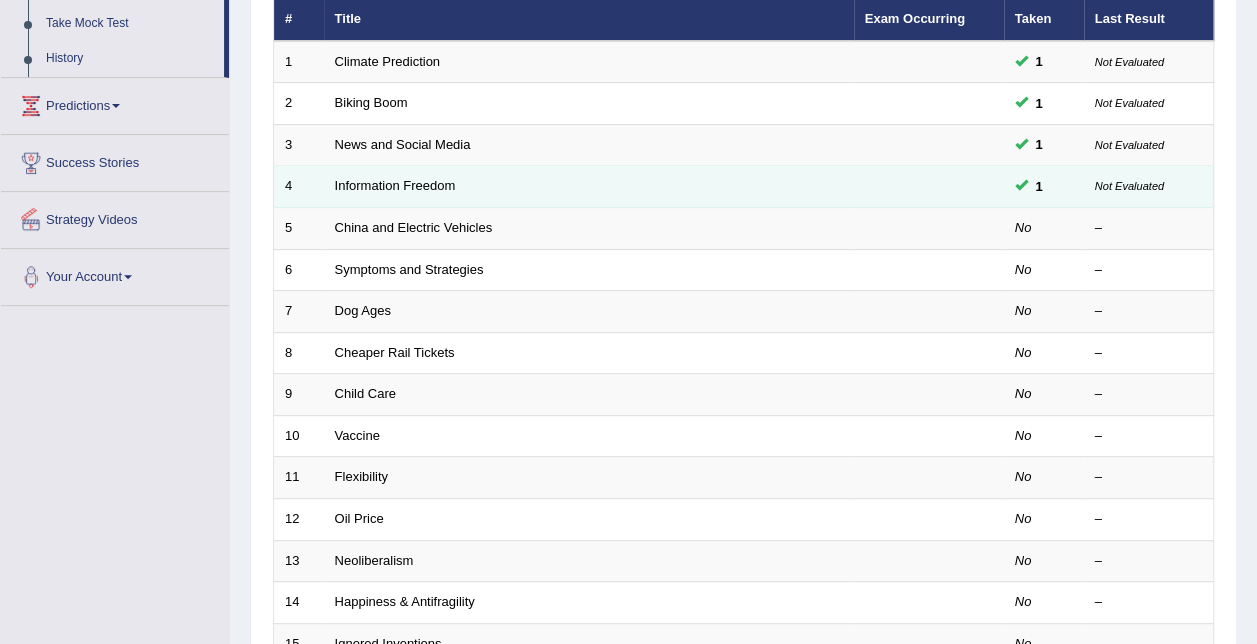scroll, scrollTop: 182, scrollLeft: 0, axis: vertical 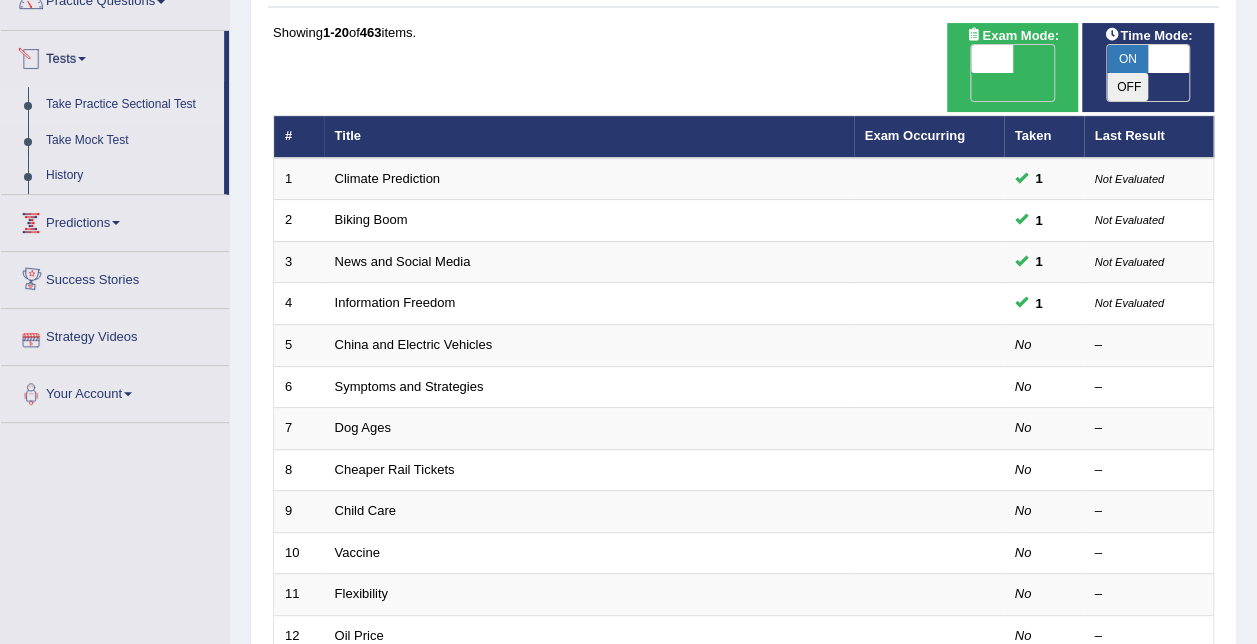 click on "Take Practice Sectional Test" at bounding box center [130, 105] 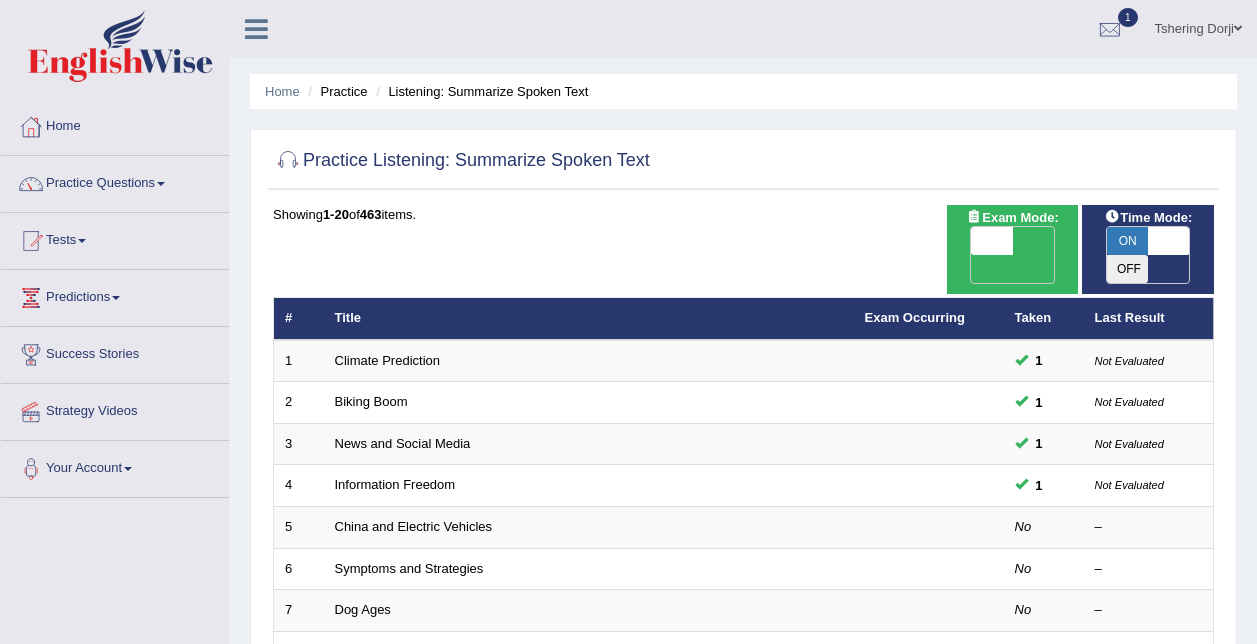 scroll, scrollTop: 193, scrollLeft: 0, axis: vertical 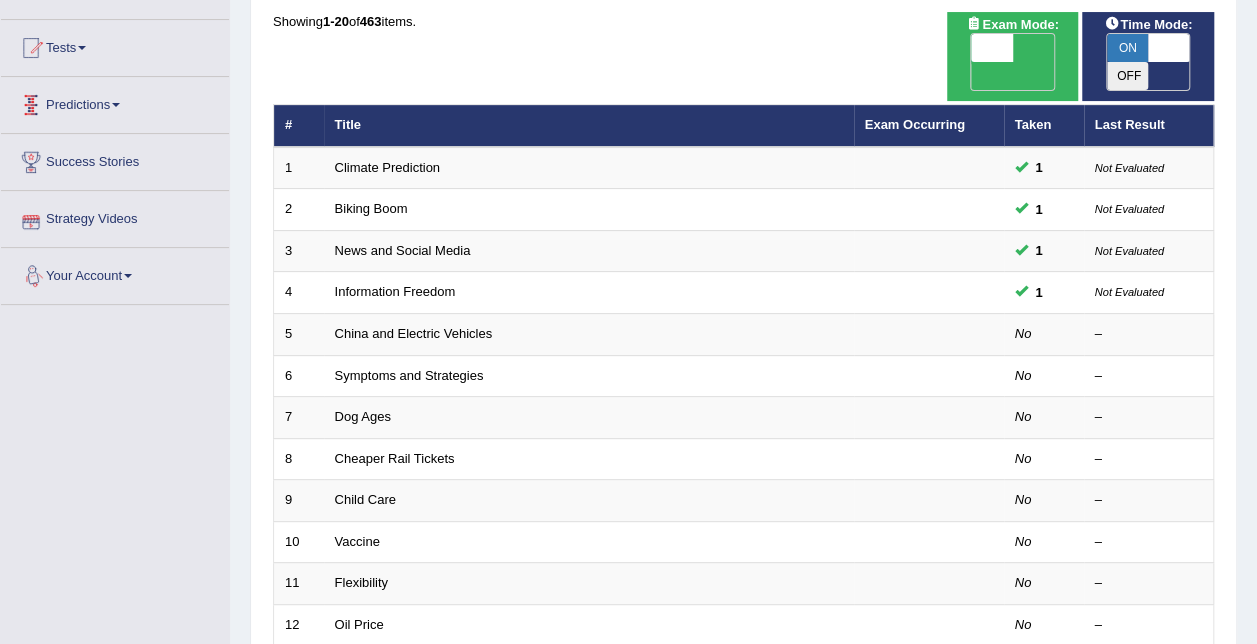 click on "Predictions" at bounding box center [115, 102] 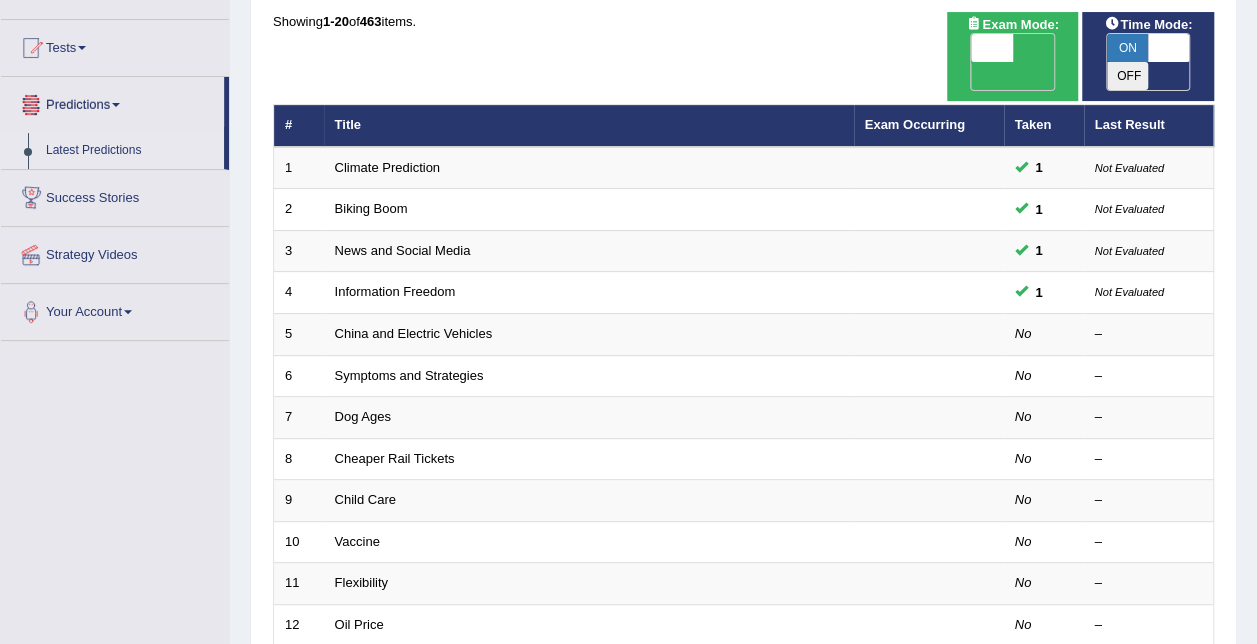 scroll, scrollTop: 182, scrollLeft: 0, axis: vertical 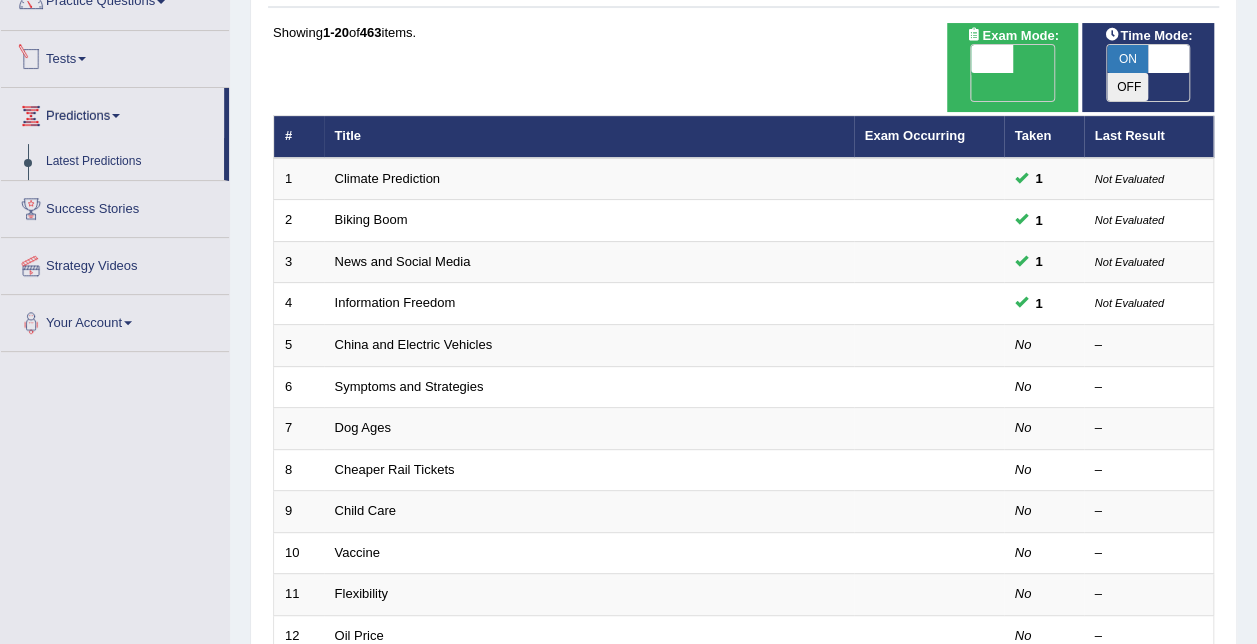 click on "Tests" at bounding box center [115, 56] 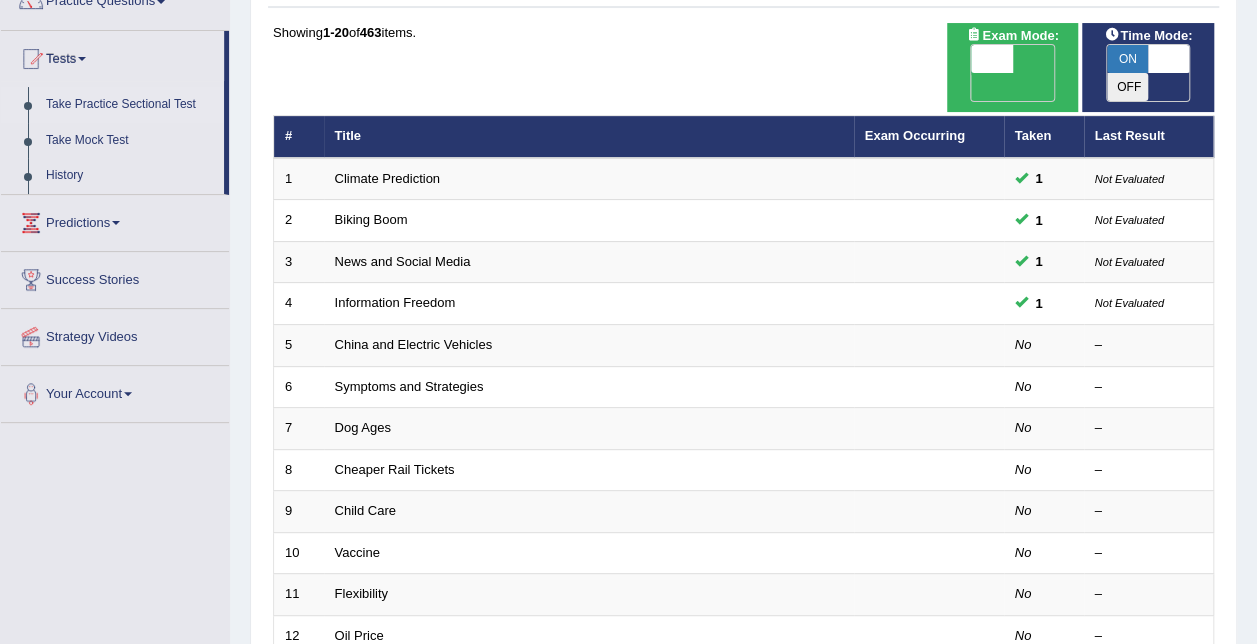 click on "Take Practice Sectional Test" at bounding box center (130, 105) 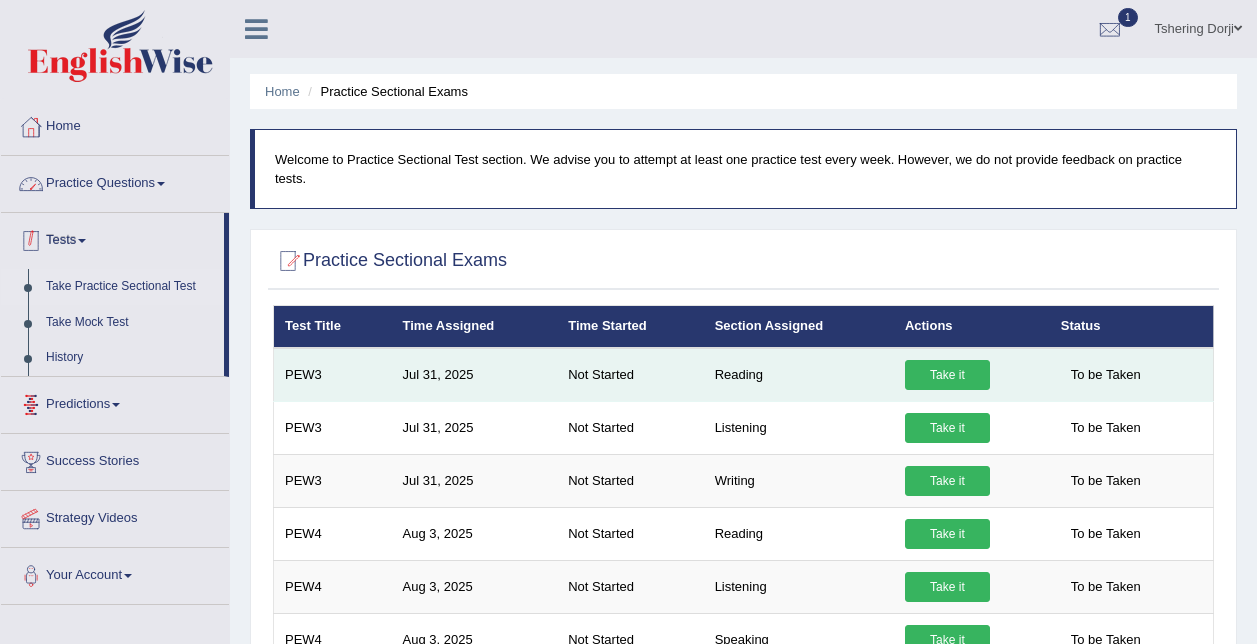 scroll, scrollTop: 0, scrollLeft: 0, axis: both 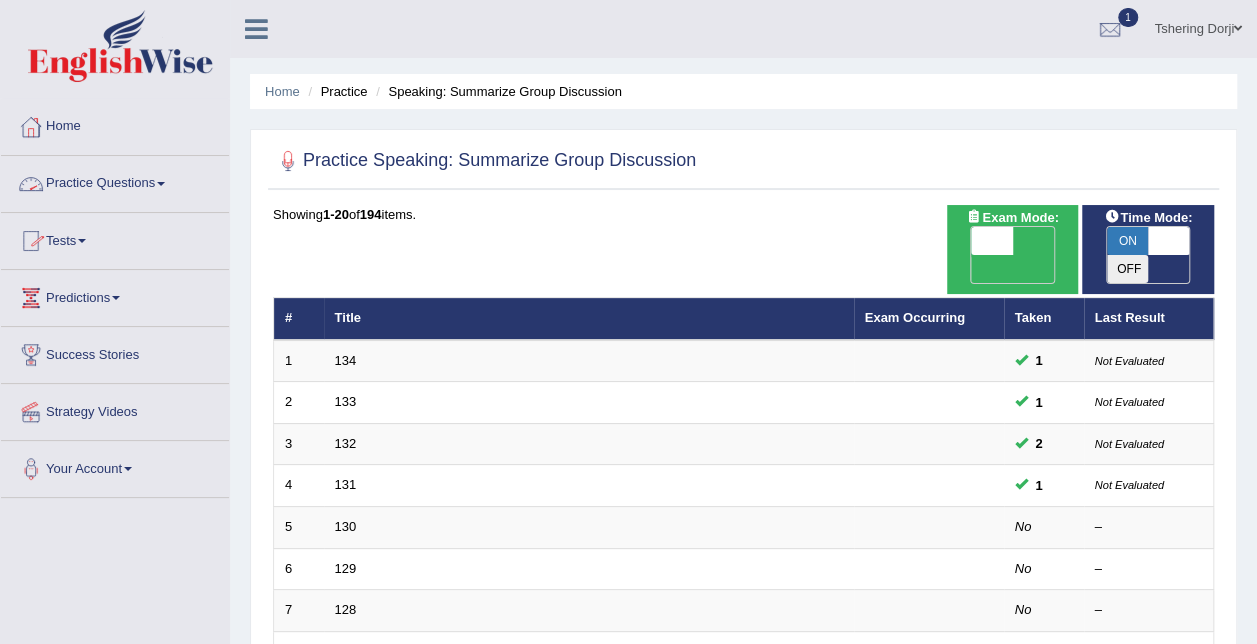 click on "Home" at bounding box center (115, 124) 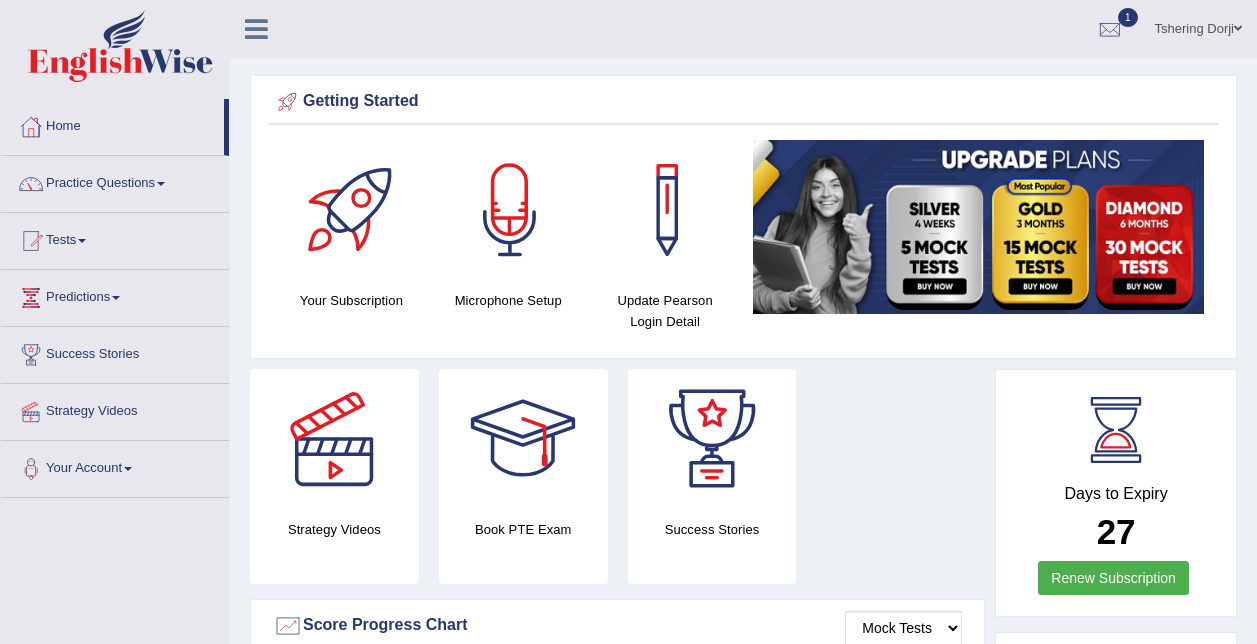 scroll, scrollTop: 0, scrollLeft: 0, axis: both 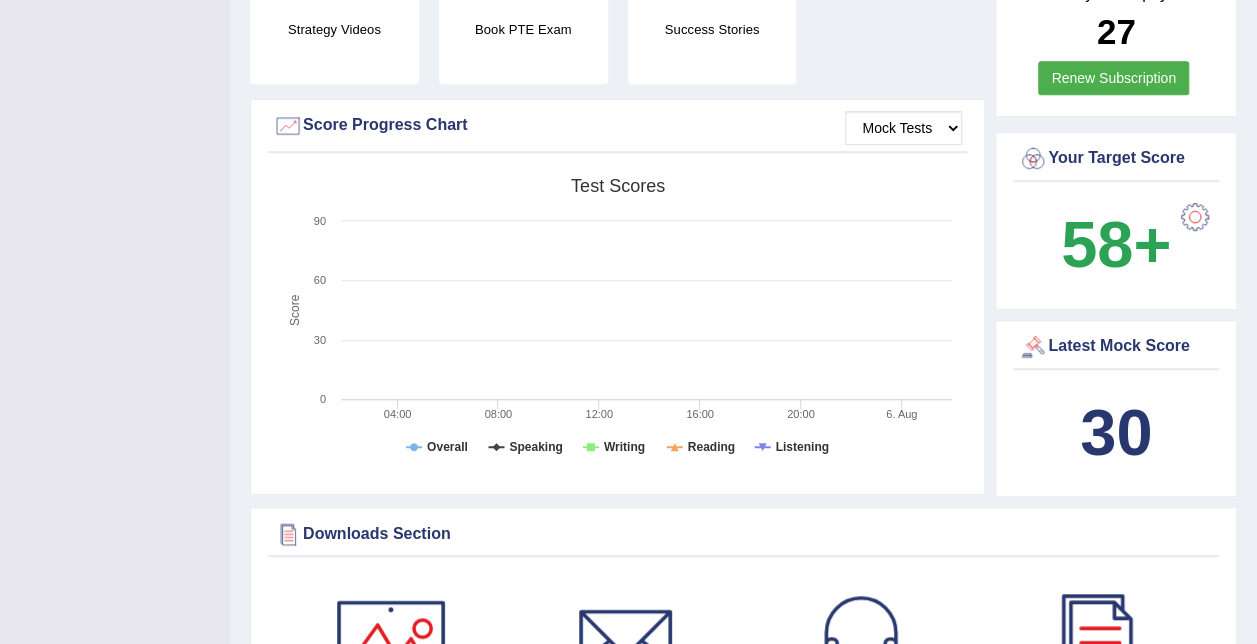 click on "Latest Mock Score" at bounding box center (1116, 347) 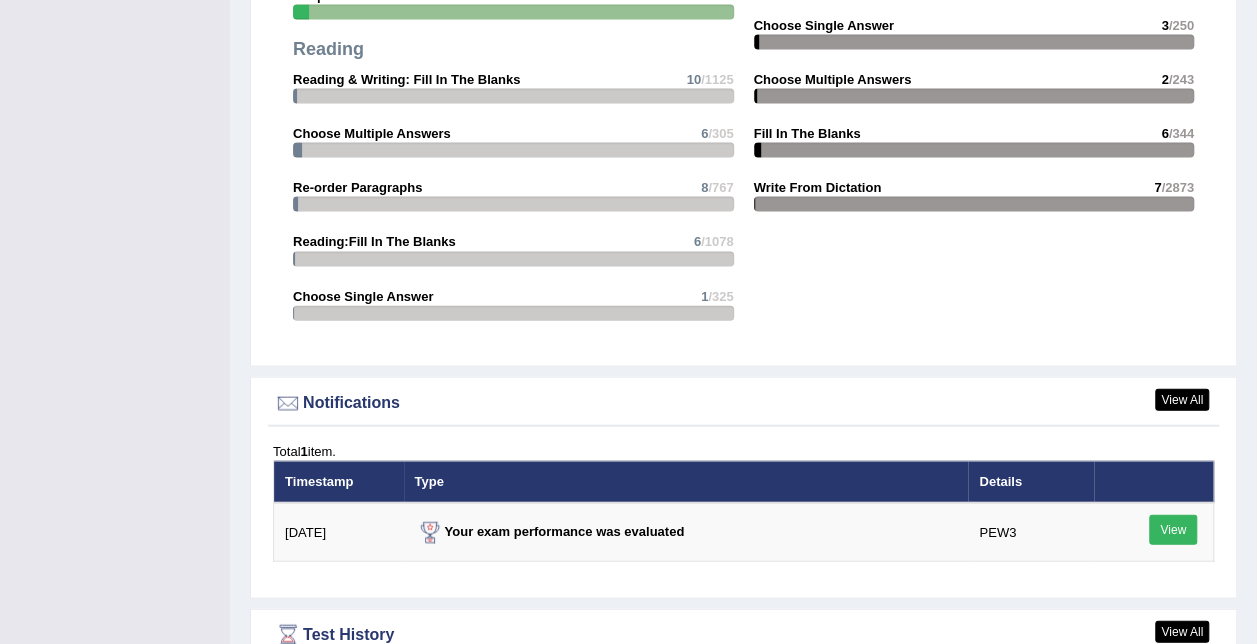 scroll, scrollTop: 2100, scrollLeft: 0, axis: vertical 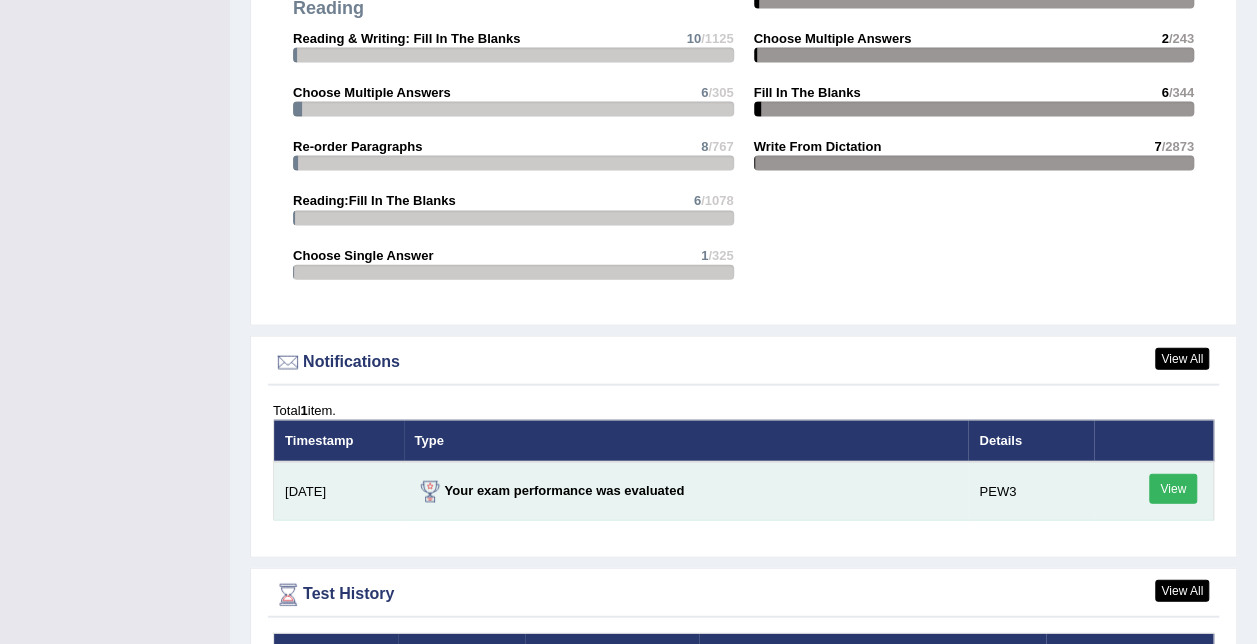 click on "View" at bounding box center [1173, 489] 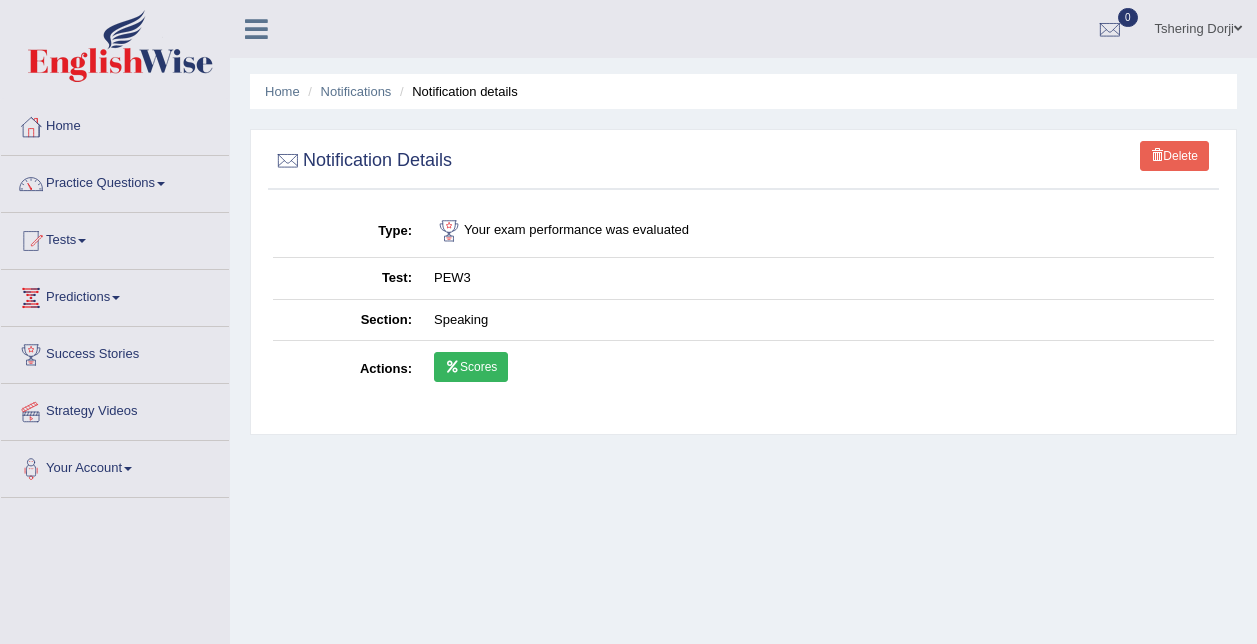 scroll, scrollTop: 0, scrollLeft: 0, axis: both 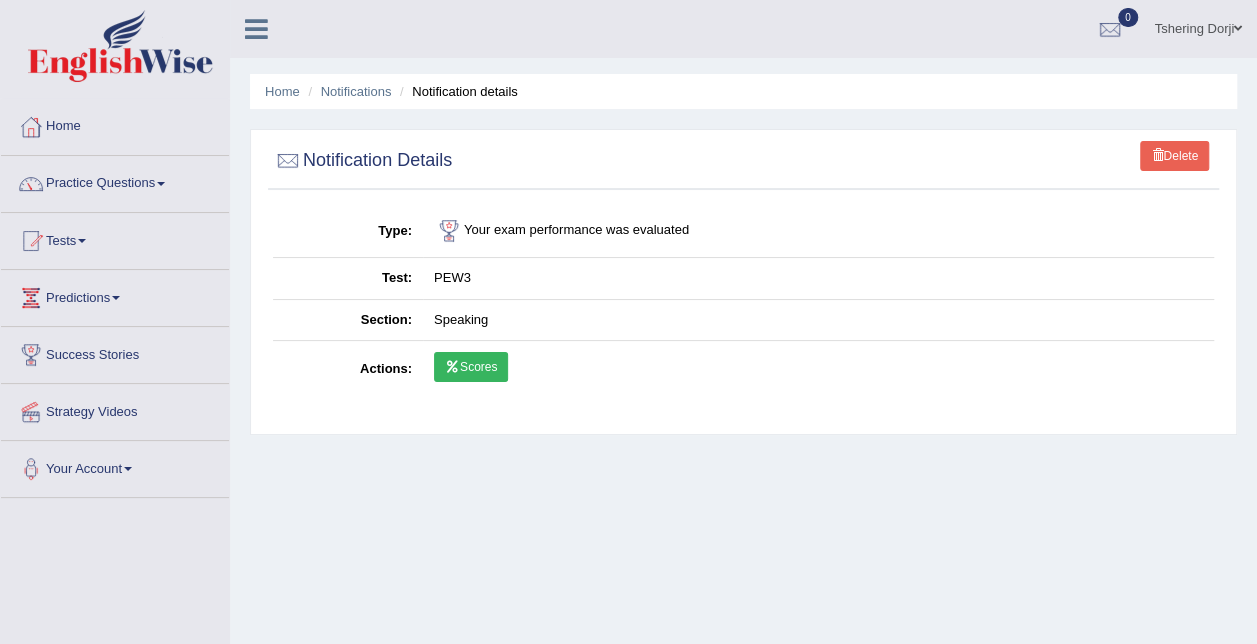 click on "Scores" at bounding box center [471, 367] 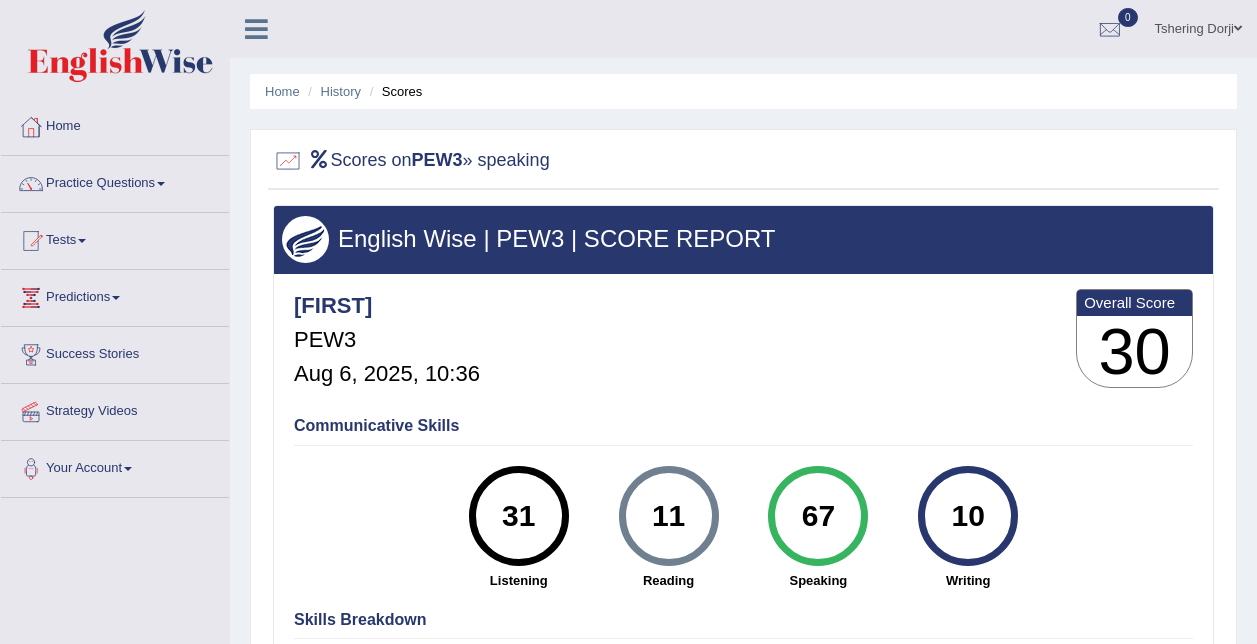 scroll, scrollTop: 0, scrollLeft: 0, axis: both 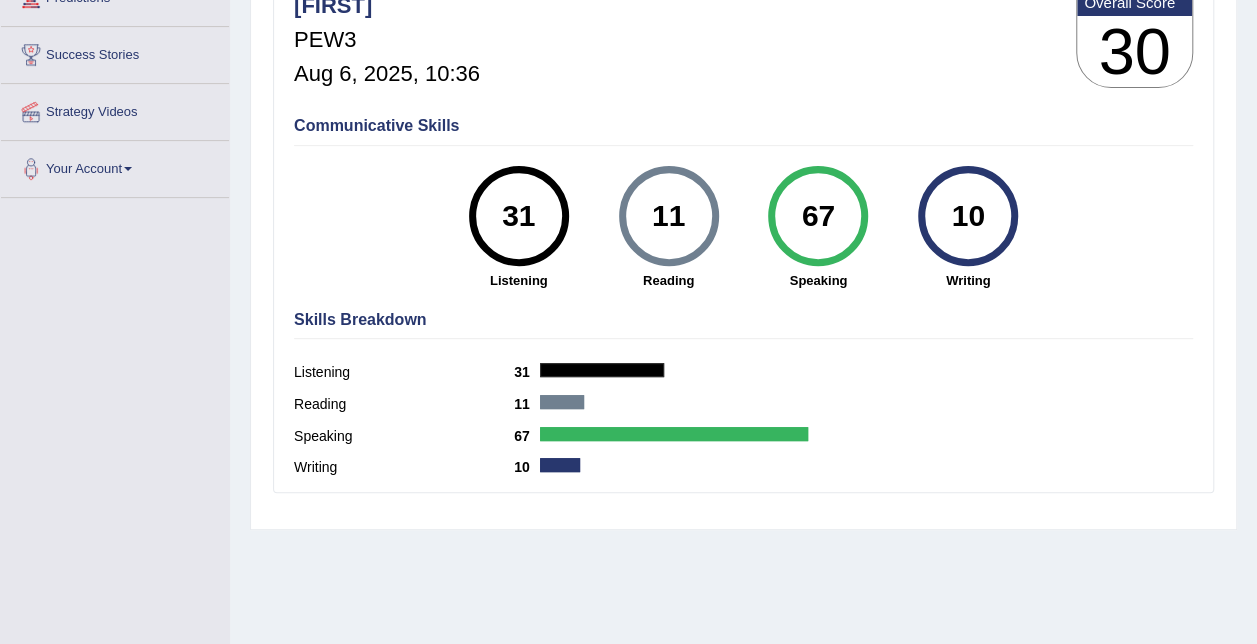 click at bounding box center (674, 434) 